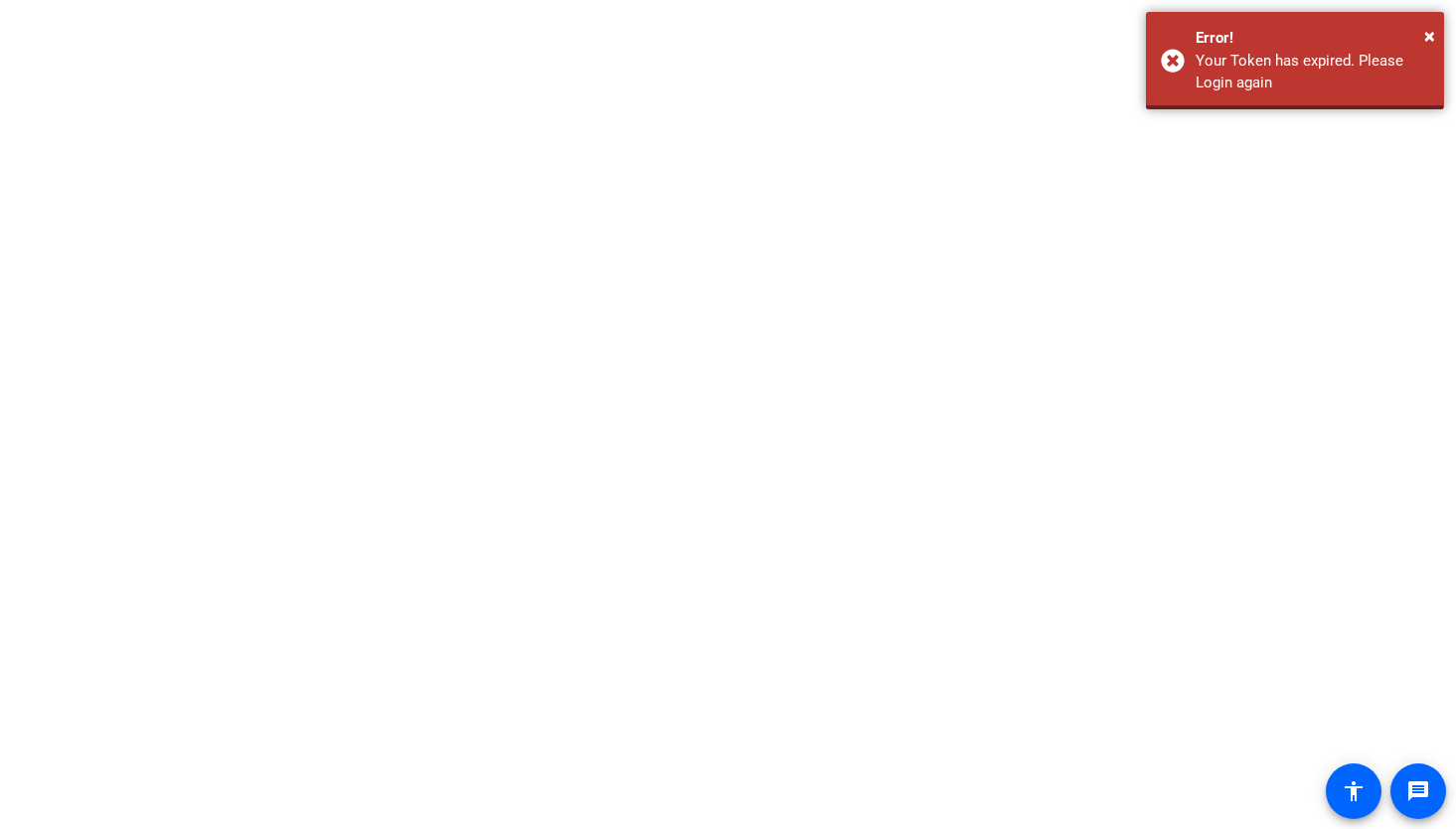 scroll, scrollTop: 0, scrollLeft: 0, axis: both 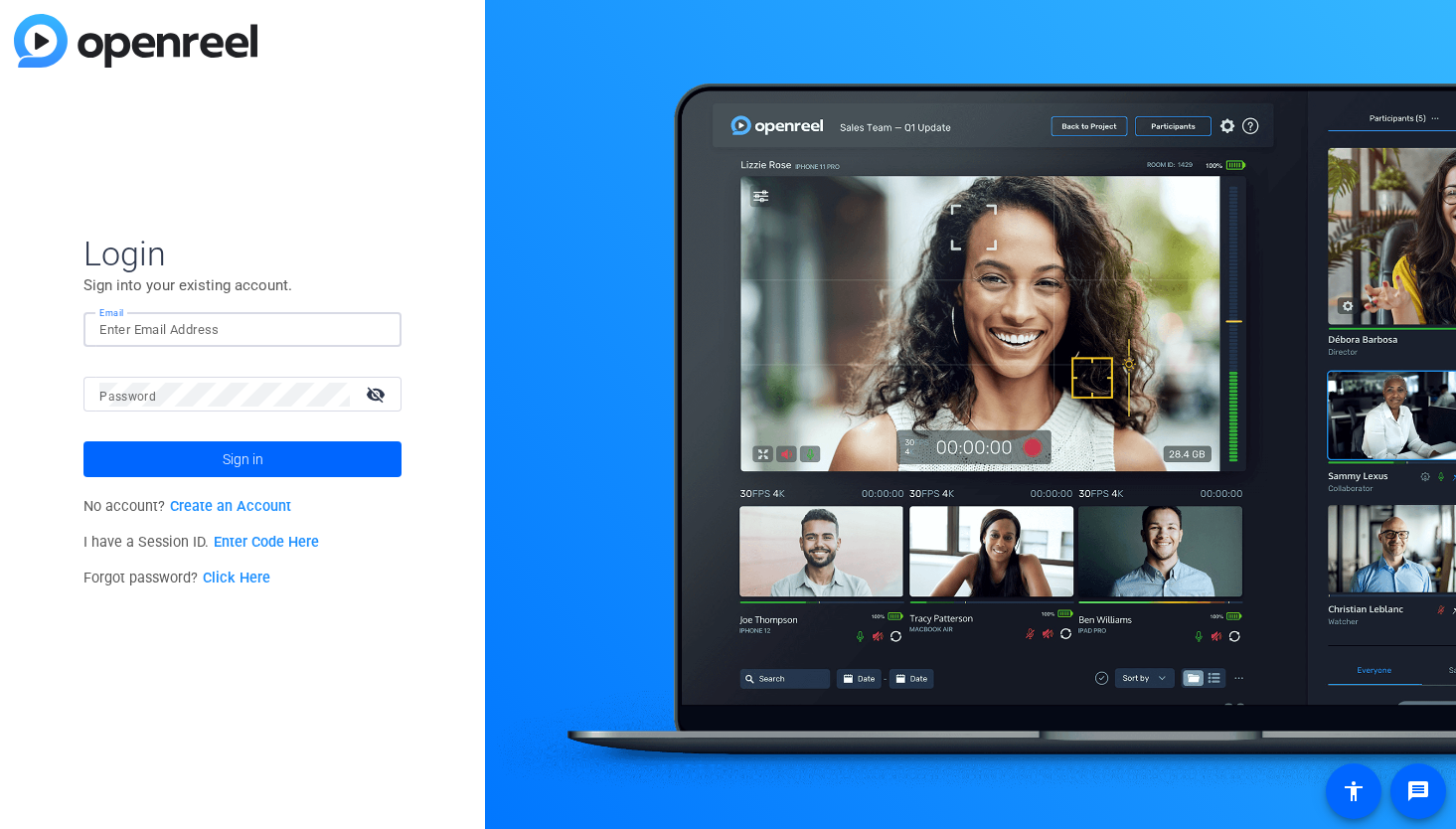 click on "Email" at bounding box center (243, 330) 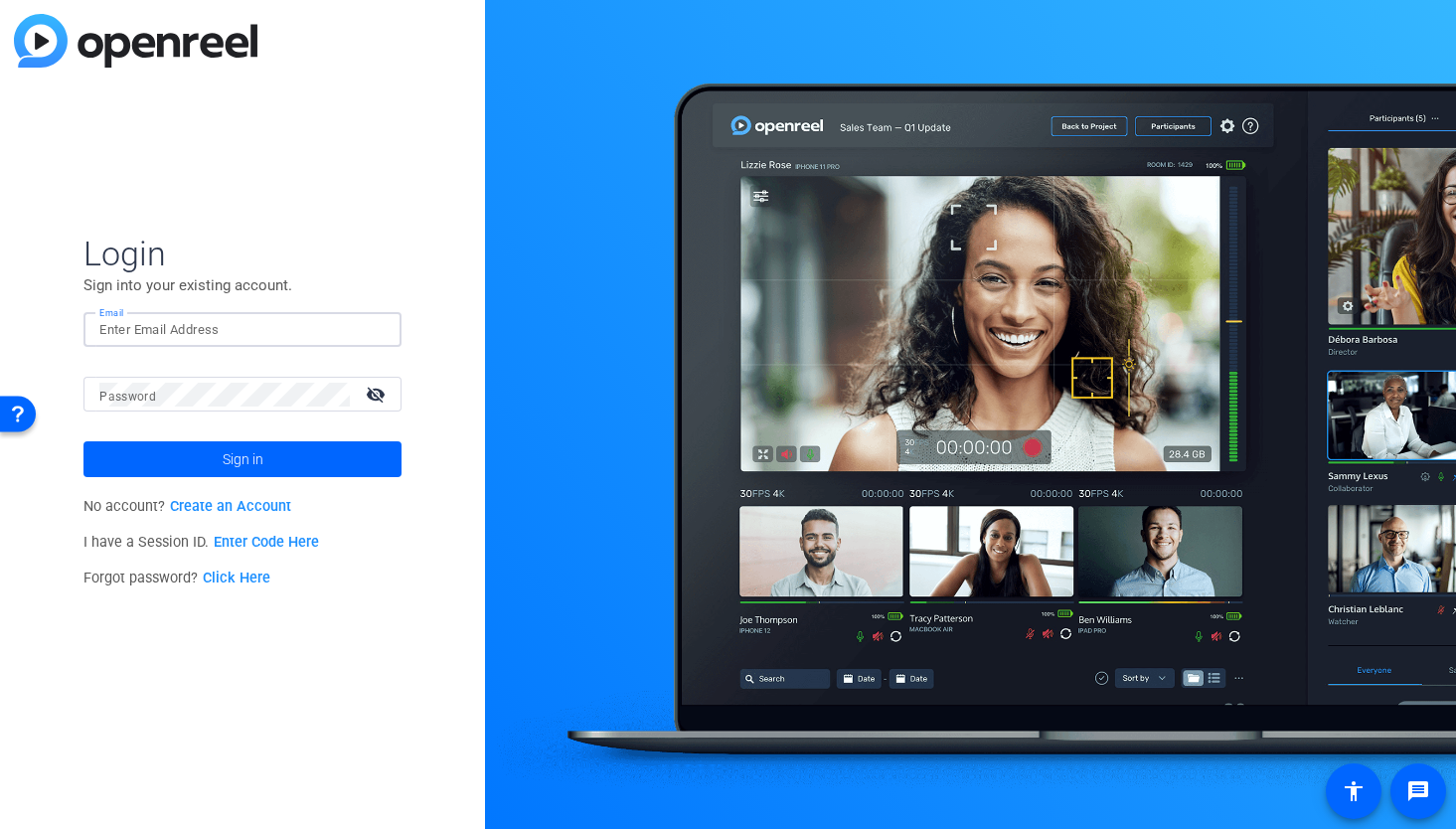 type on "[EMAIL]" 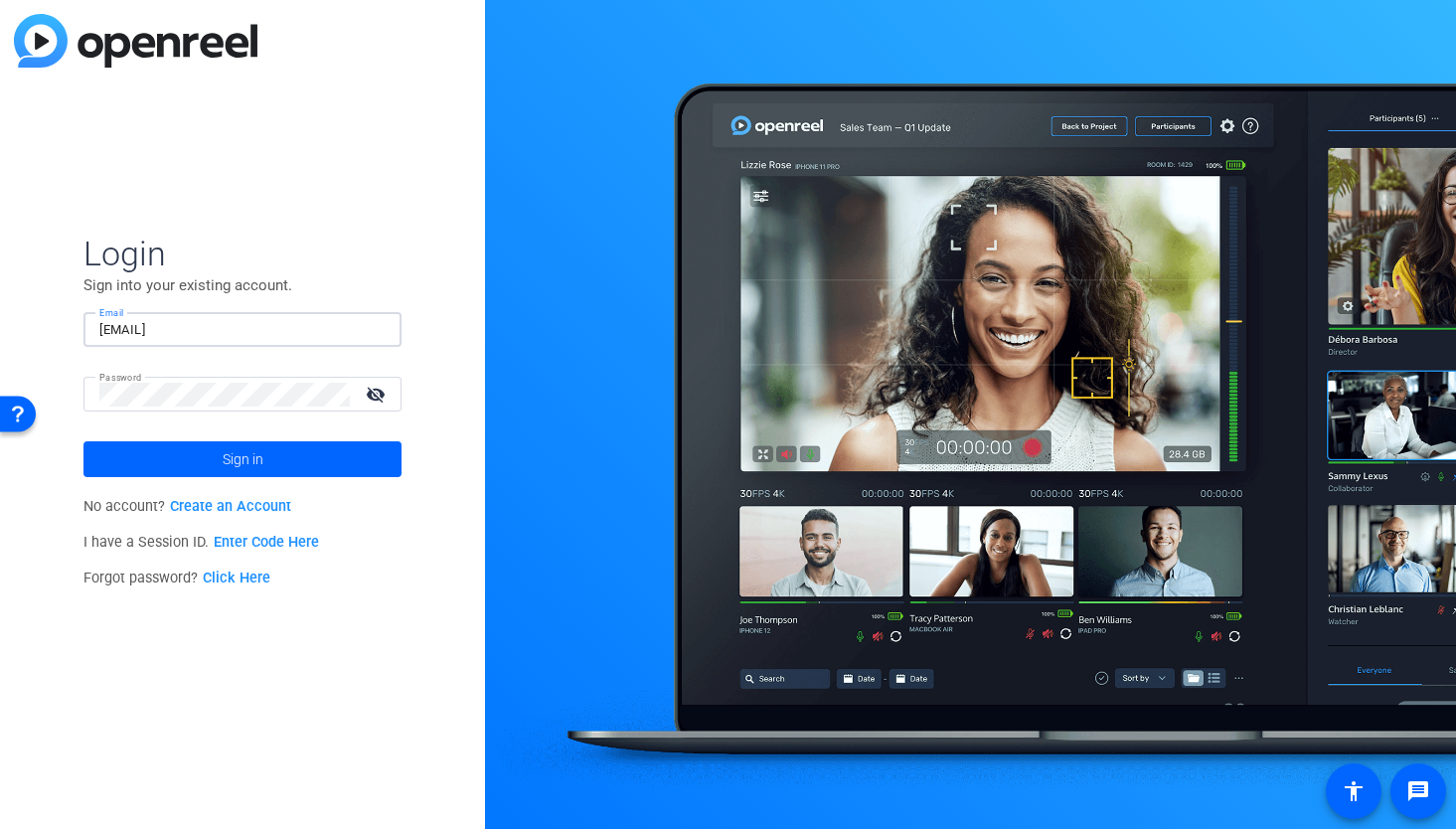 click on "Sign in" 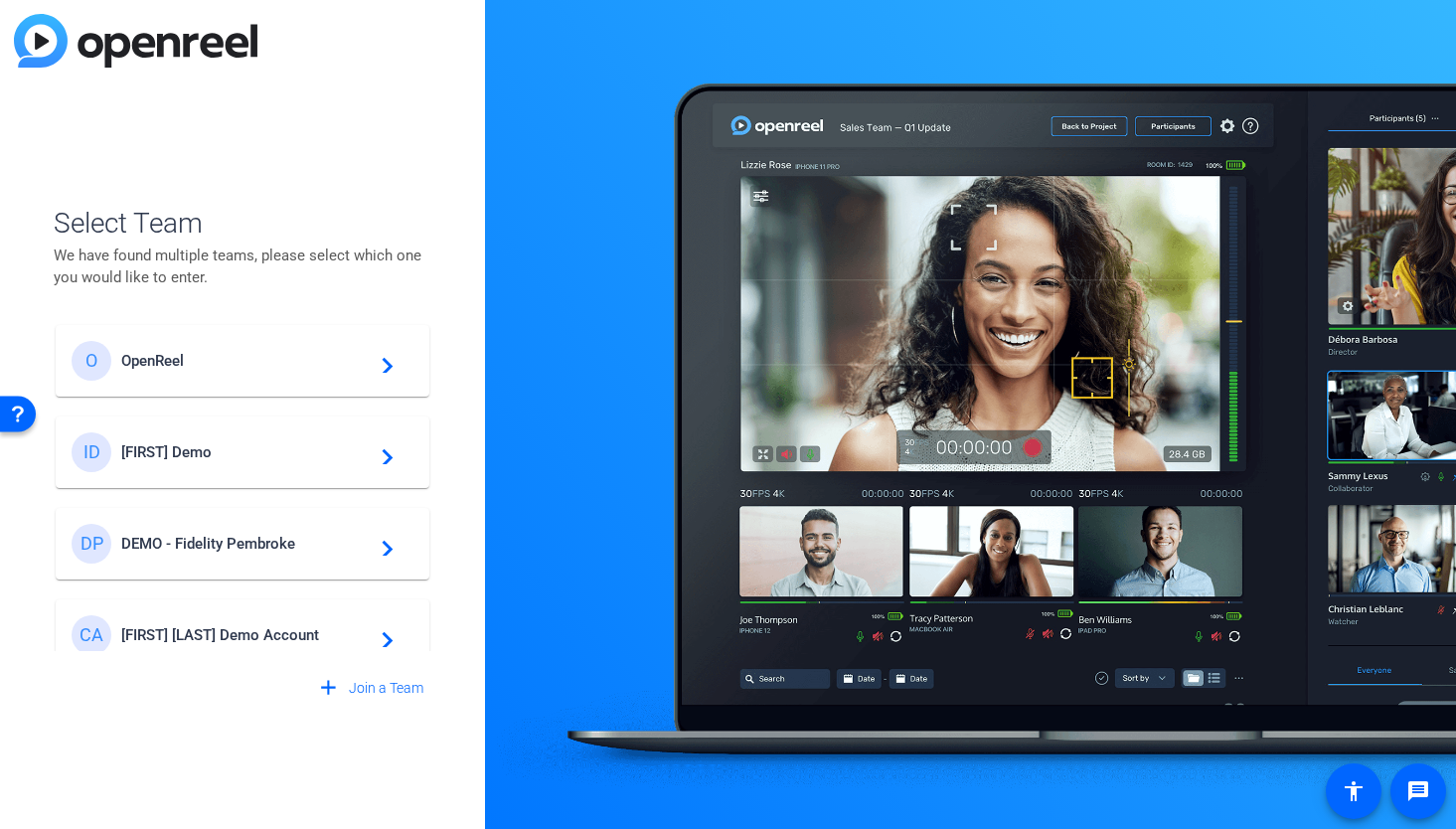 click on "OpenReel" 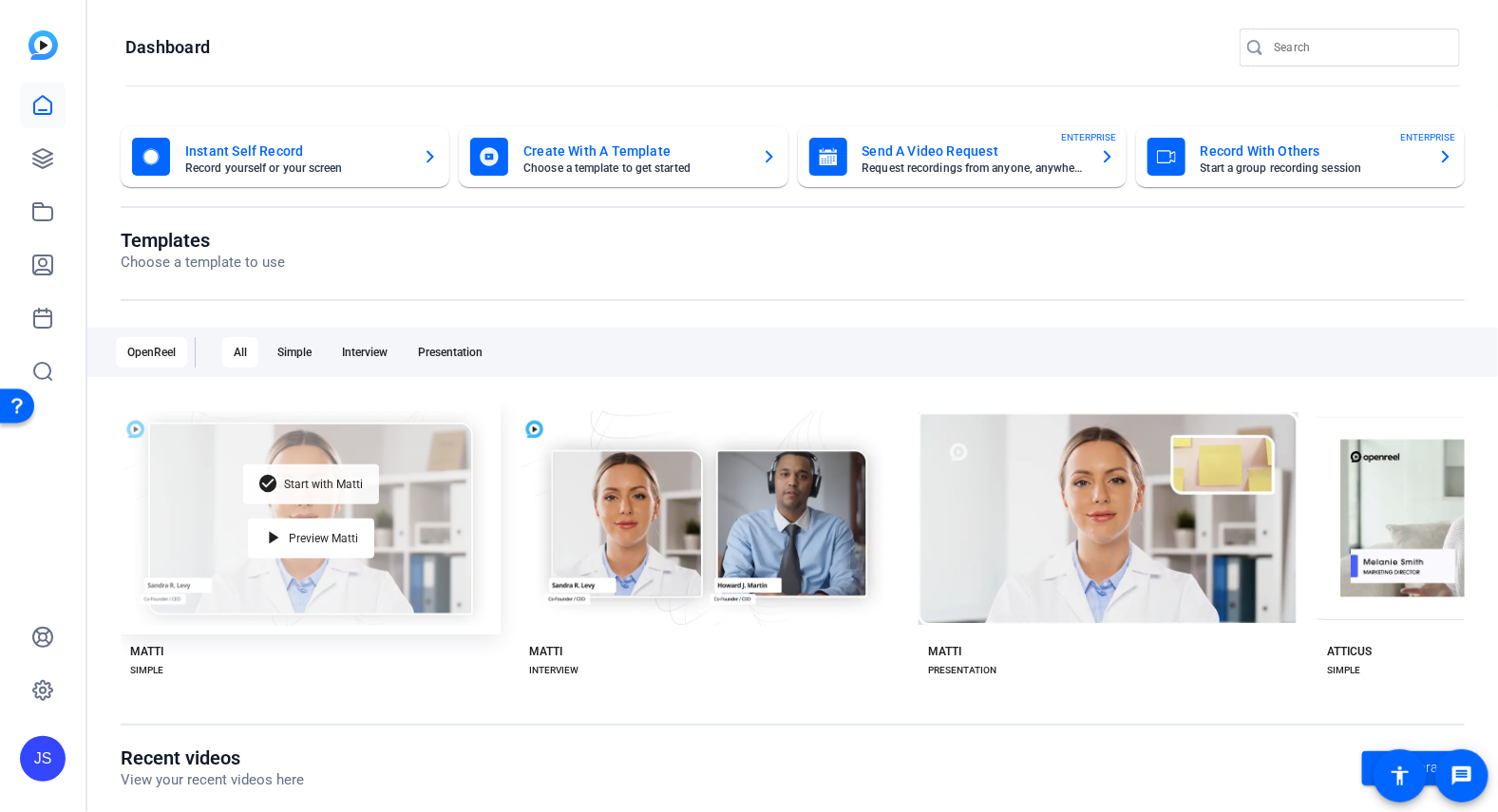 click on "Start with Matti" 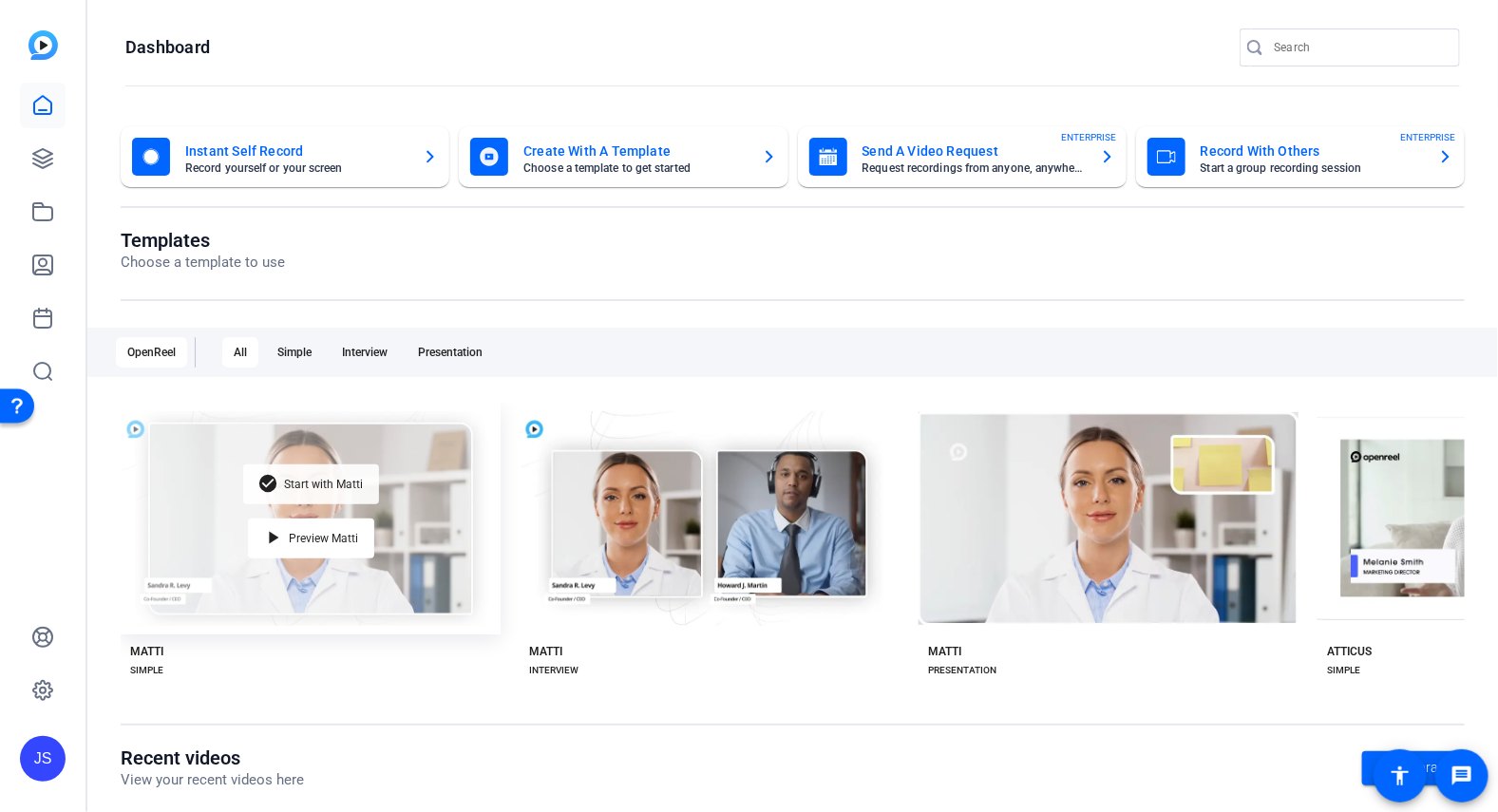 click on "check_circle Start with [FIRST]" 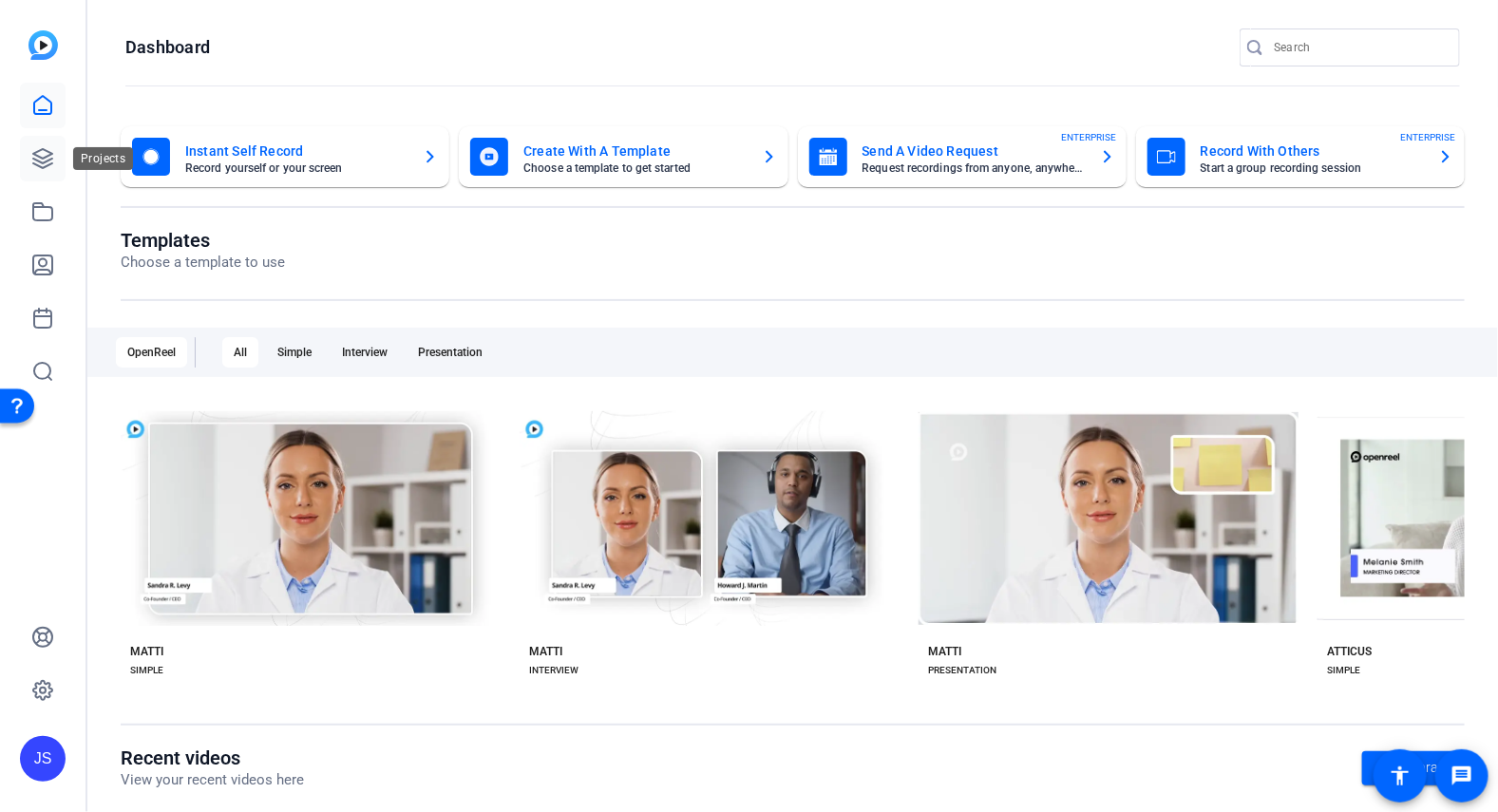 click 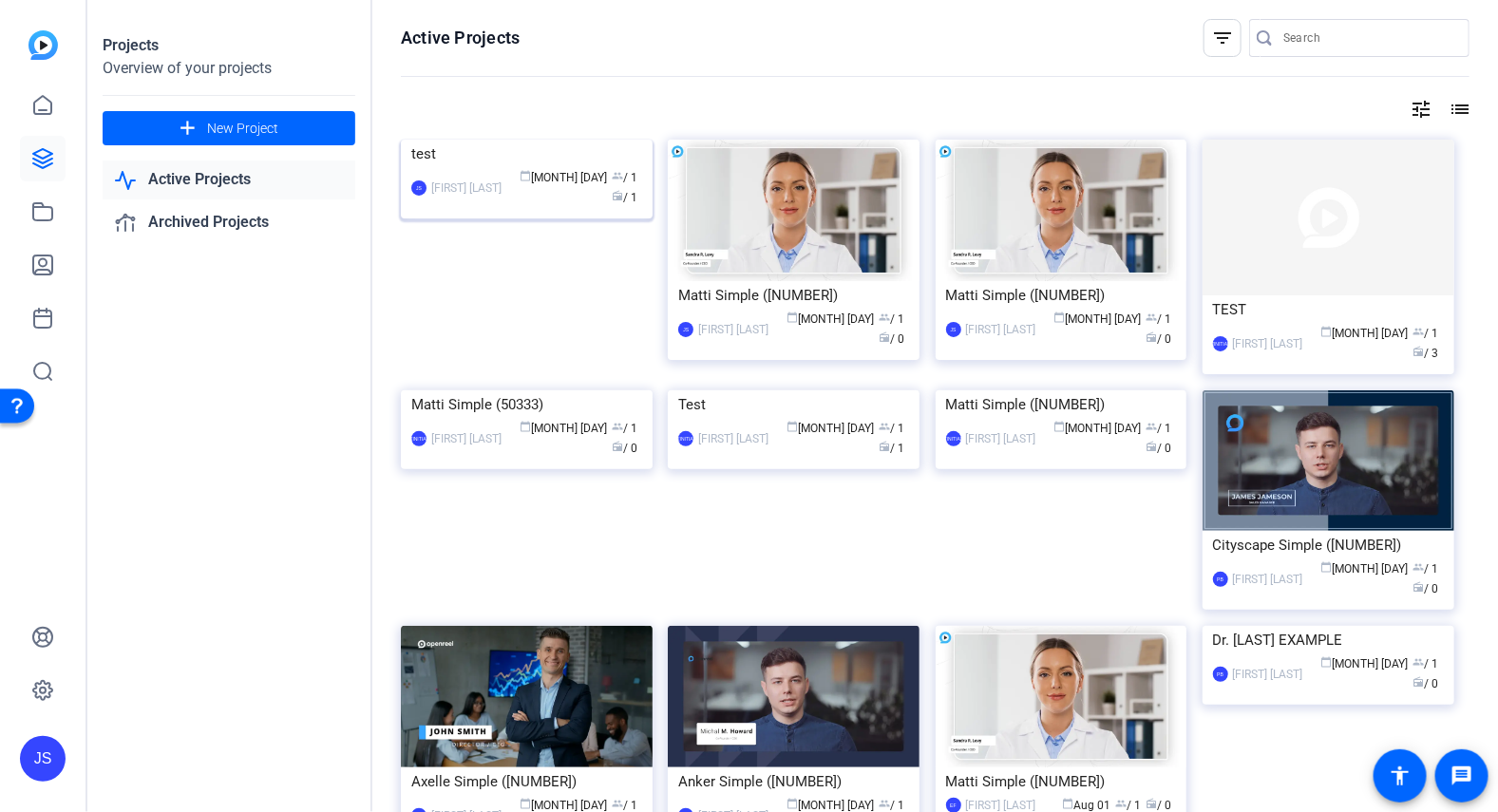 click 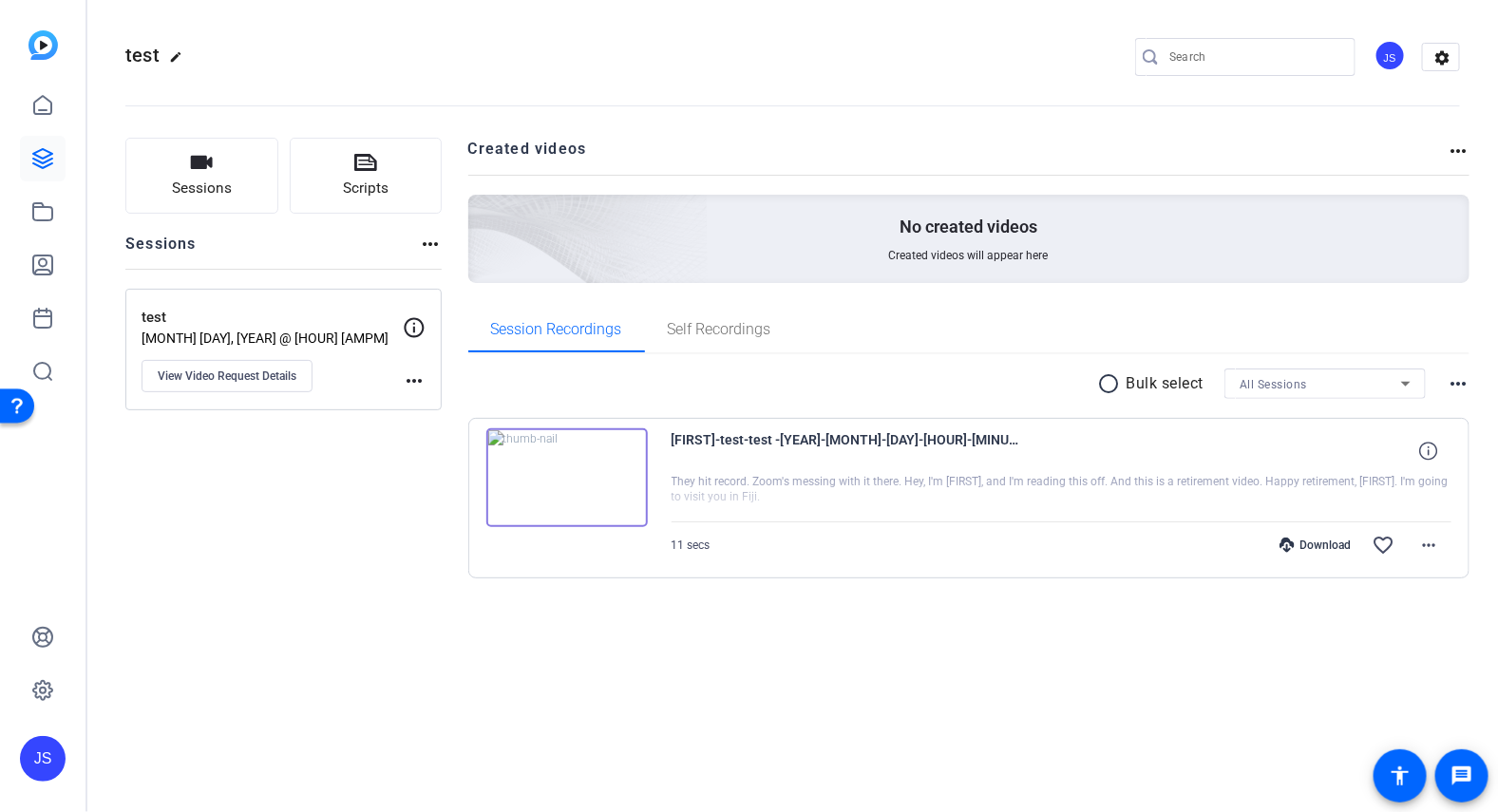 click on "JS" 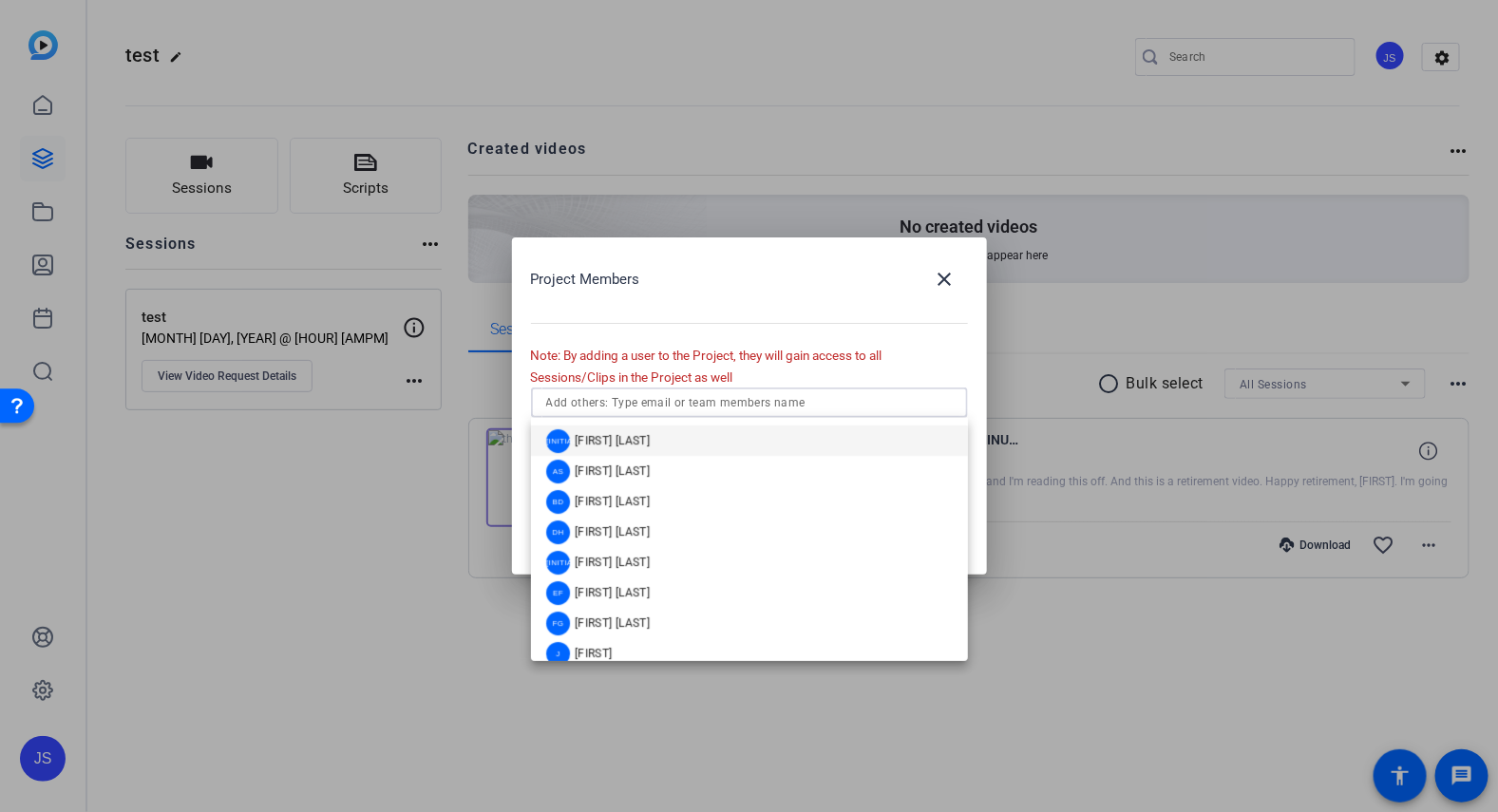 click at bounding box center (749, 403) 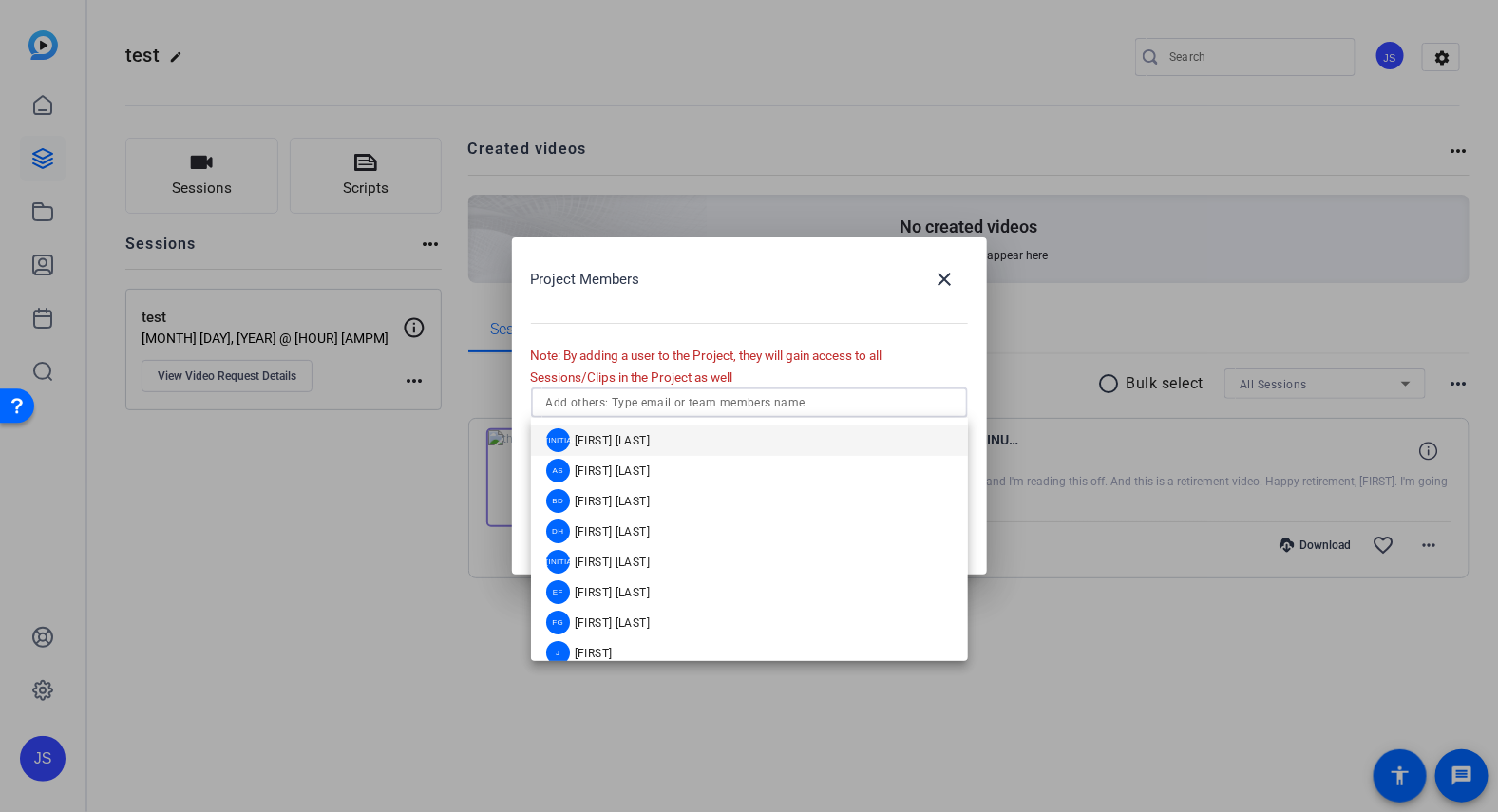 click on "Alexis Leon" at bounding box center [612, 441] 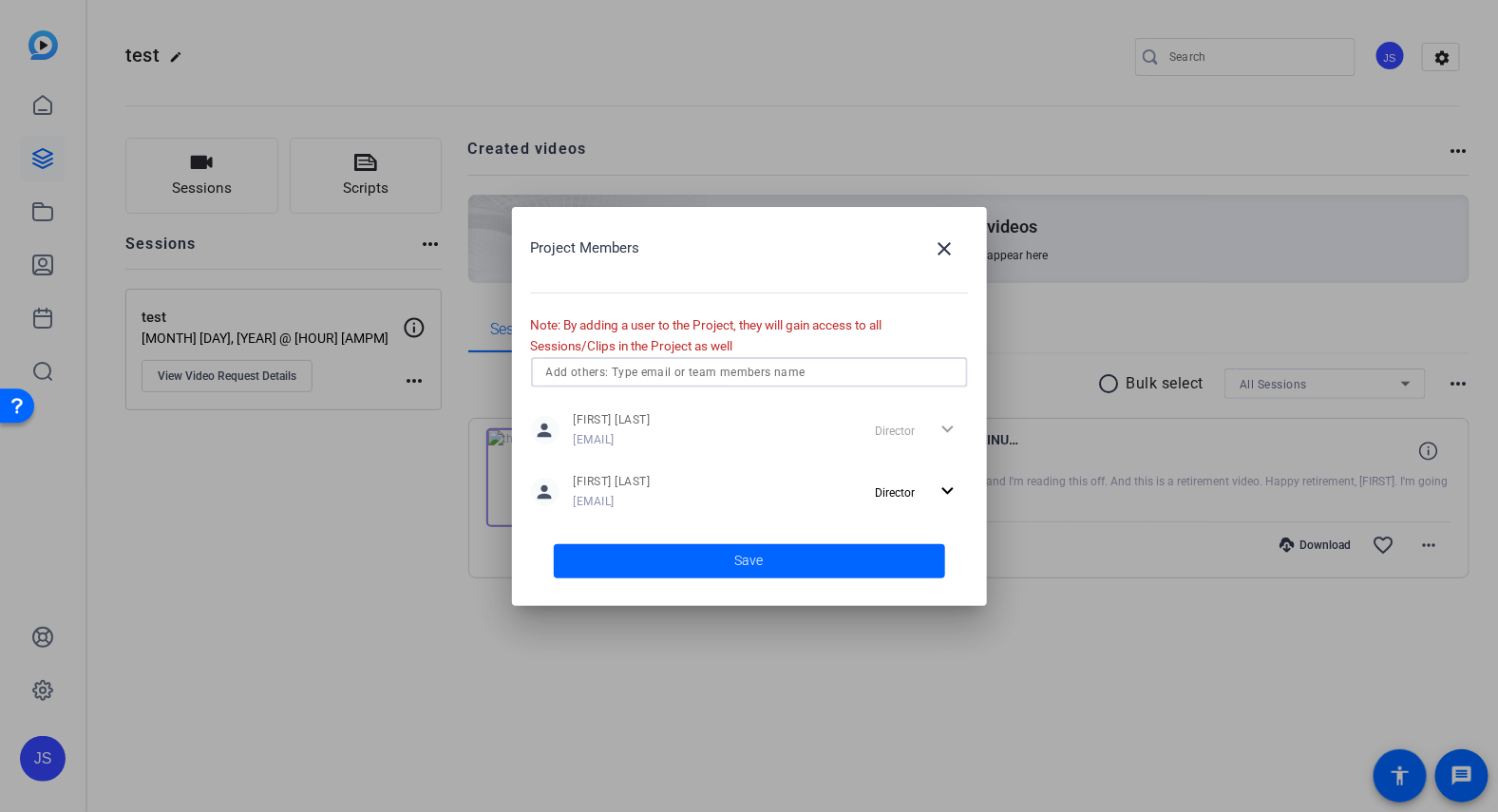 click at bounding box center [749, 372] 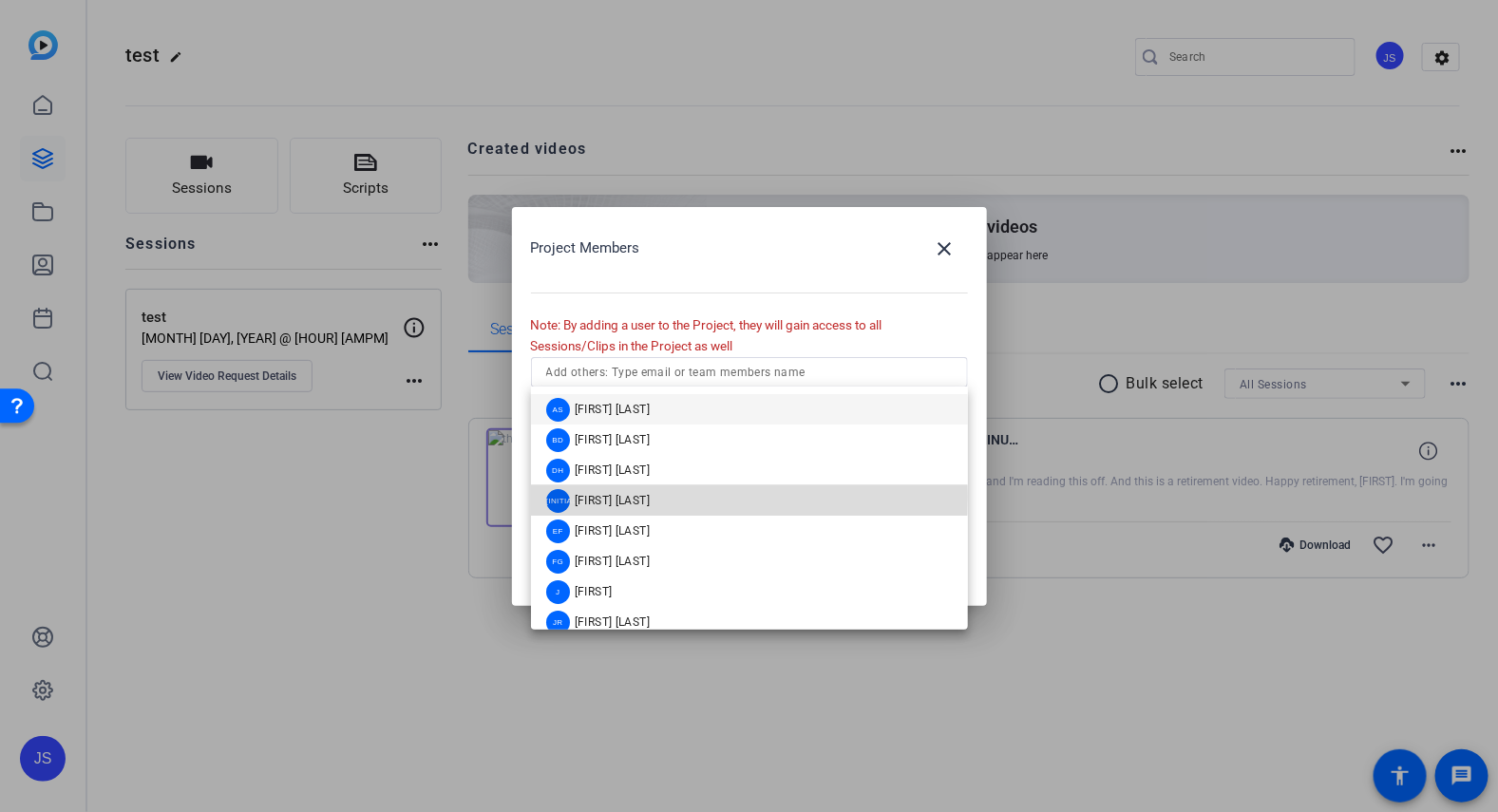 click on "Erica Manganaro" at bounding box center [612, 500] 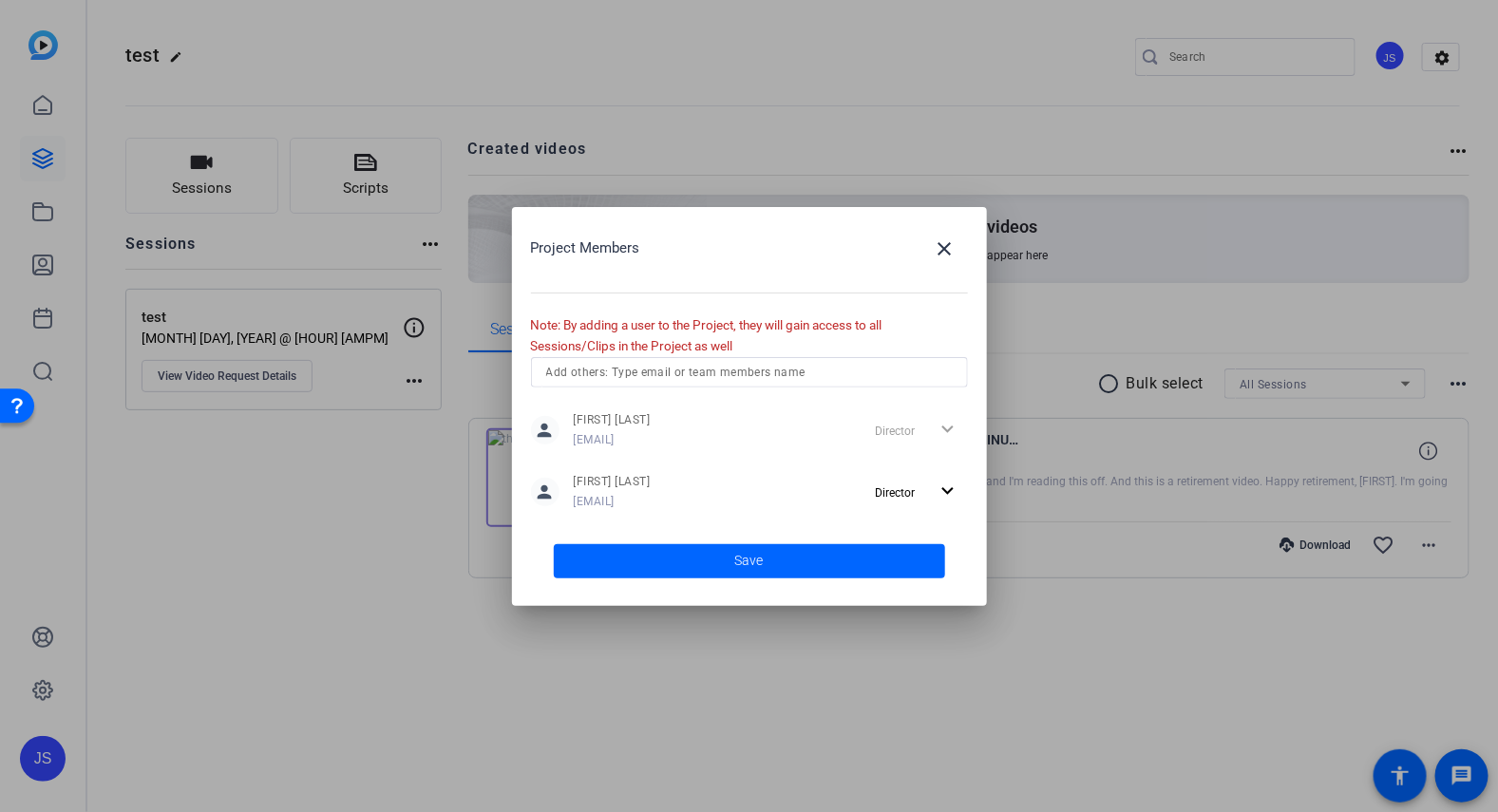 type 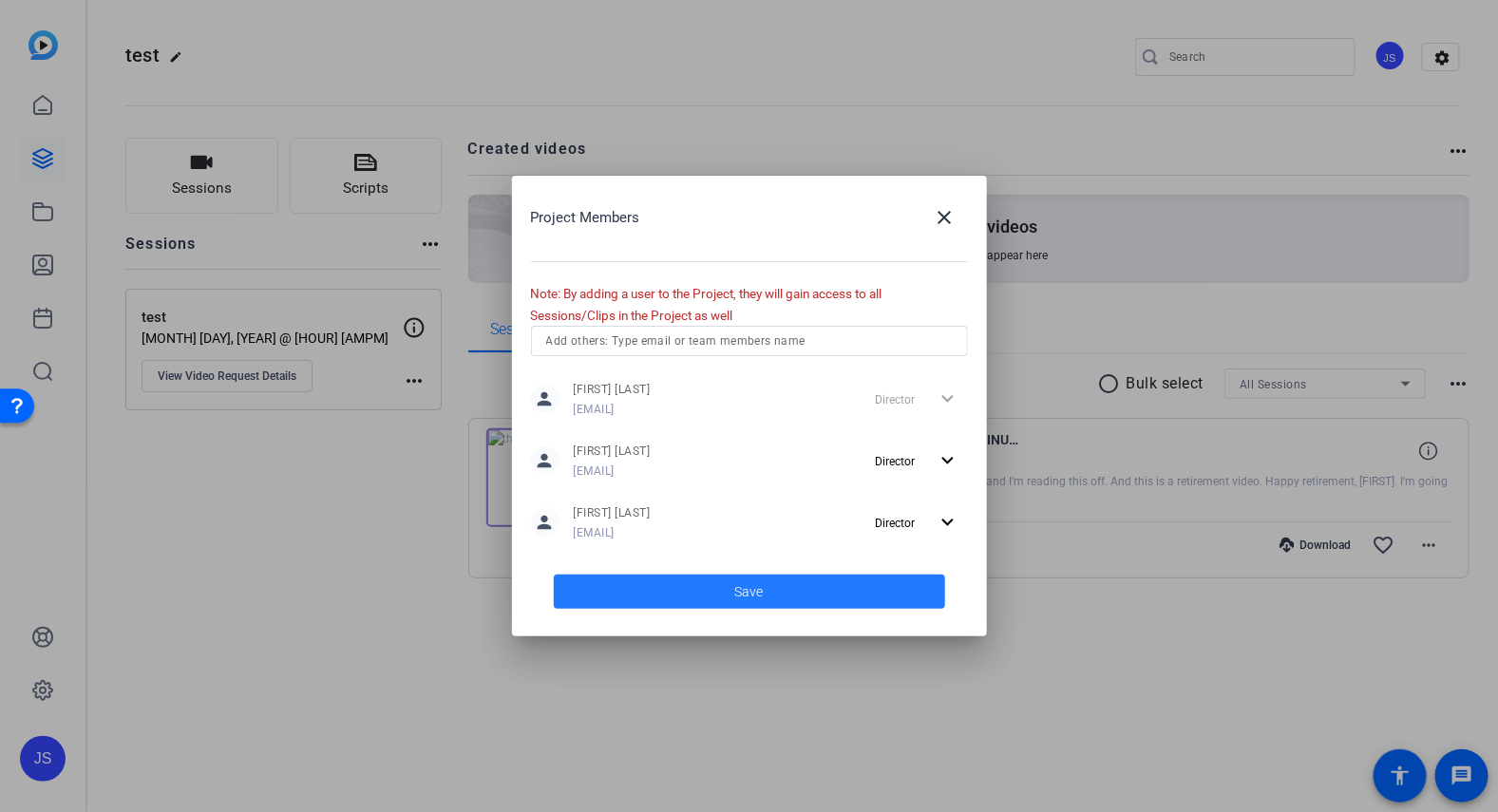 click on "Save" 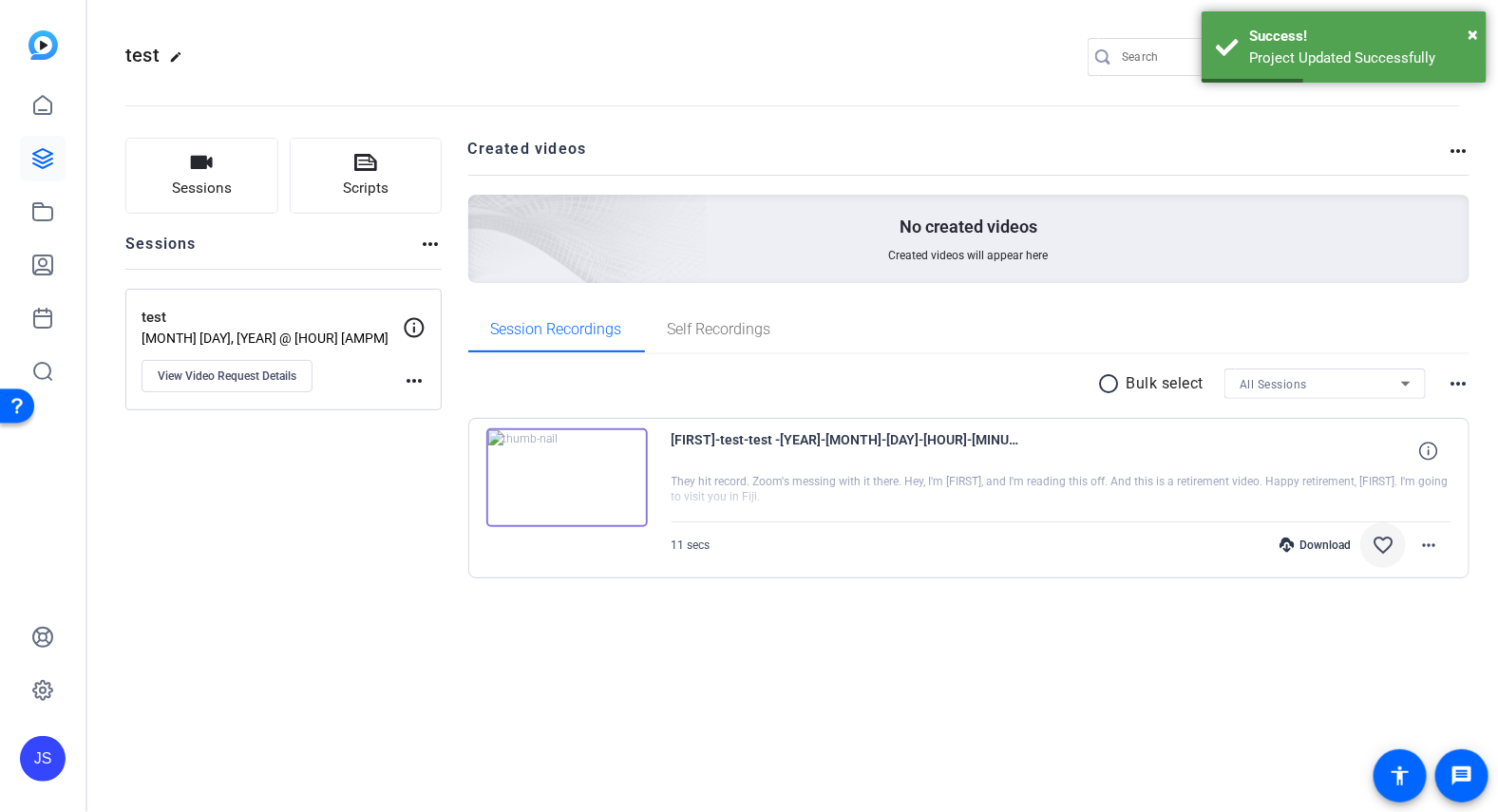 click on "favorite_border" at bounding box center (1383, 545) 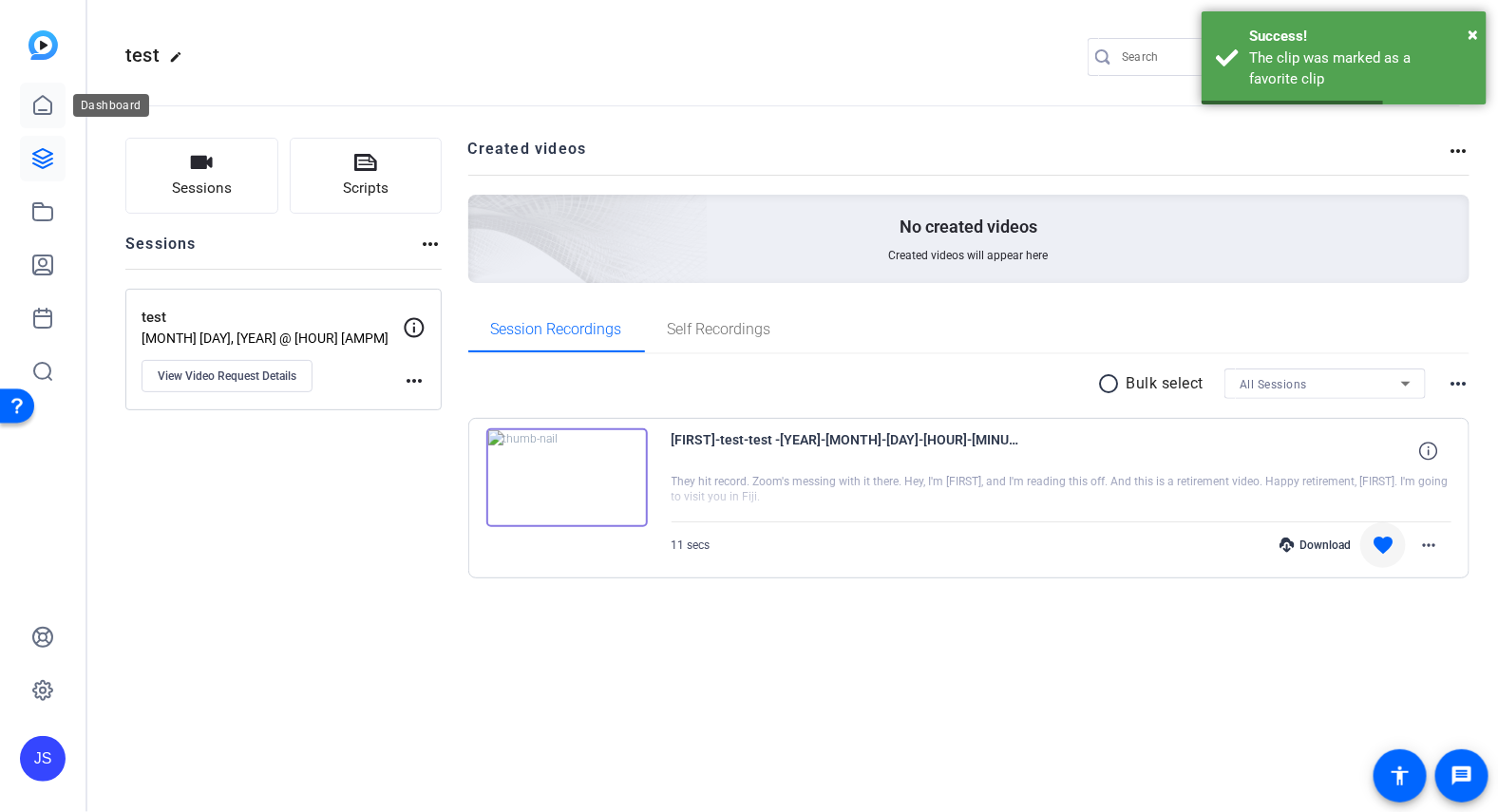 click 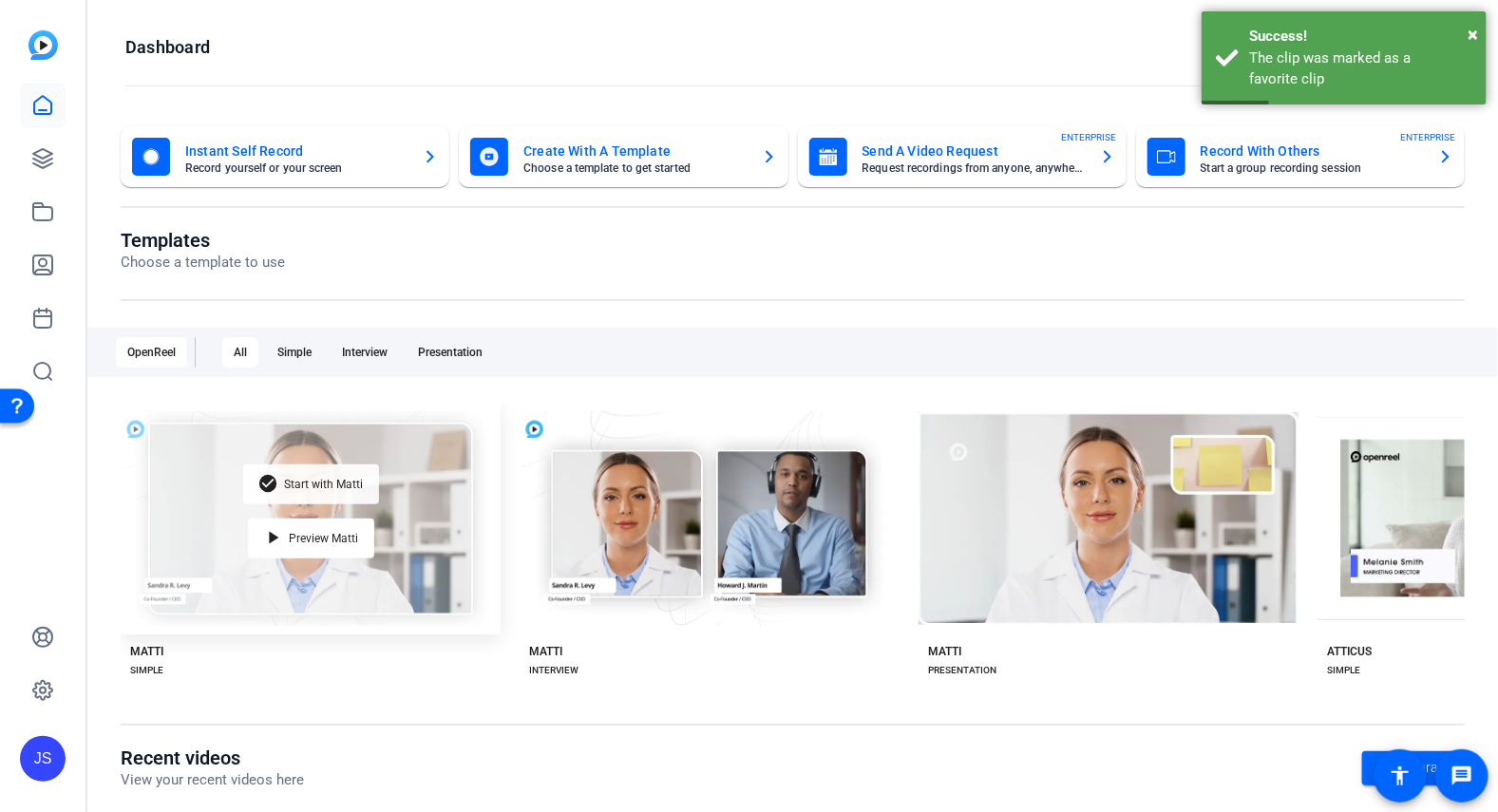 click on "Start with Matti" 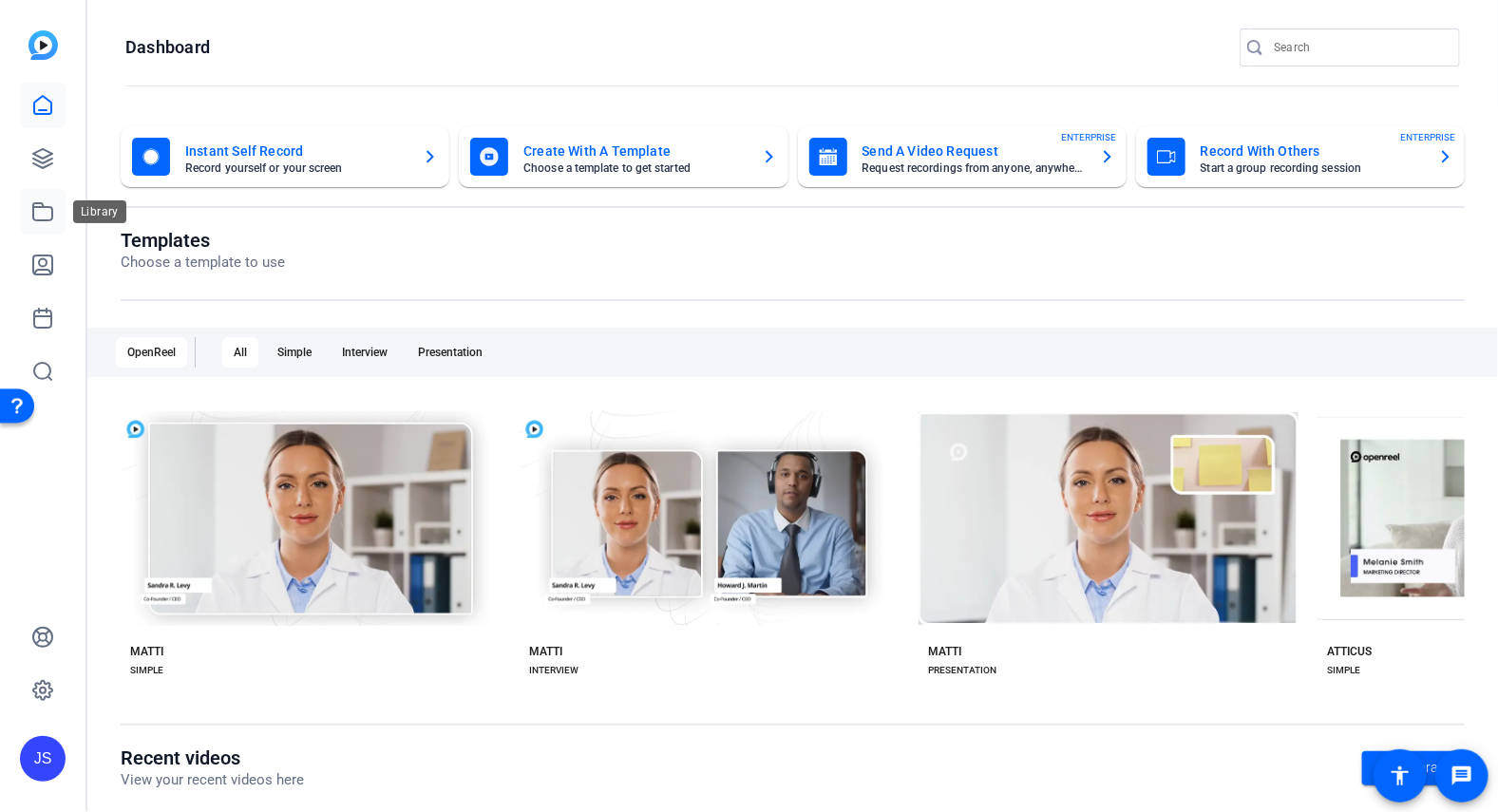 click 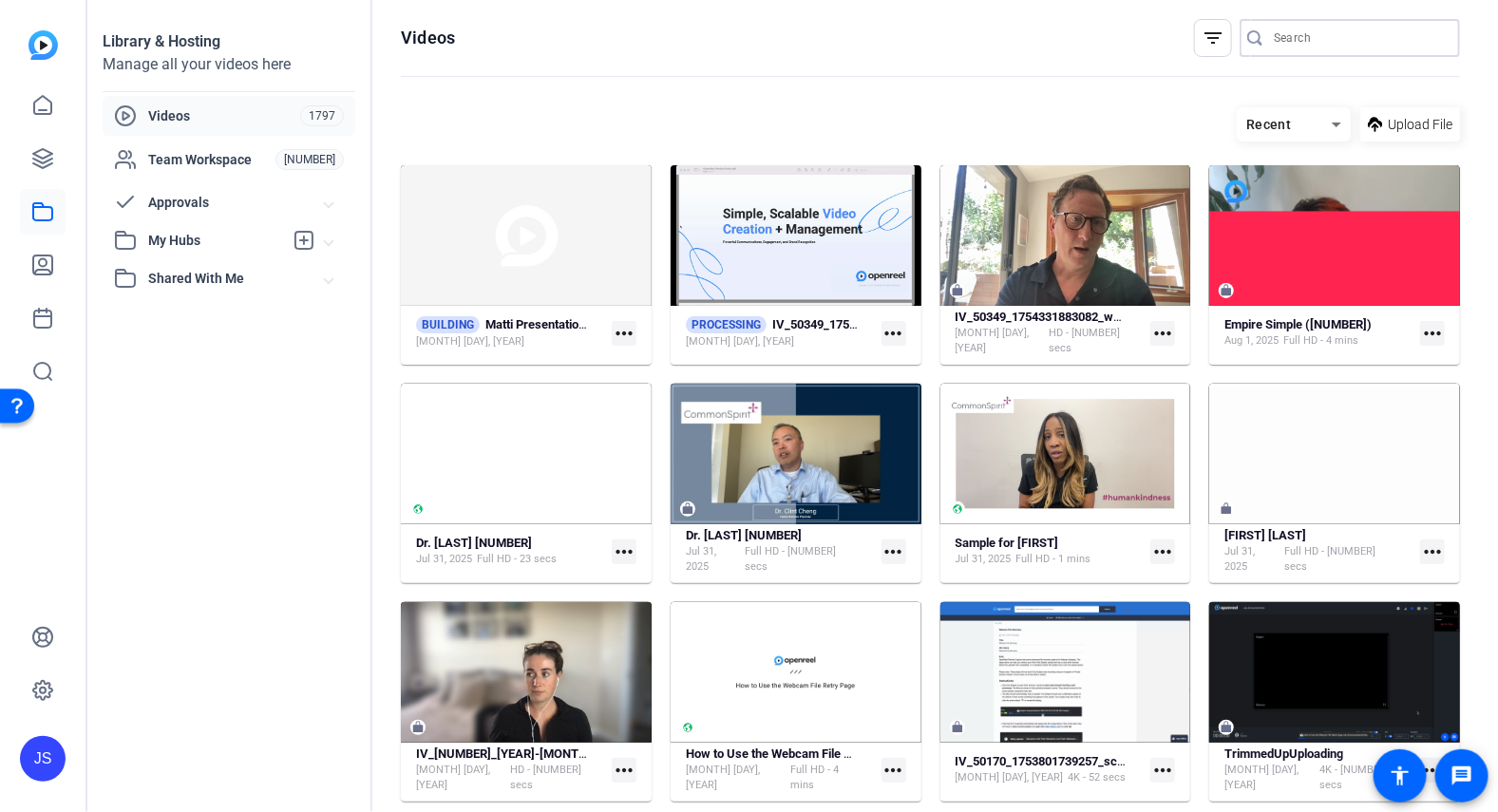 click at bounding box center (1359, 38) 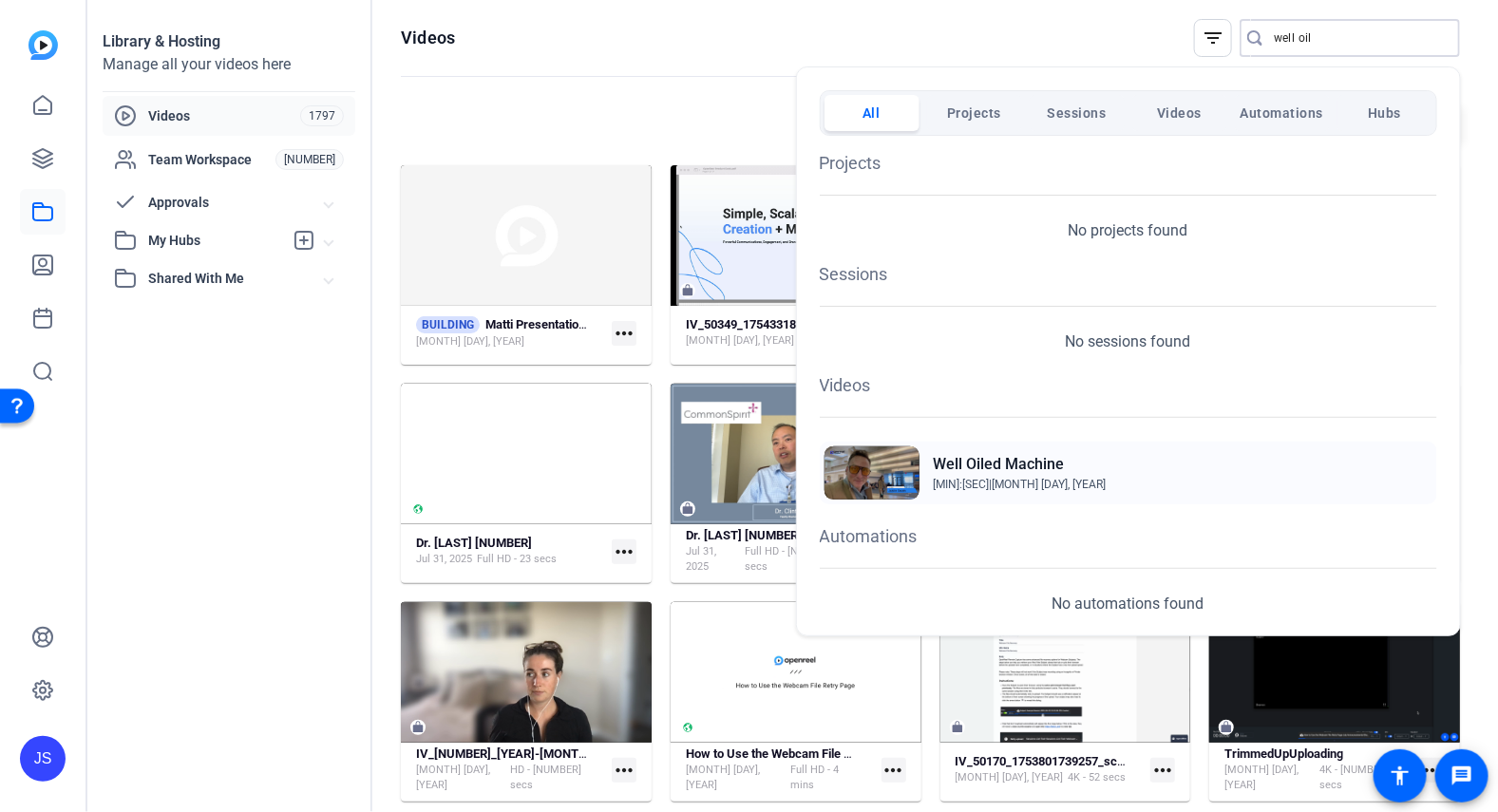 type on "well oil" 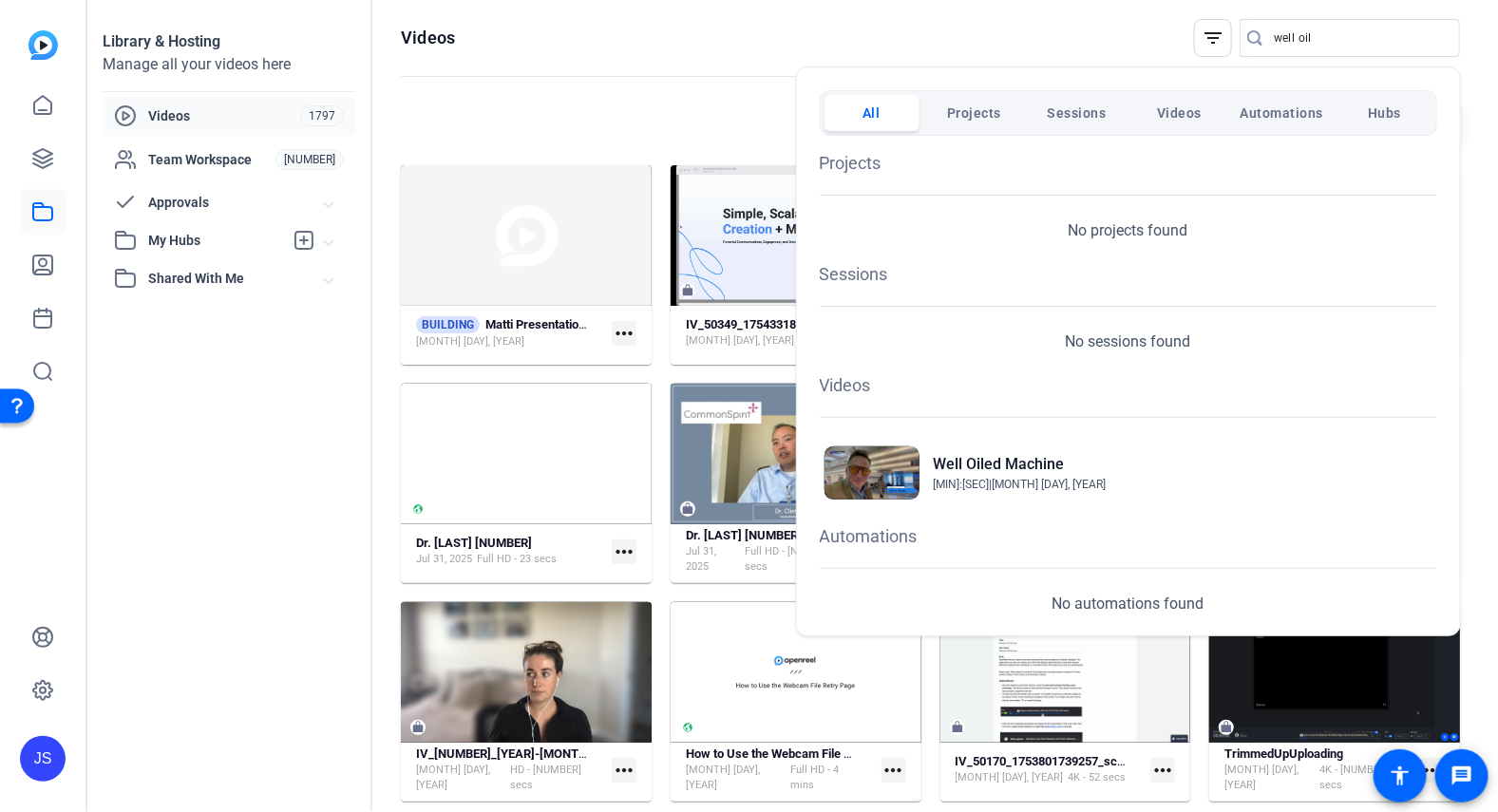 click at bounding box center [749, 406] 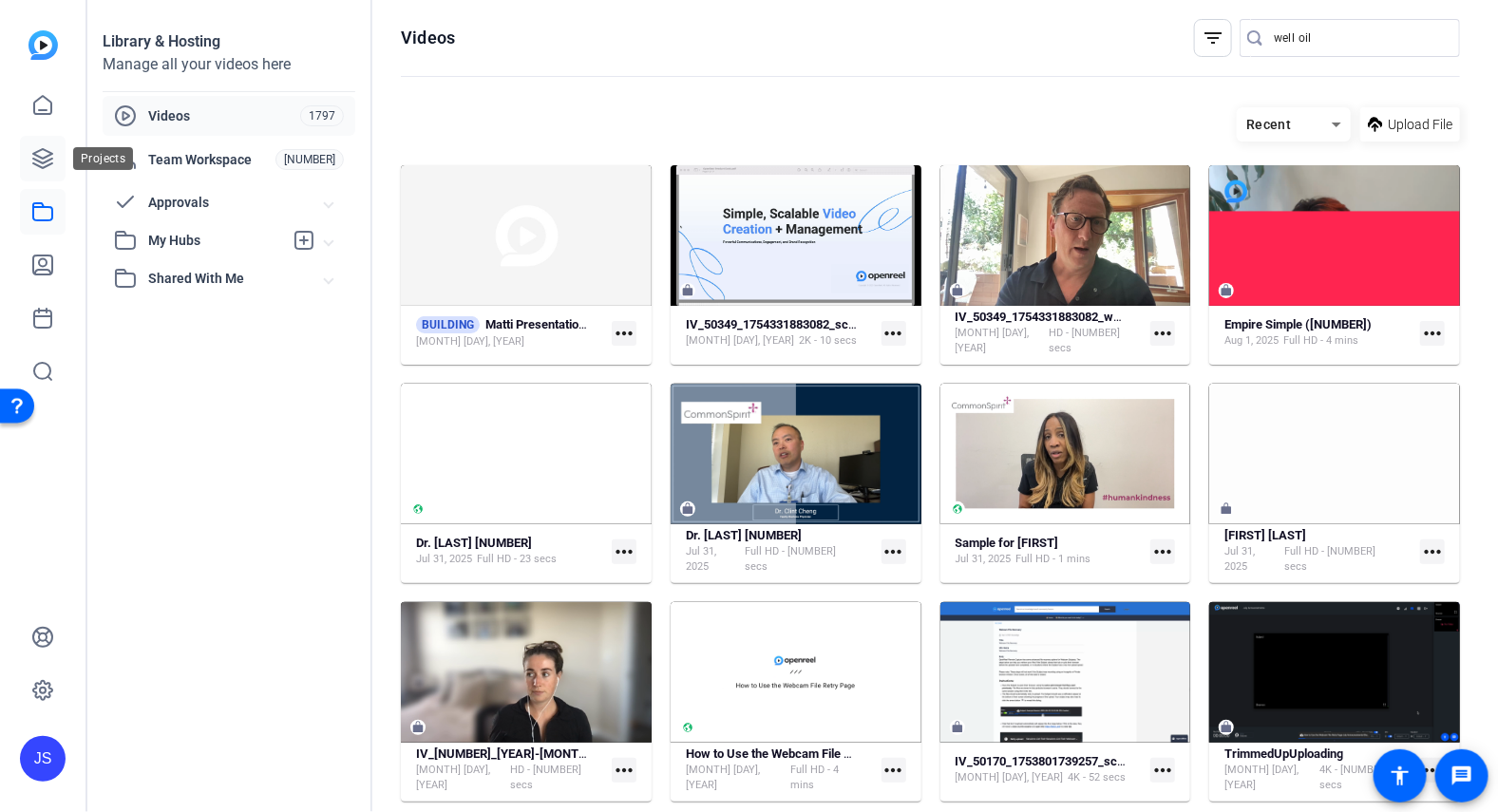 click 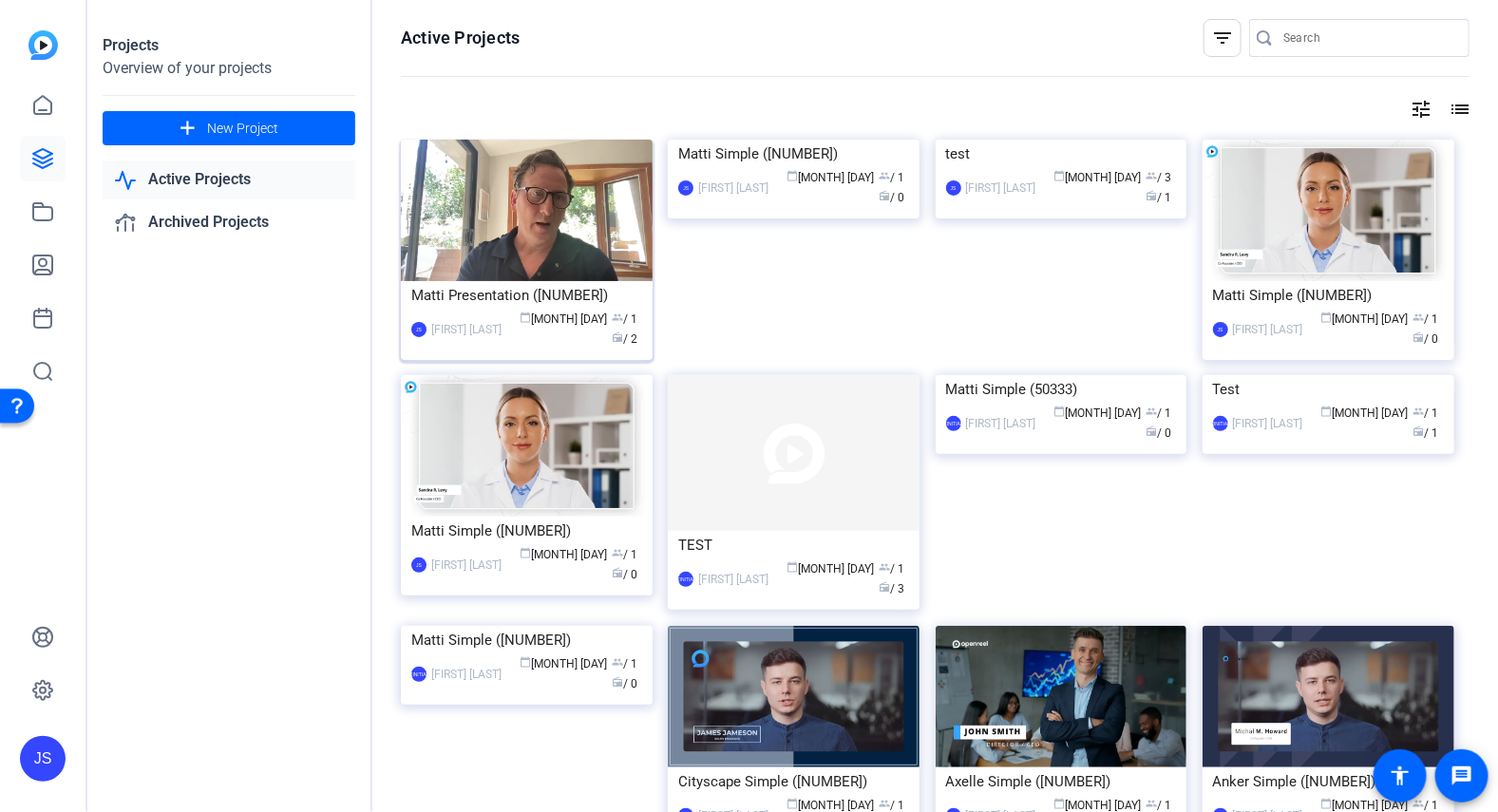 click on "Matti Presentation (50349)" 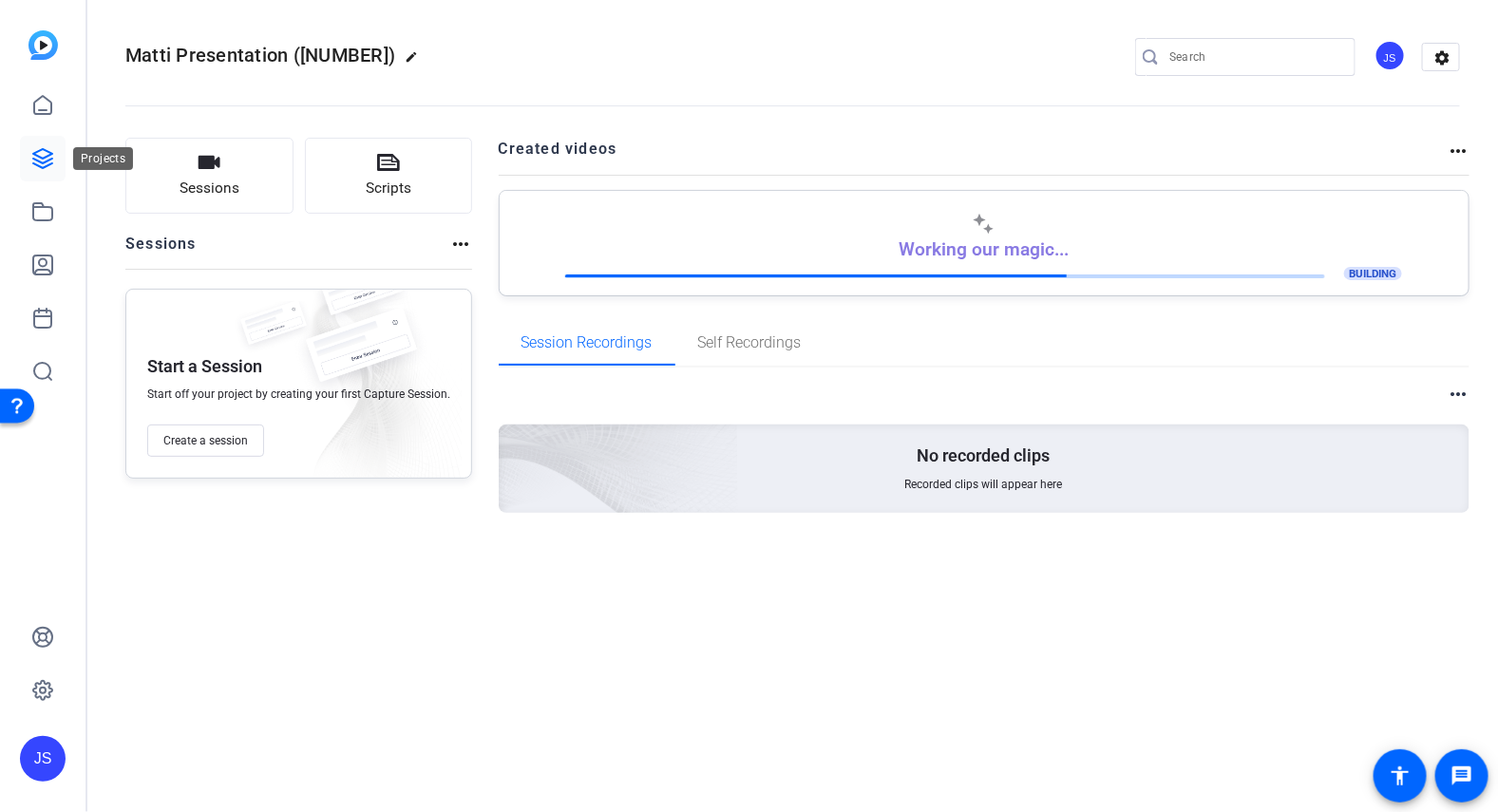 click 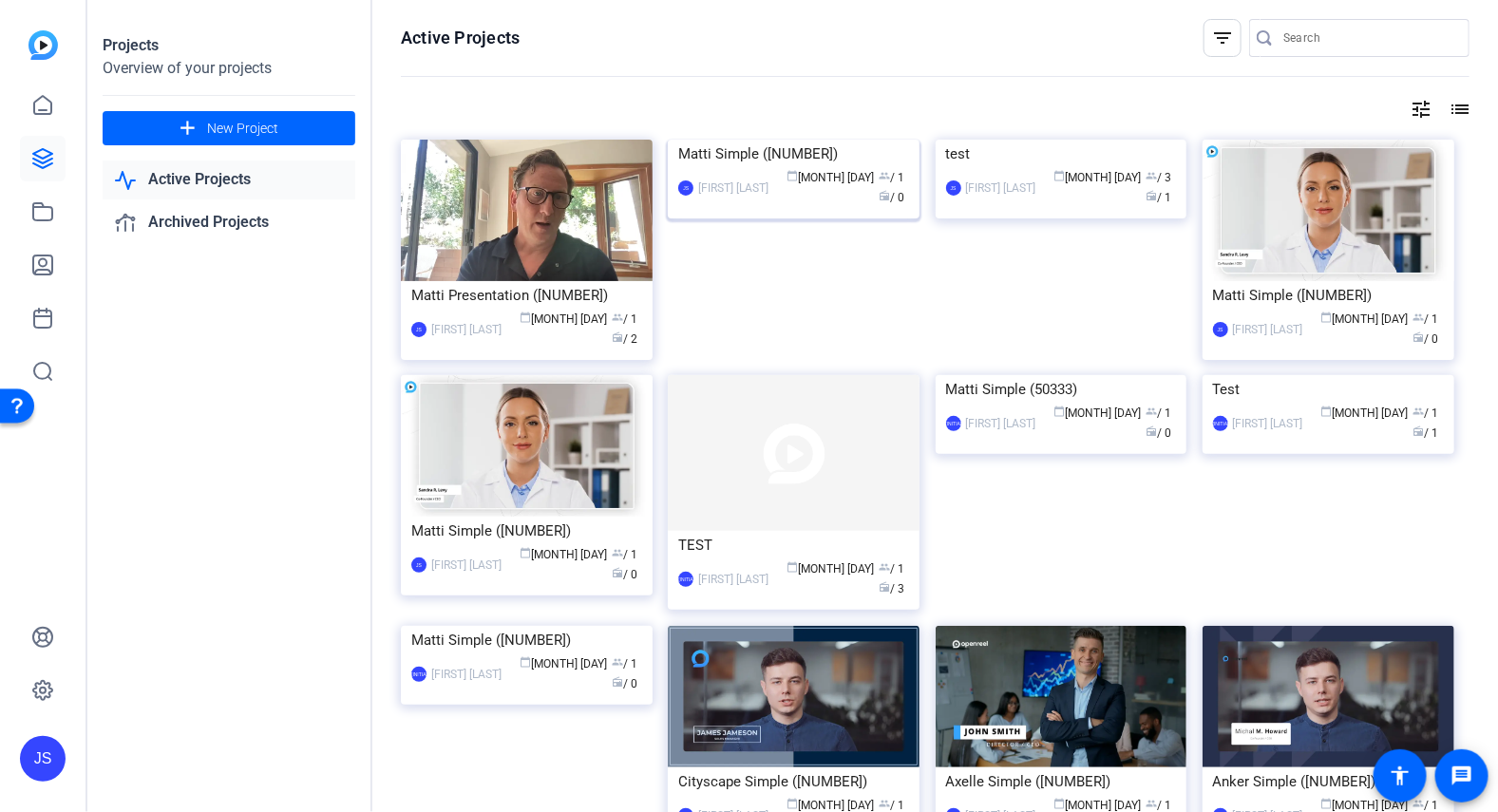 click on "Matti Simple (50348)" 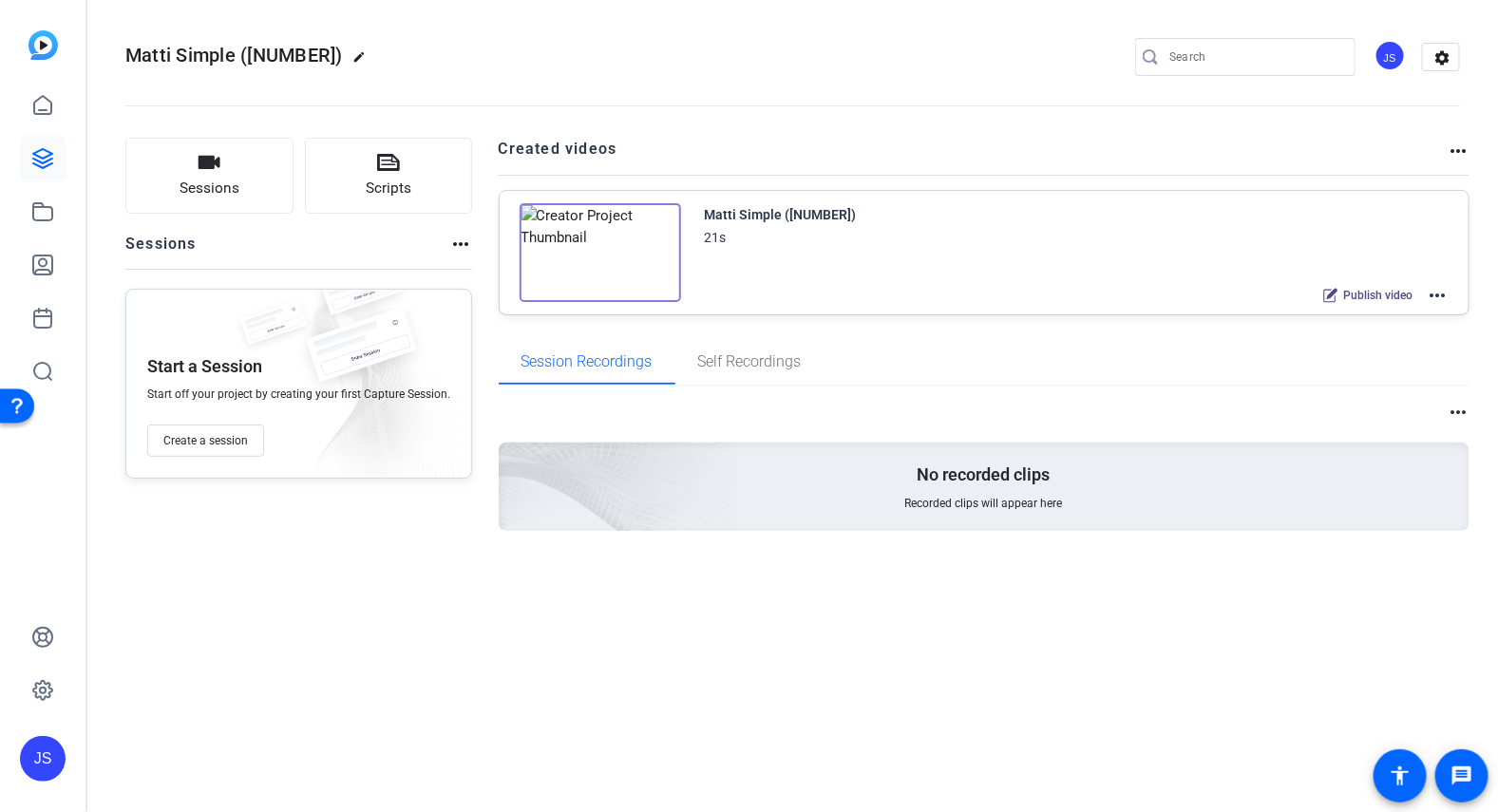 click on "more_horiz" 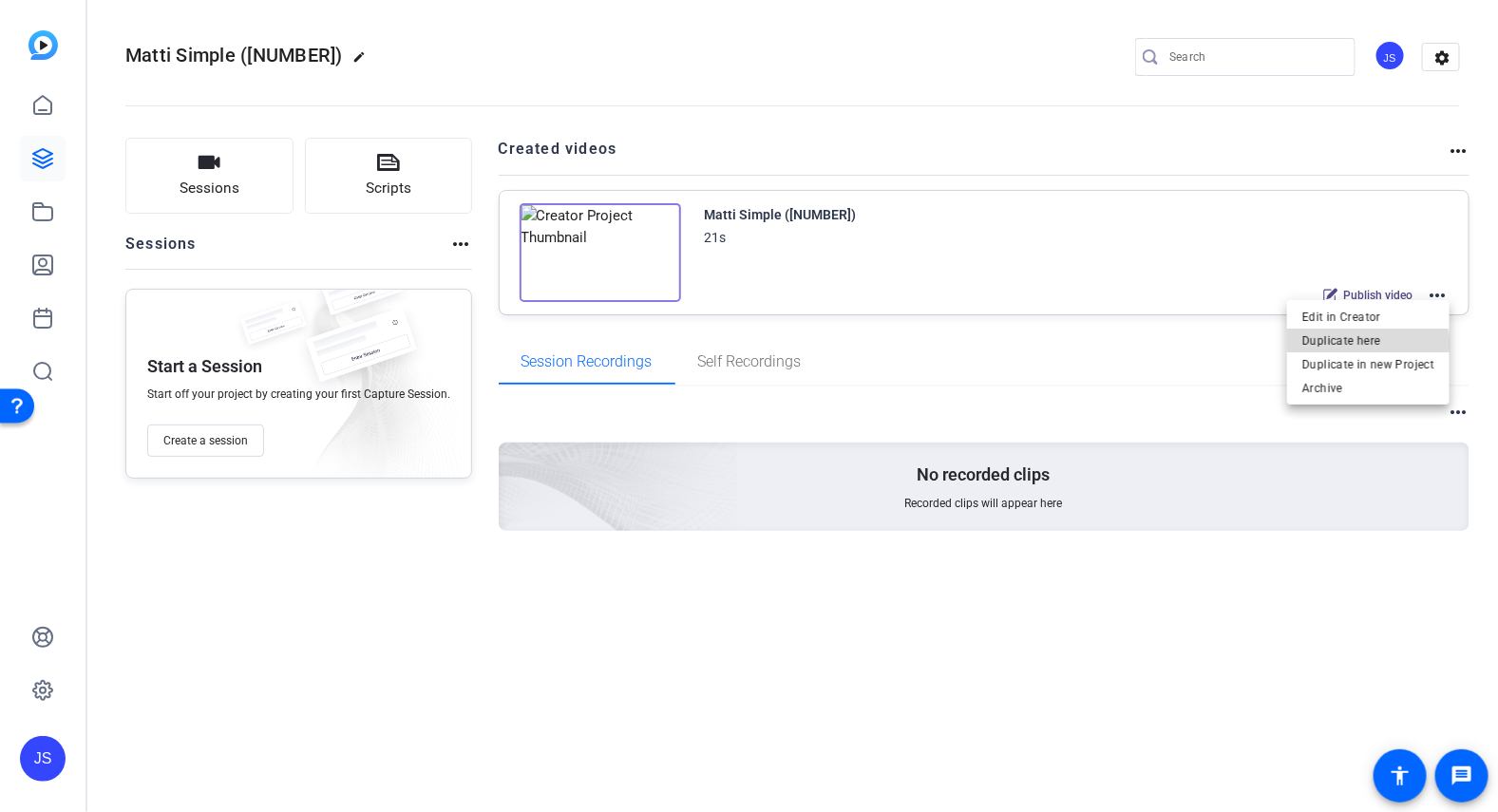click on "Duplicate here" at bounding box center (1368, 341) 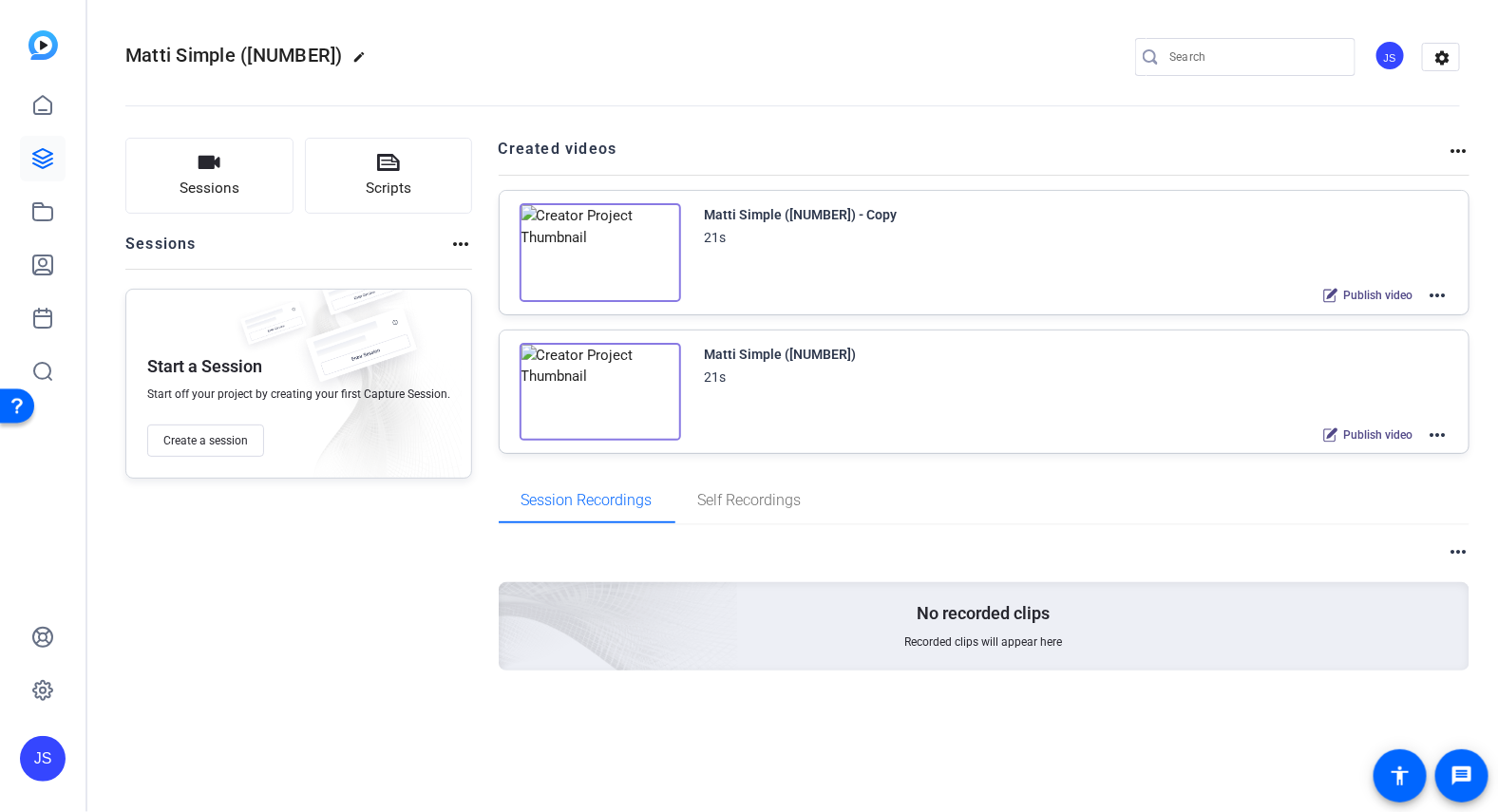 click on "more_horiz" 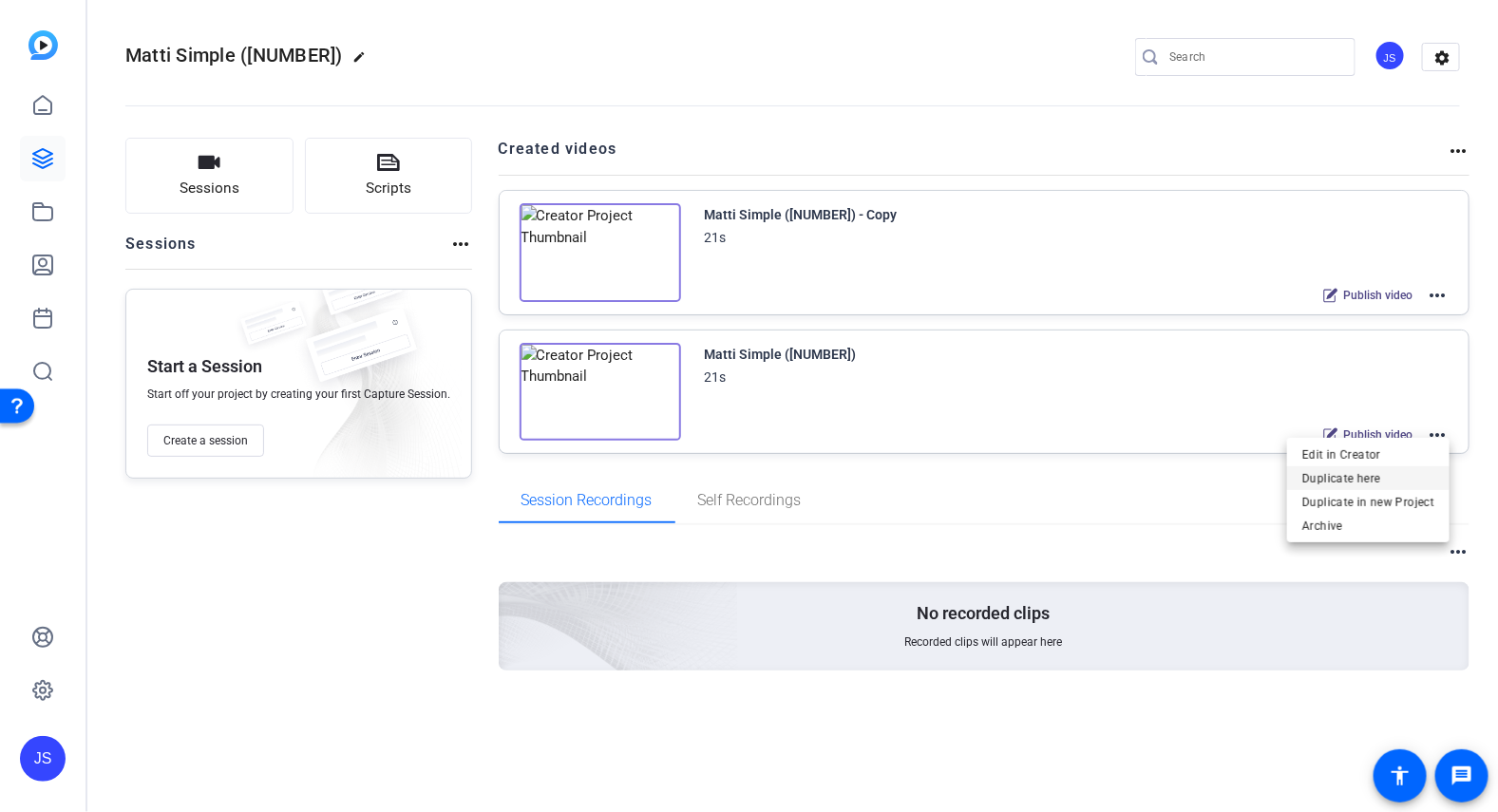 click on "Duplicate here" at bounding box center (1368, 478) 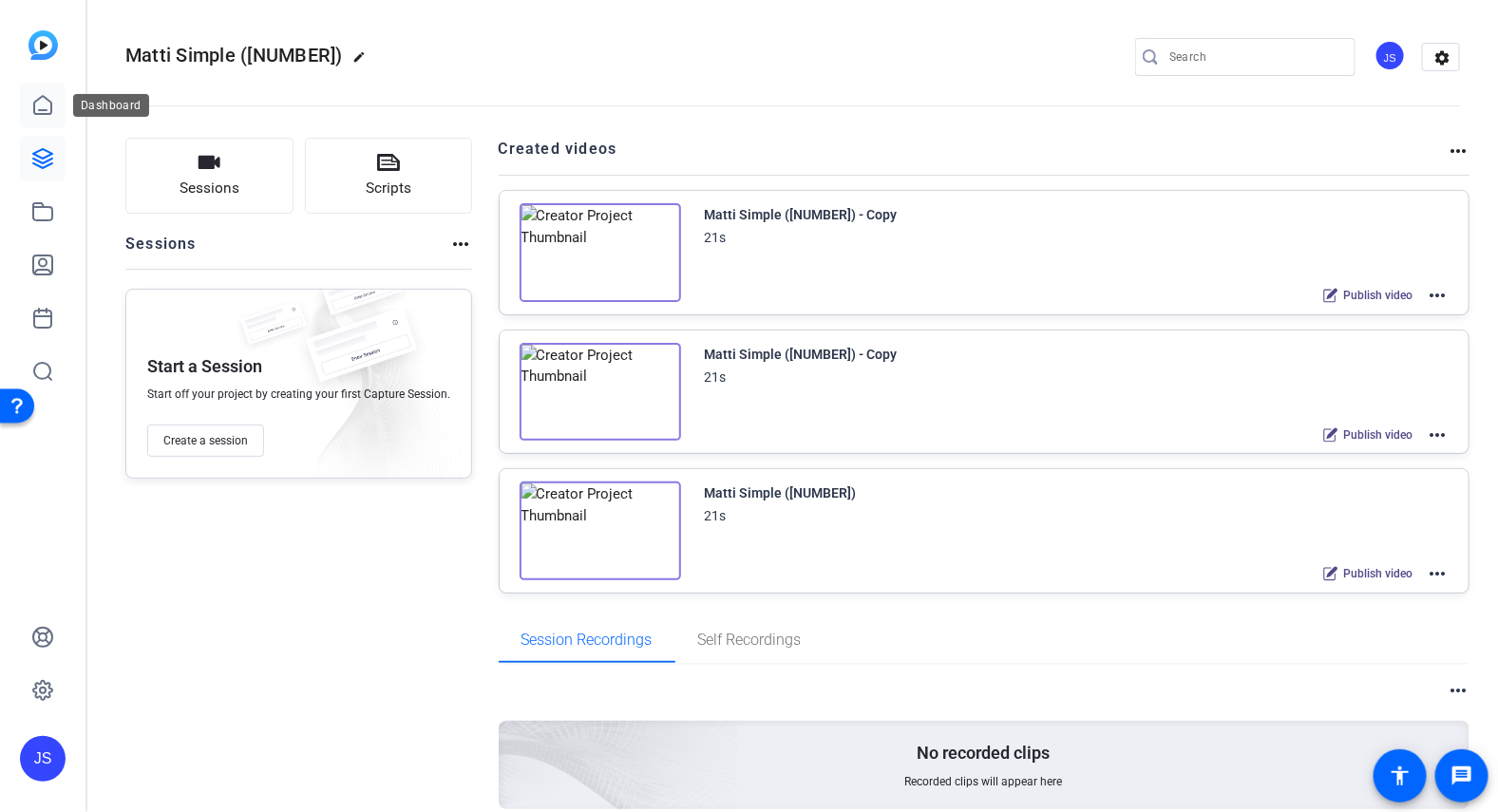 click 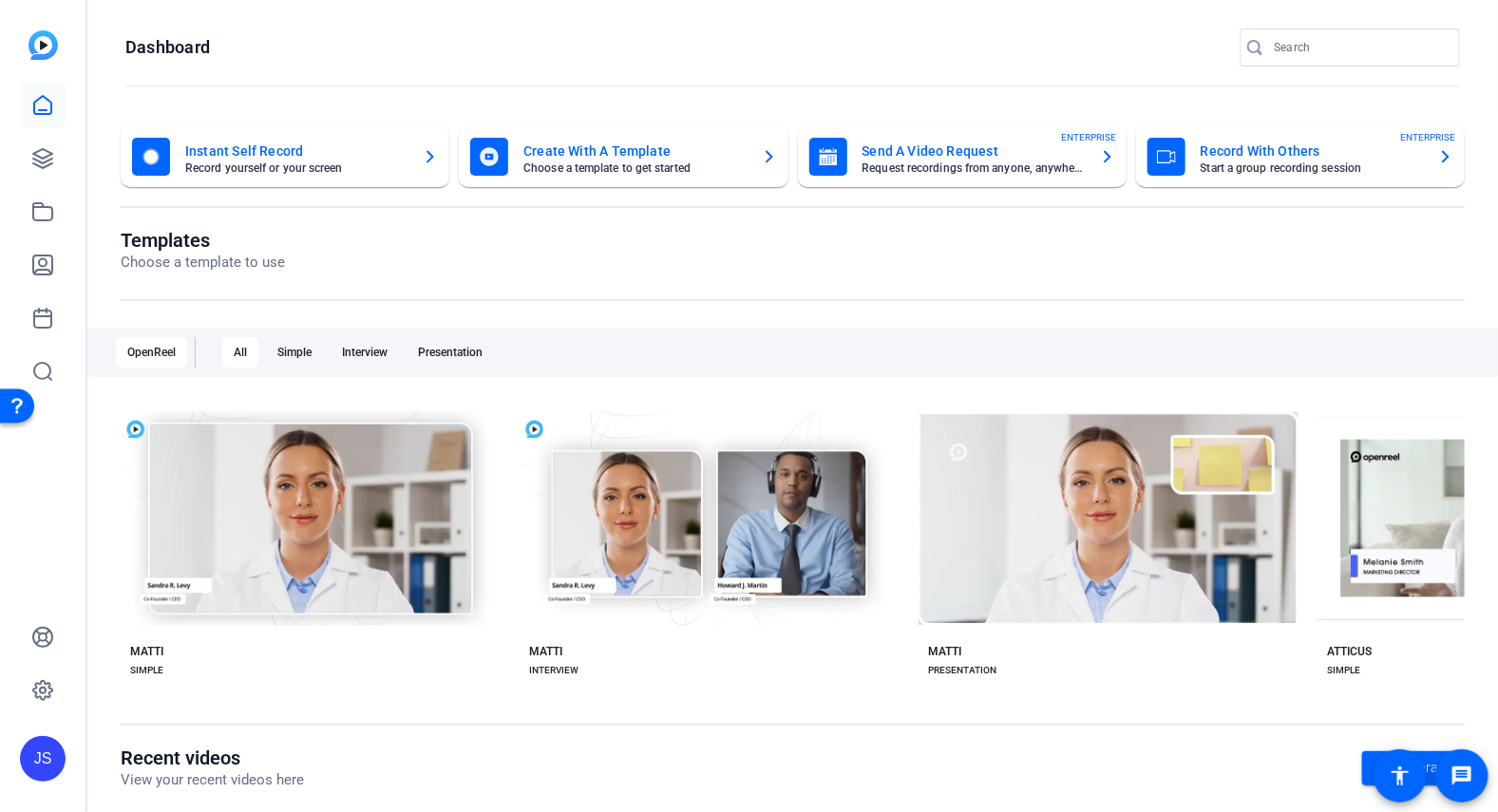 click on "Record With Others" 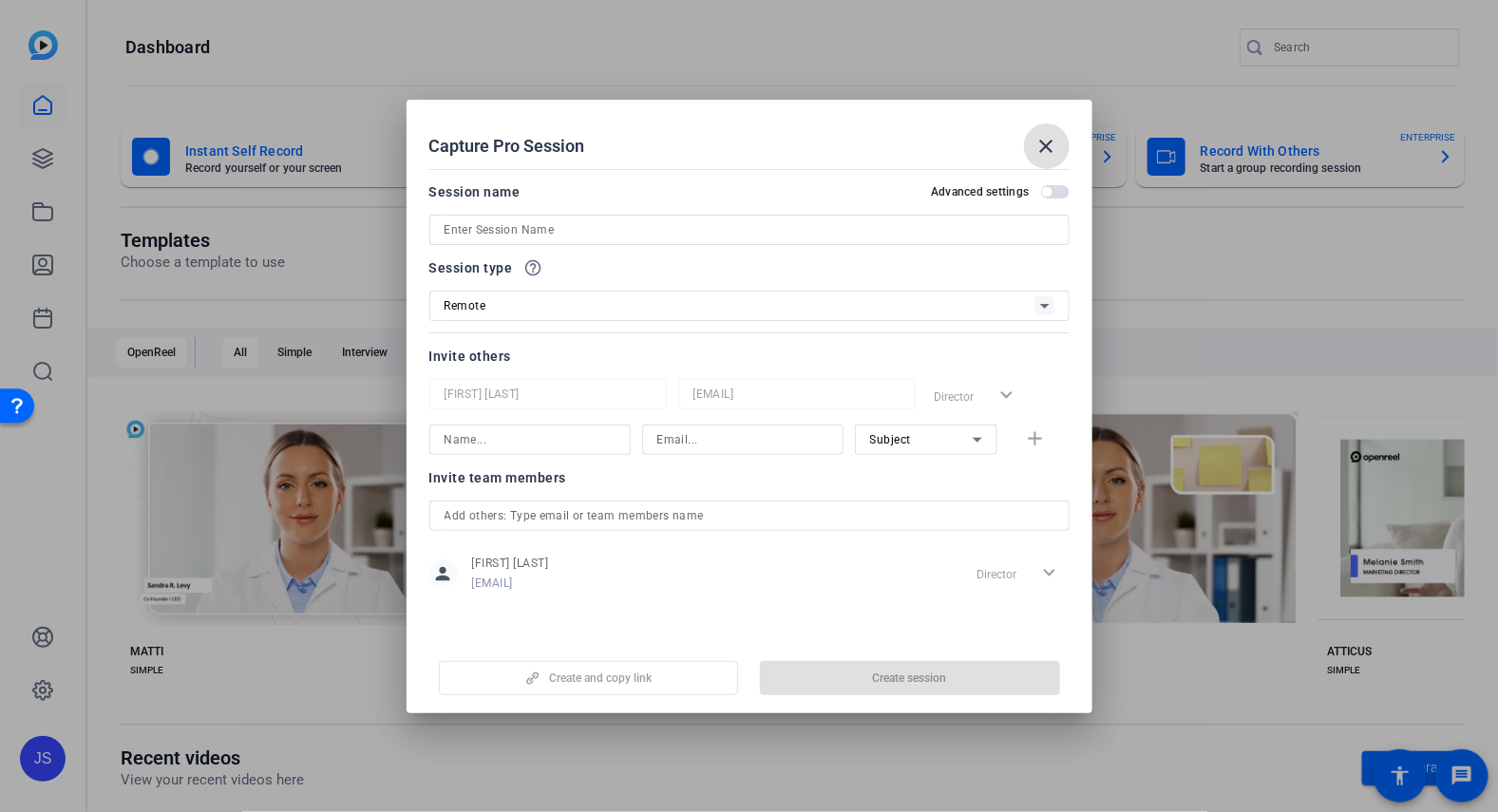 click at bounding box center [749, 230] 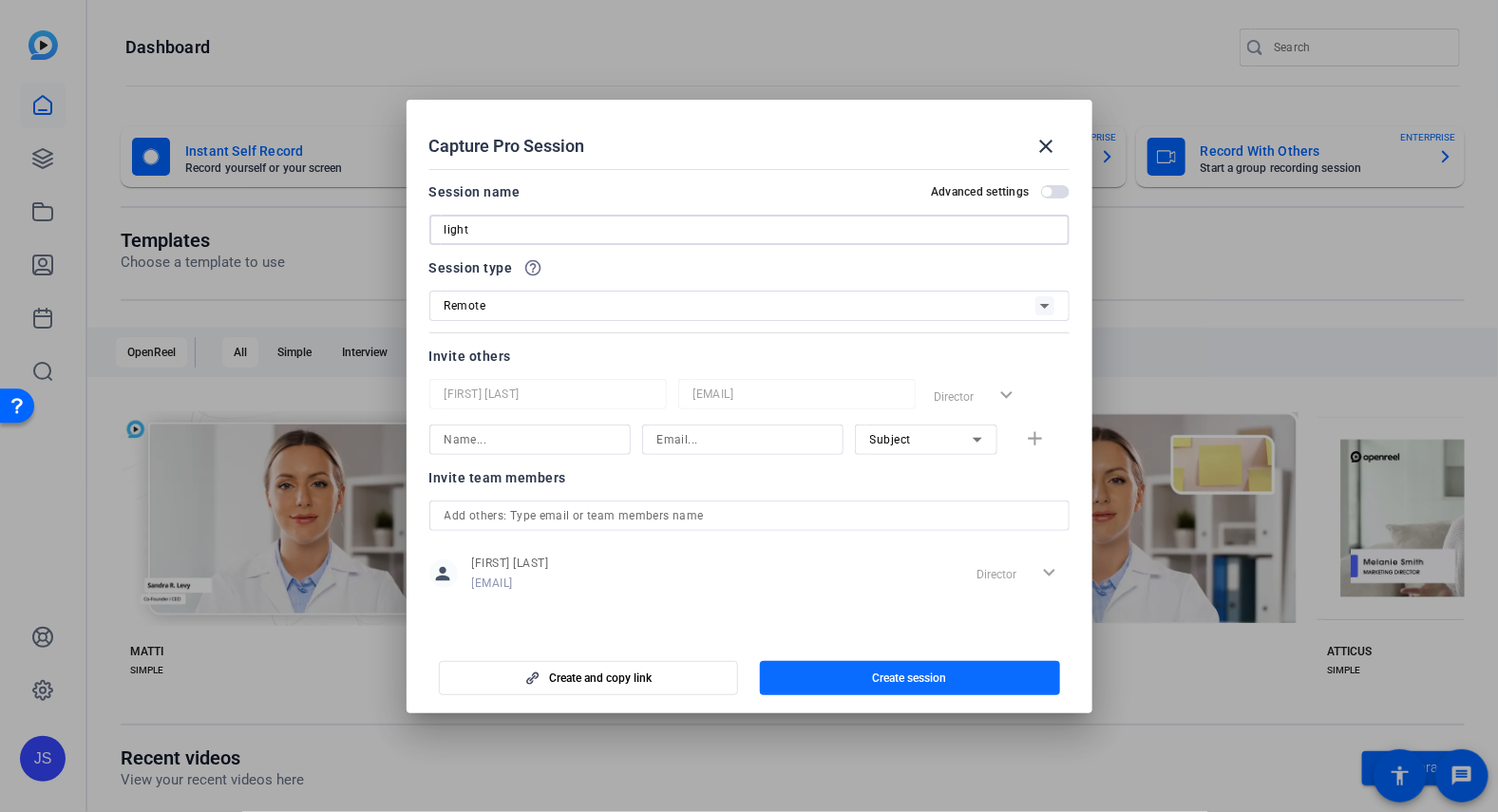 type on "light" 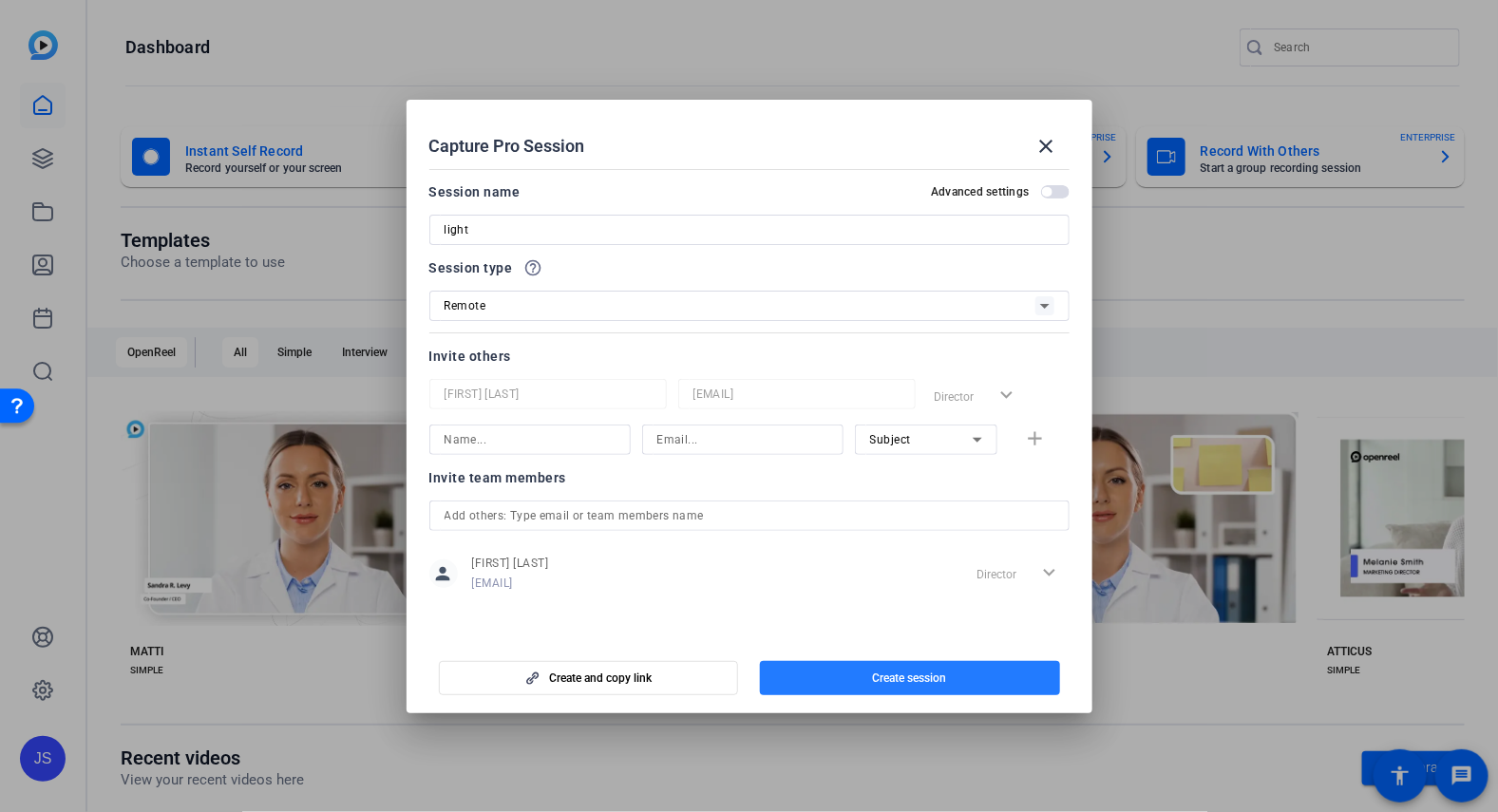 click on "Create session" 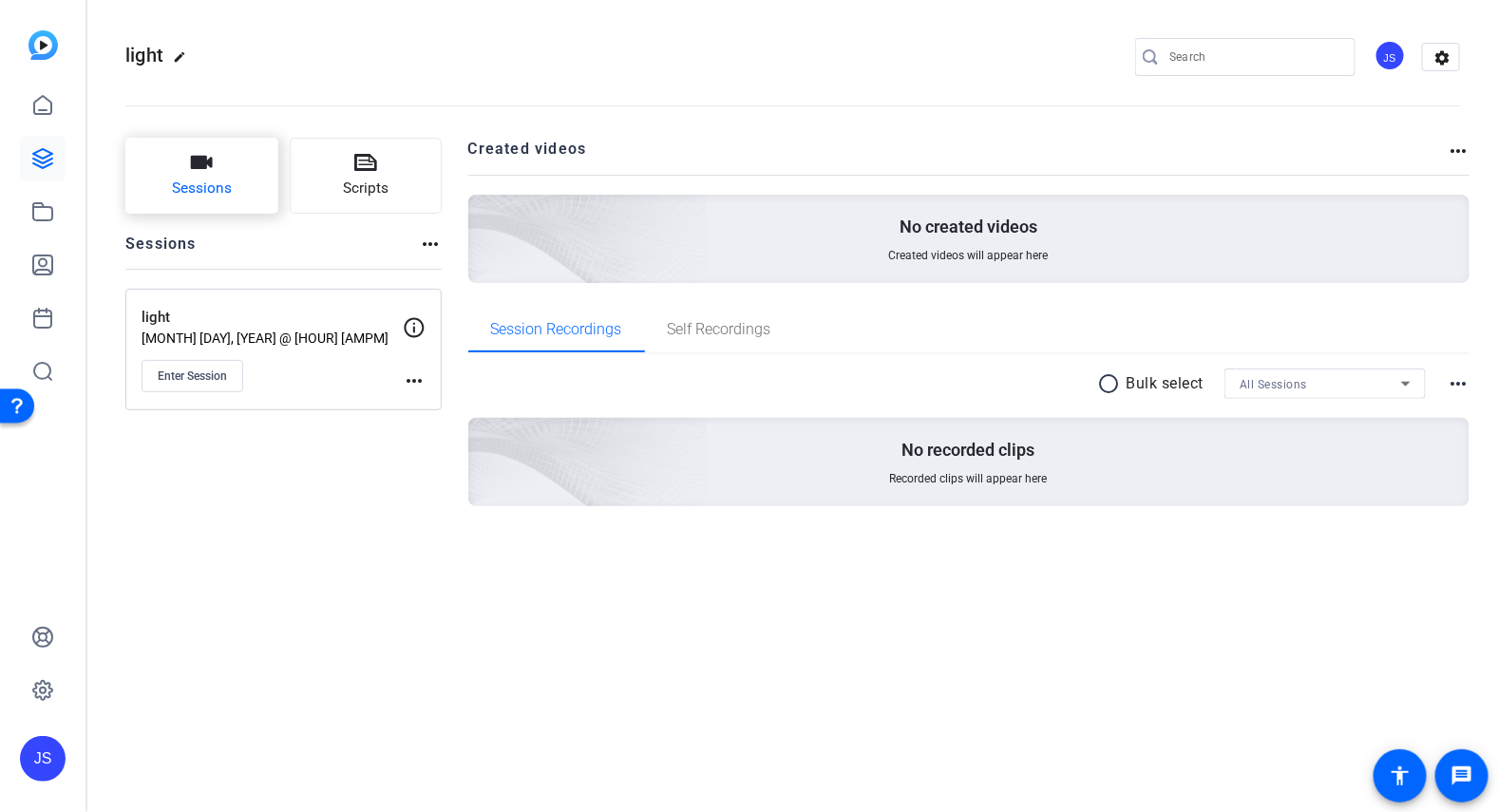 click on "Sessions" 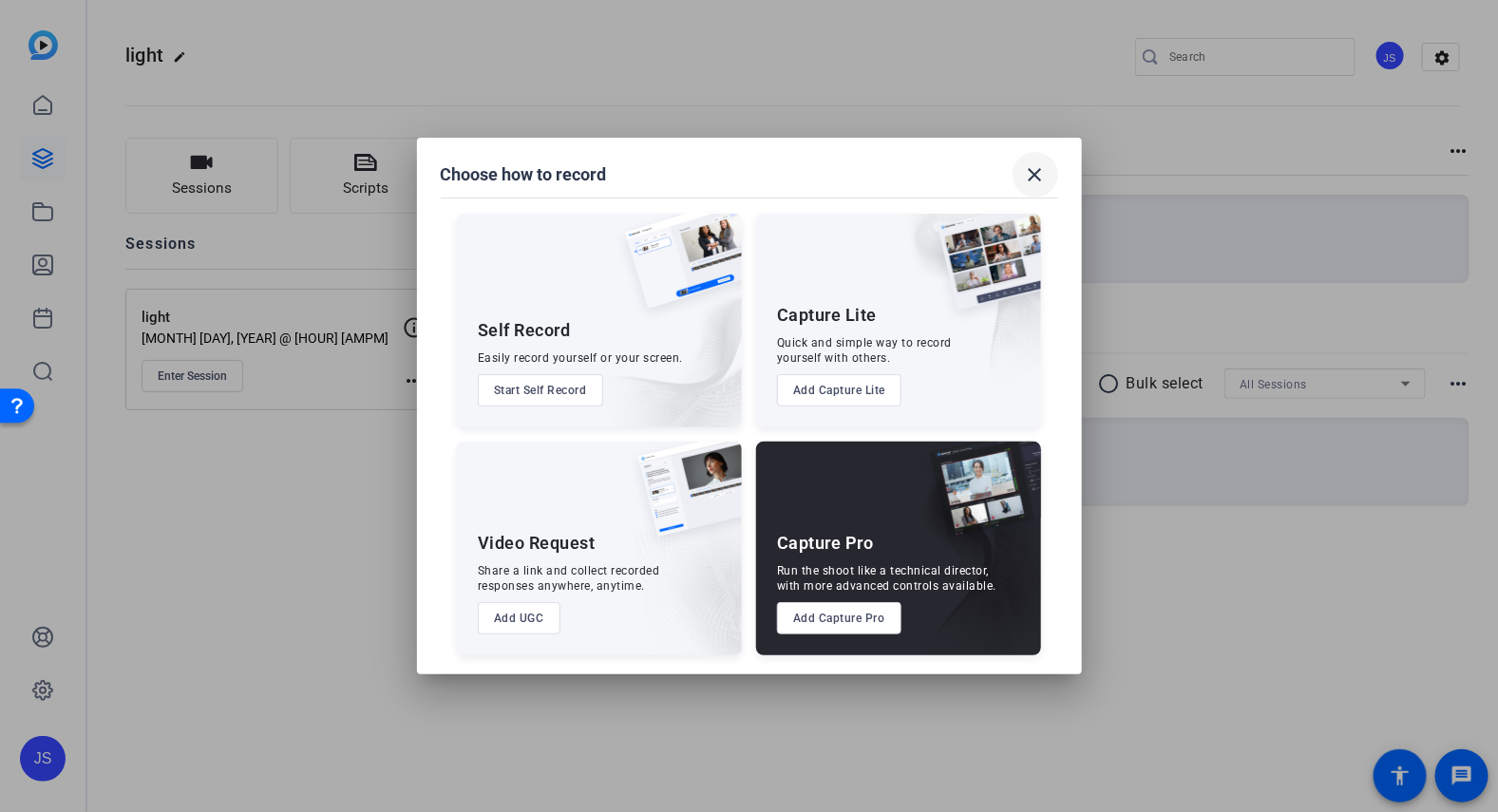 click on "close" at bounding box center (1035, 175) 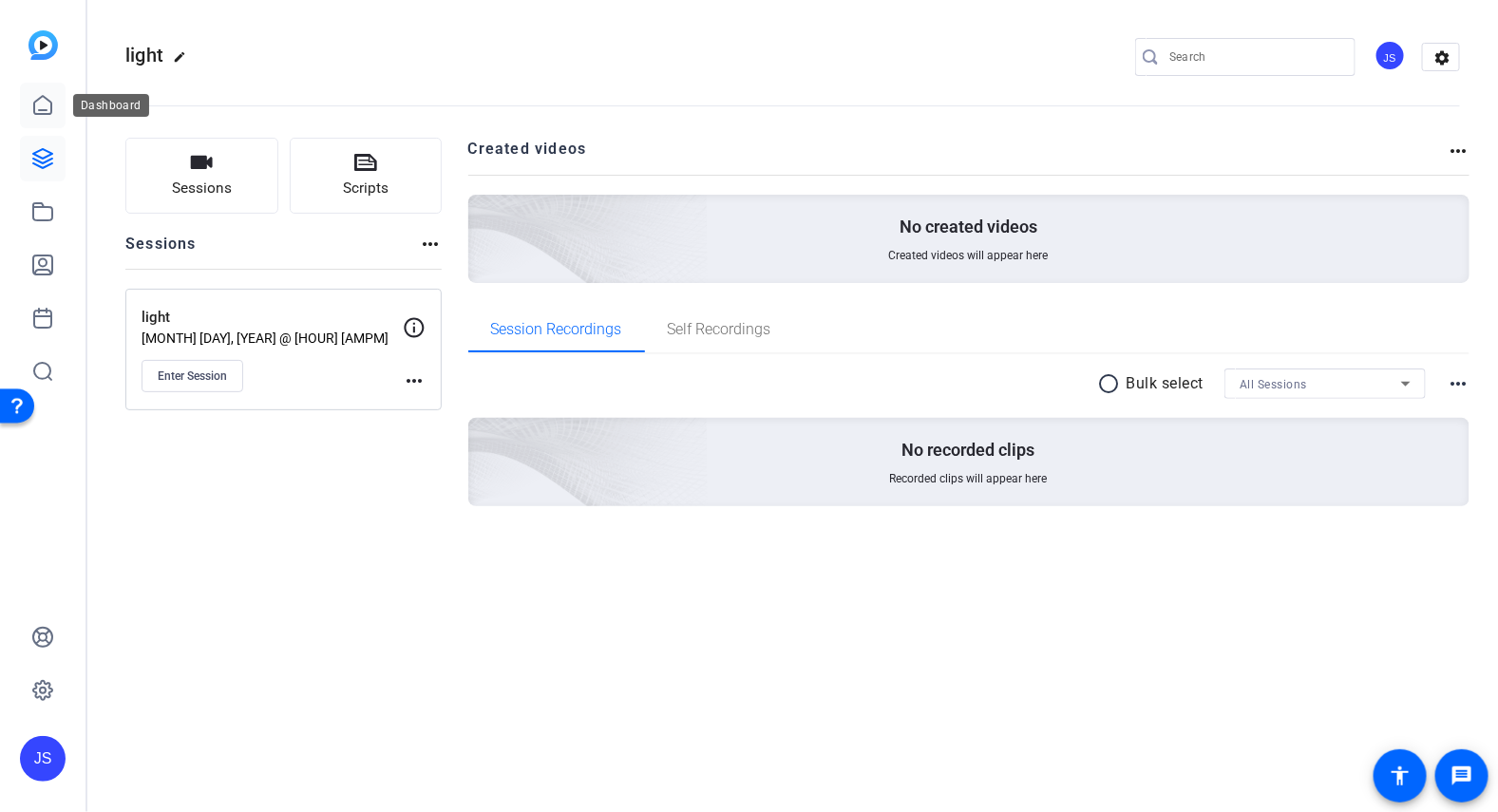 click 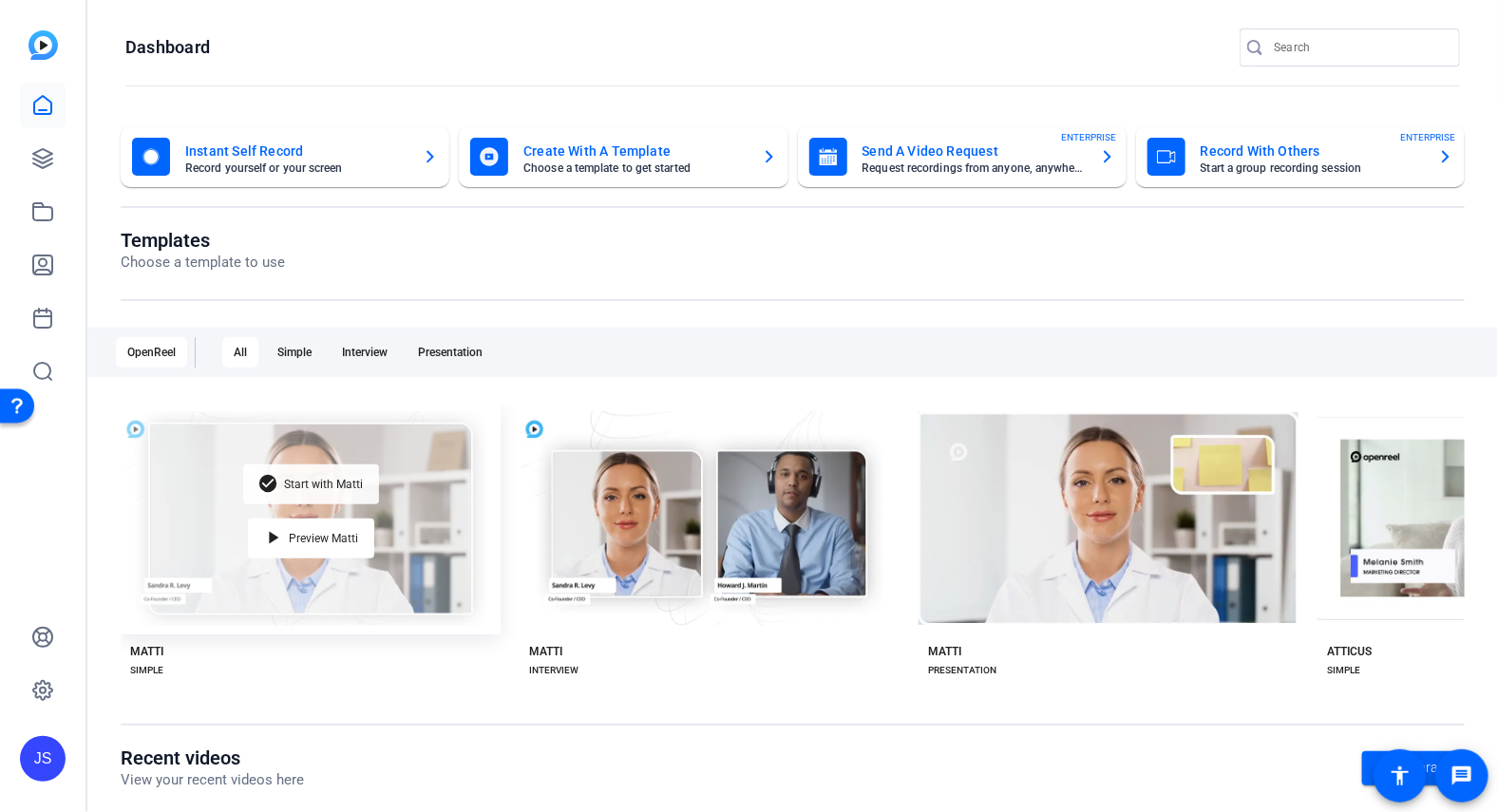 click on "check_circle Start with Matti" 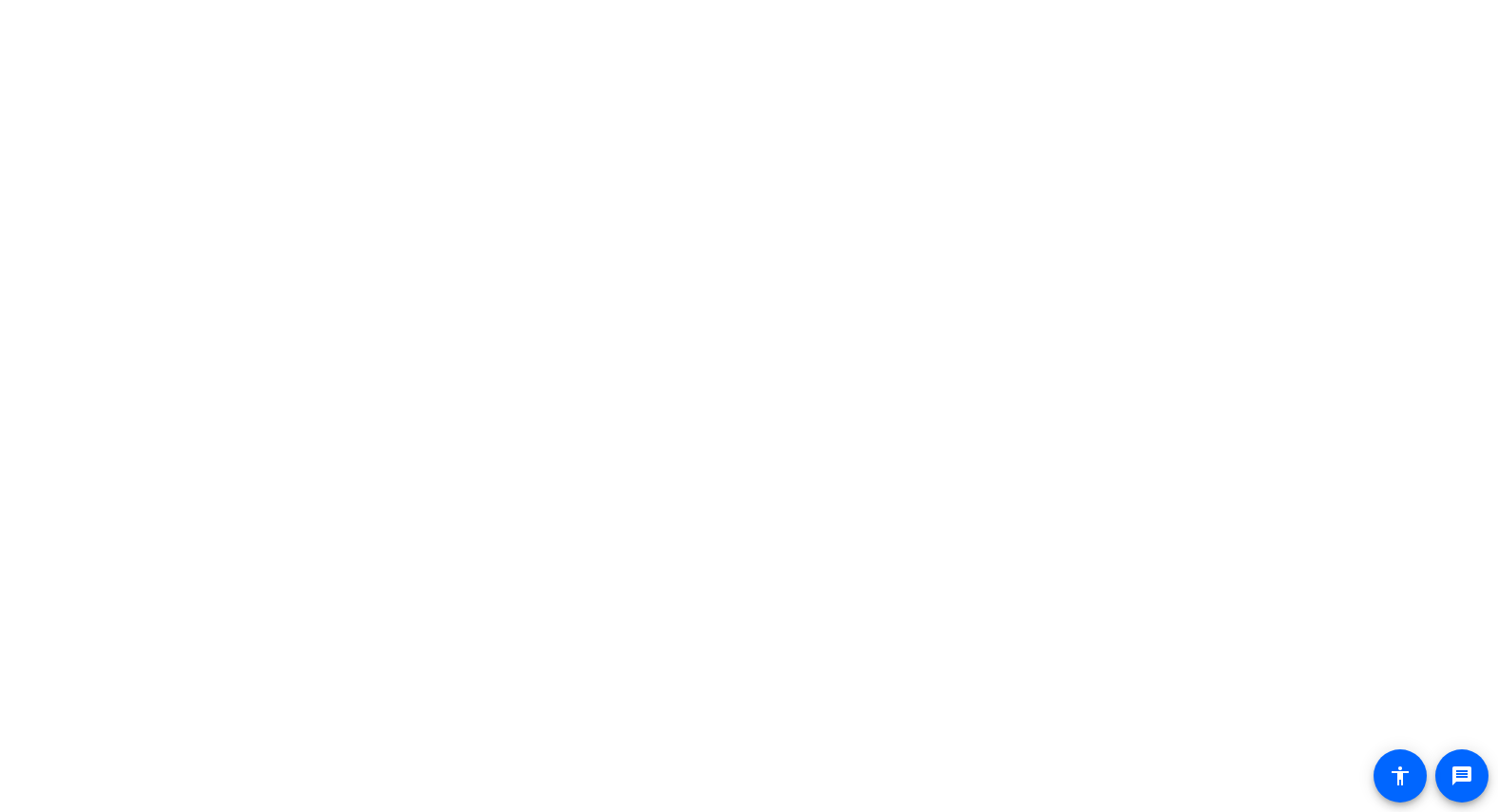 scroll, scrollTop: 0, scrollLeft: 0, axis: both 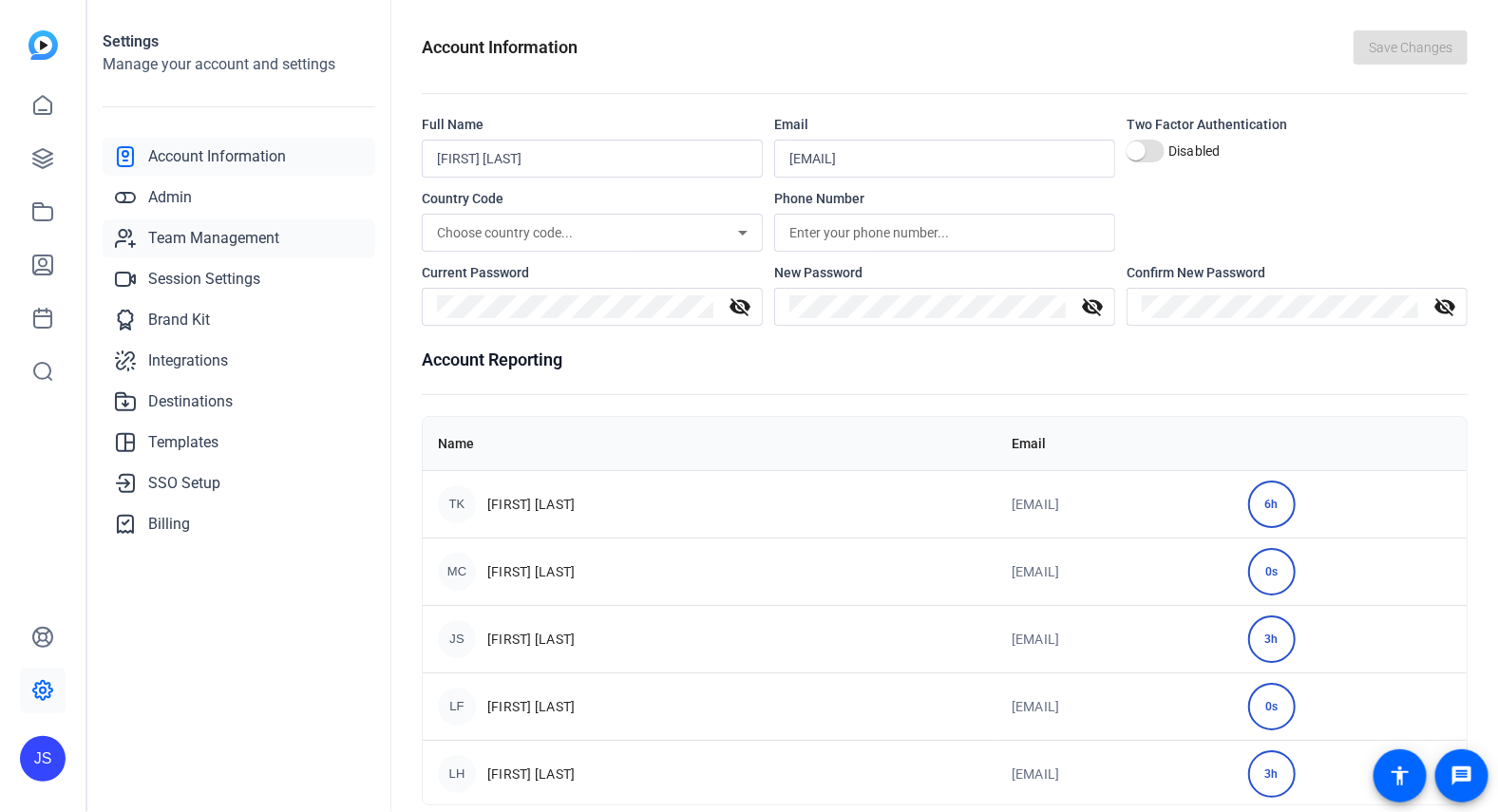 click on "Team Management" 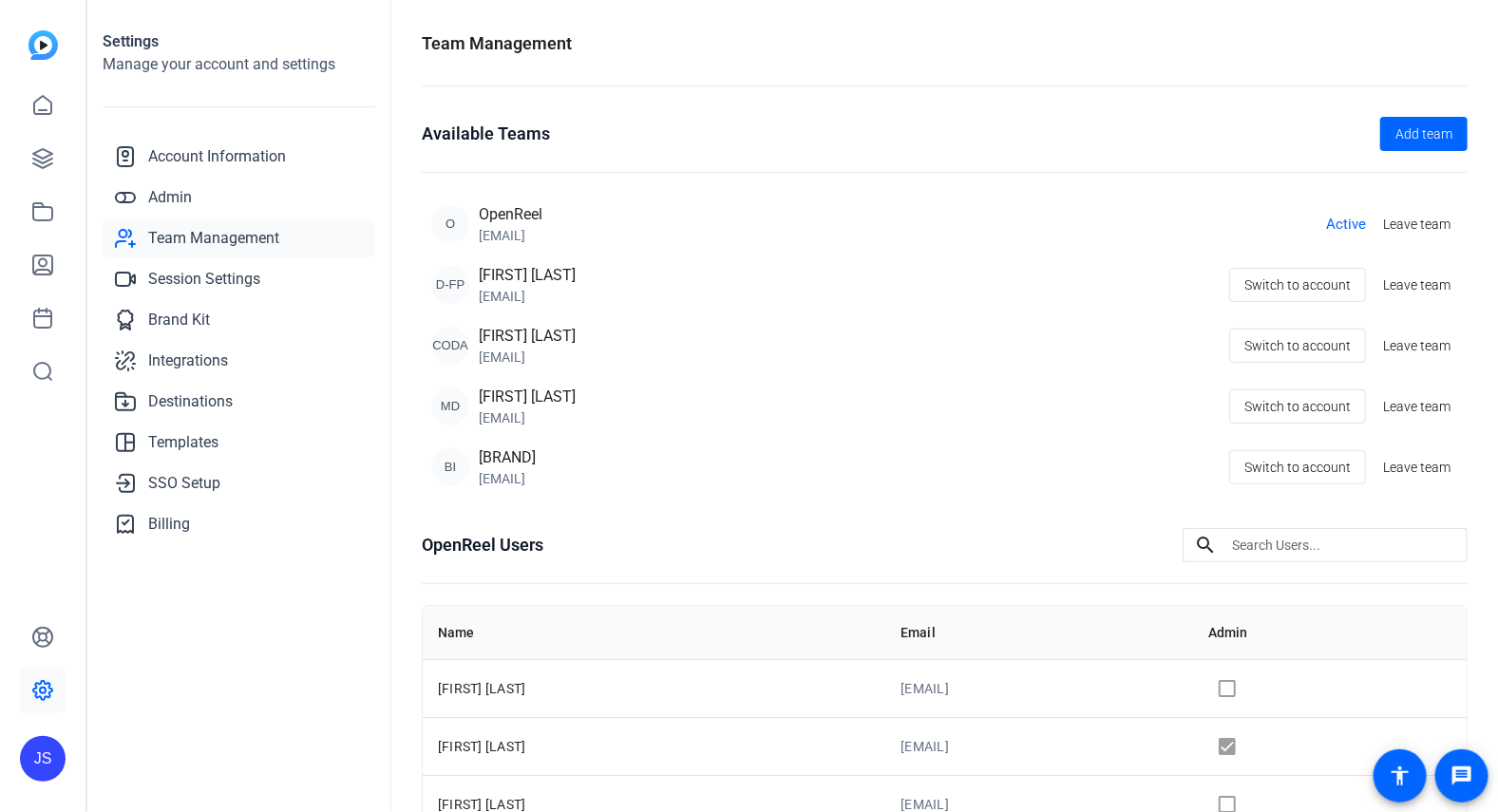 scroll, scrollTop: 0, scrollLeft: 0, axis: both 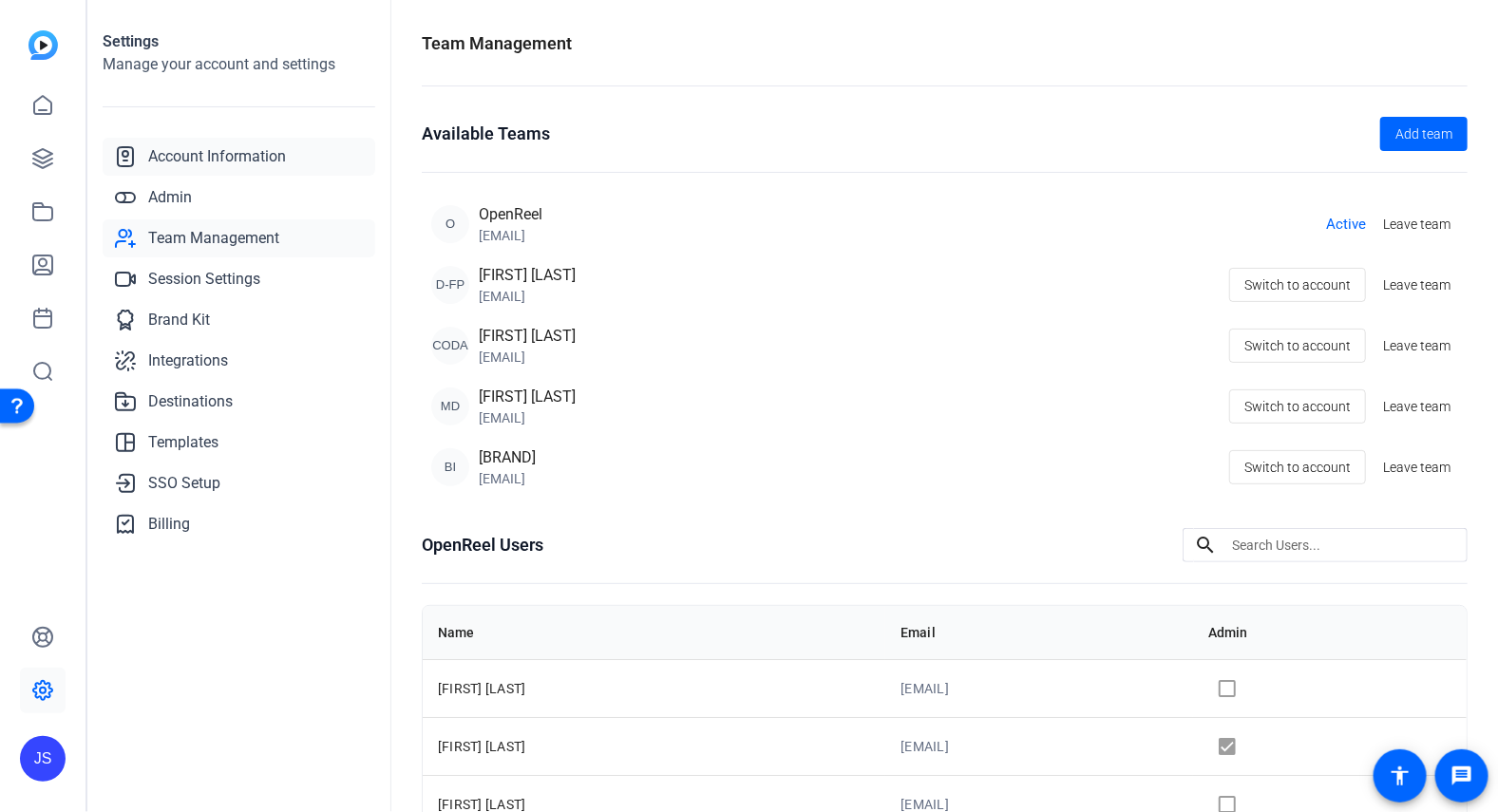 click on "Account Information" 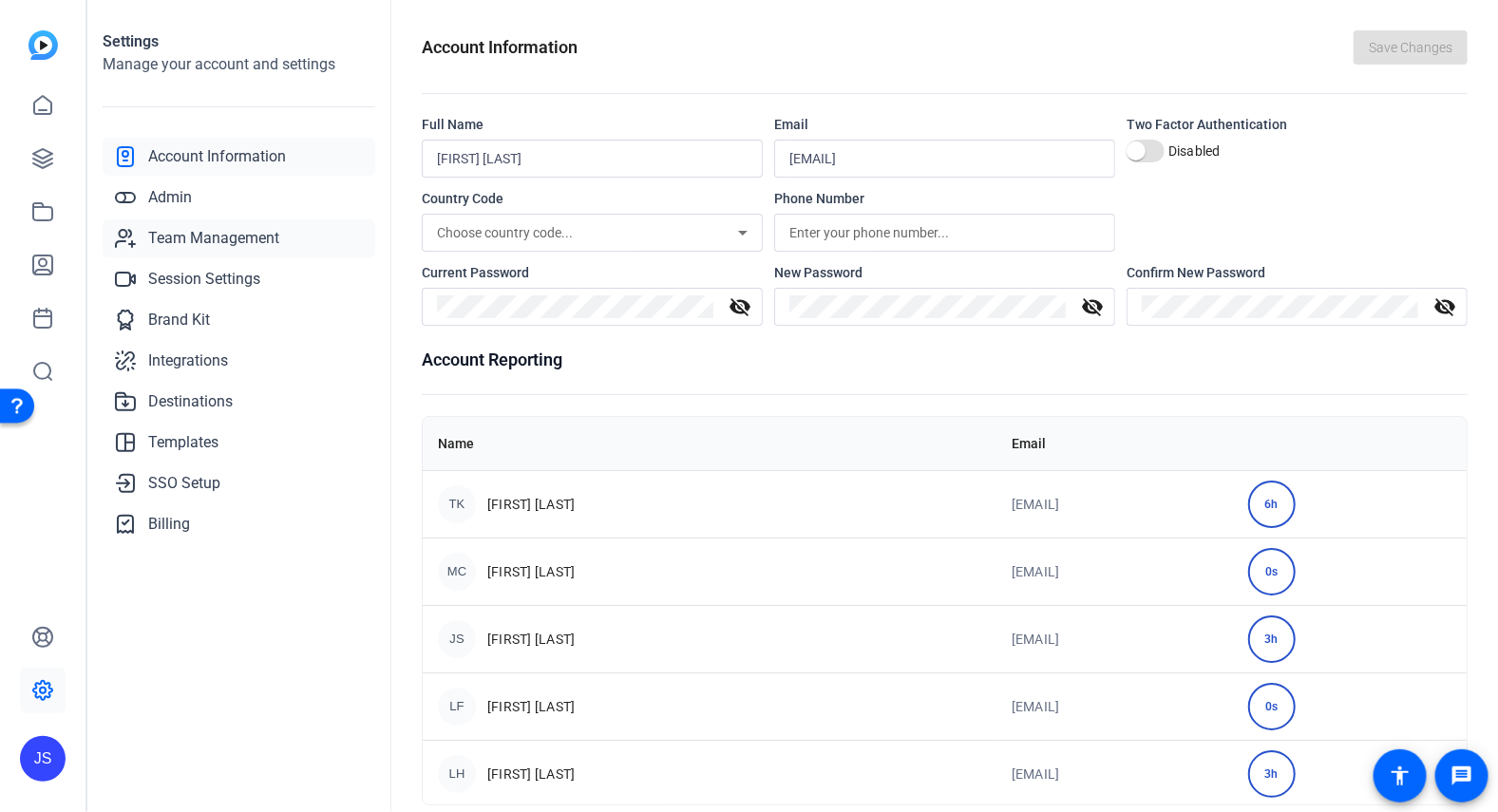 click on "Team Management" 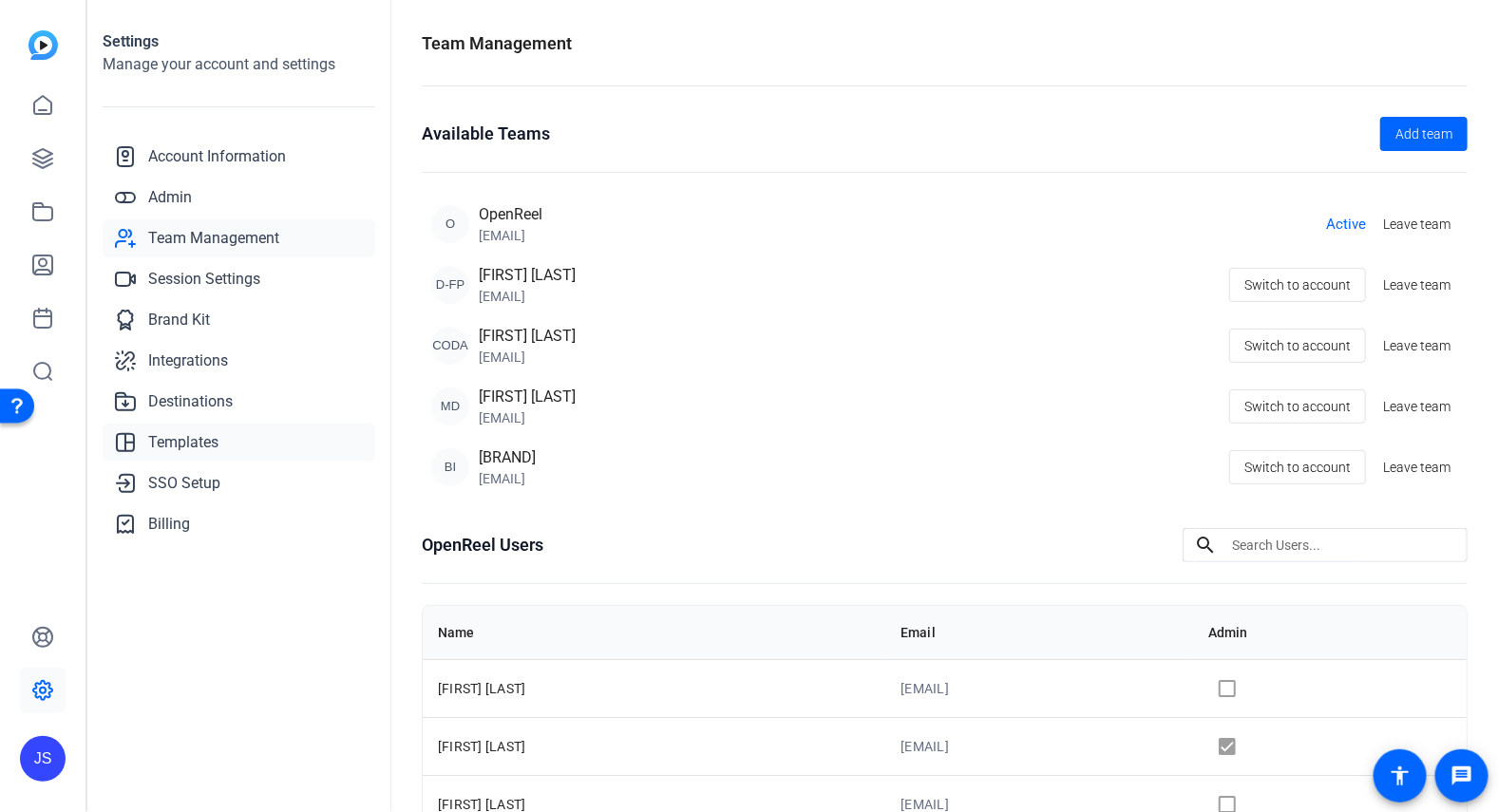 click on "Templates" 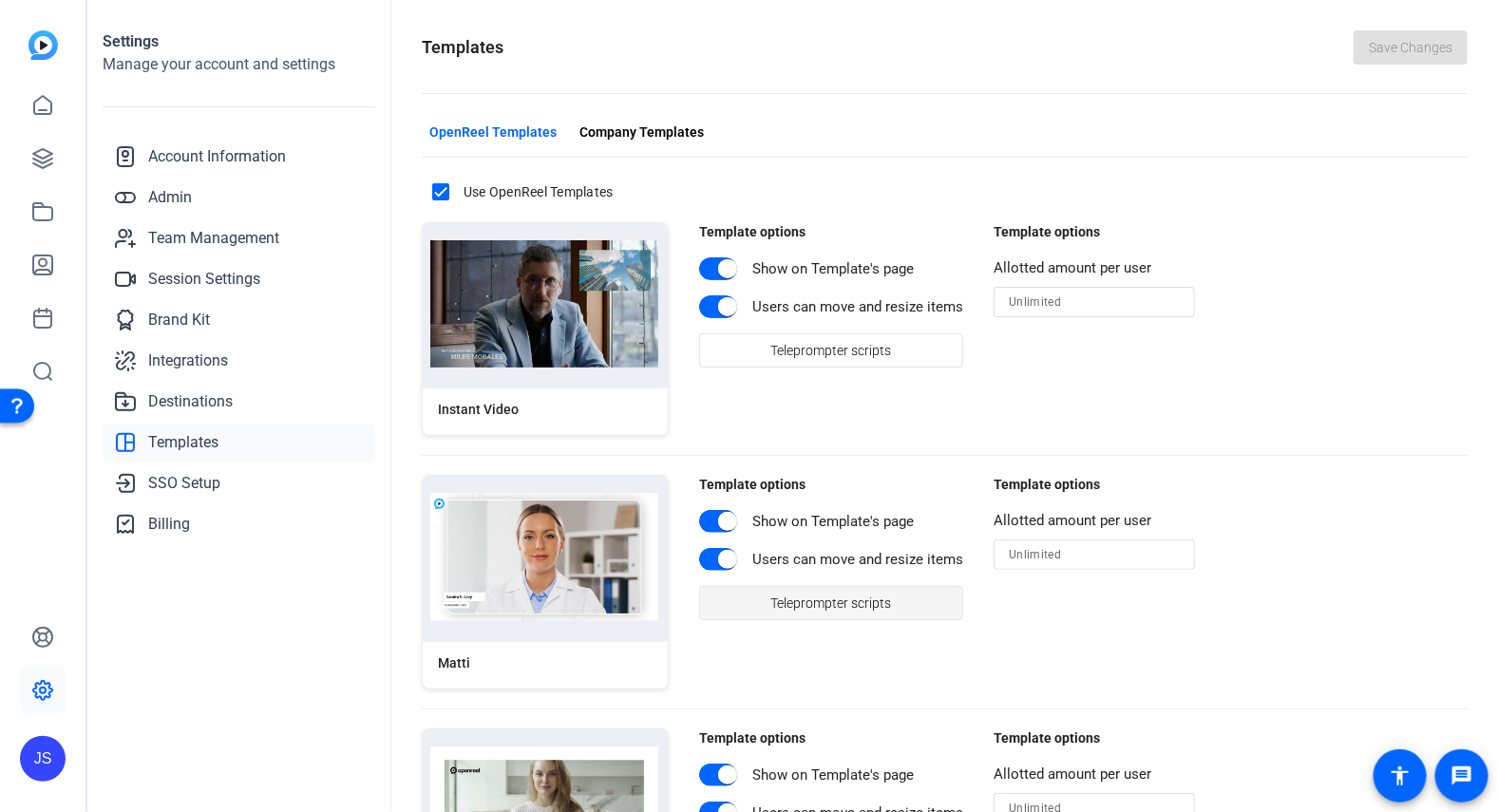 click on "Teleprompter scripts" 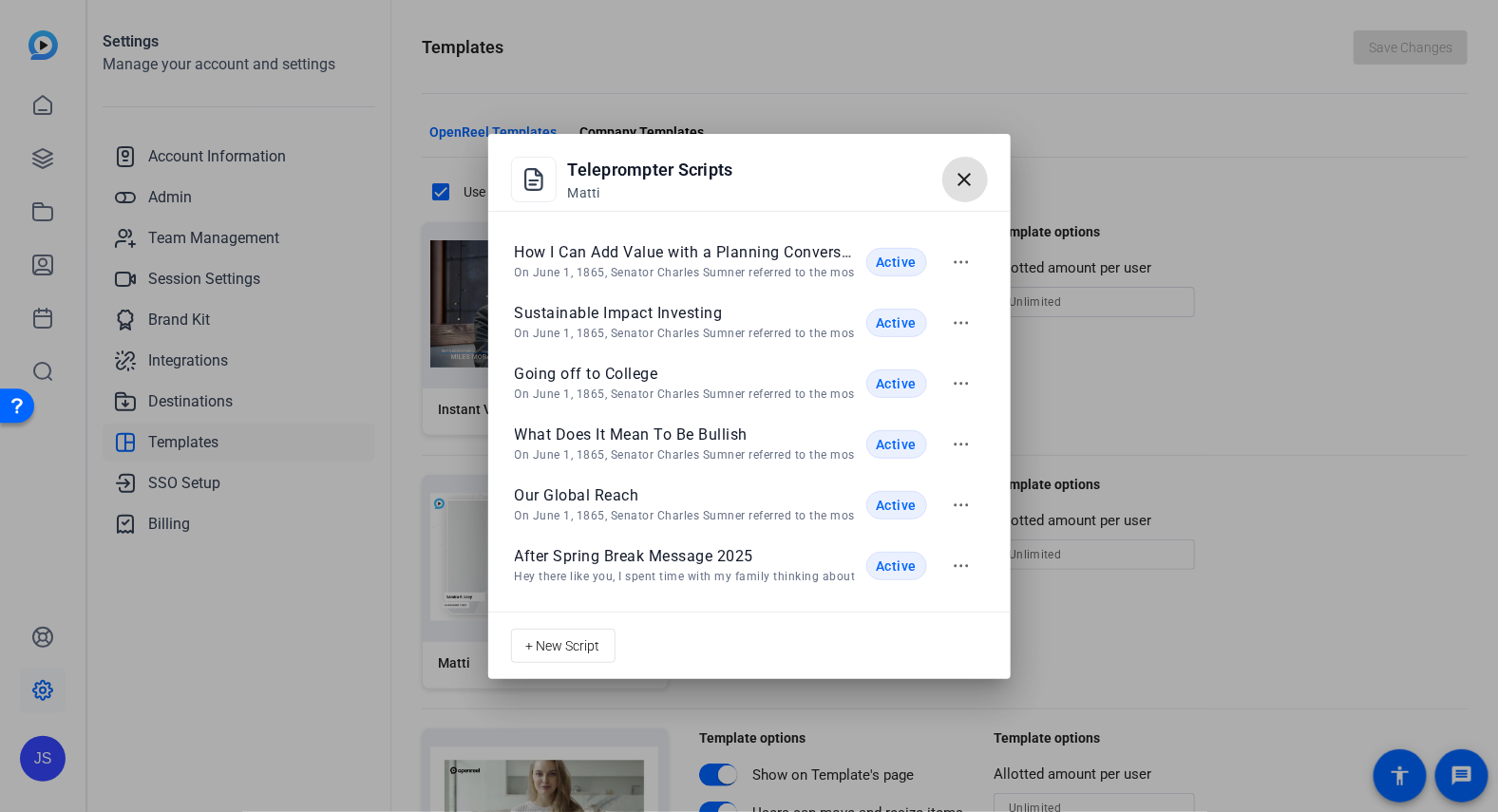 click on "close" at bounding box center (965, 179) 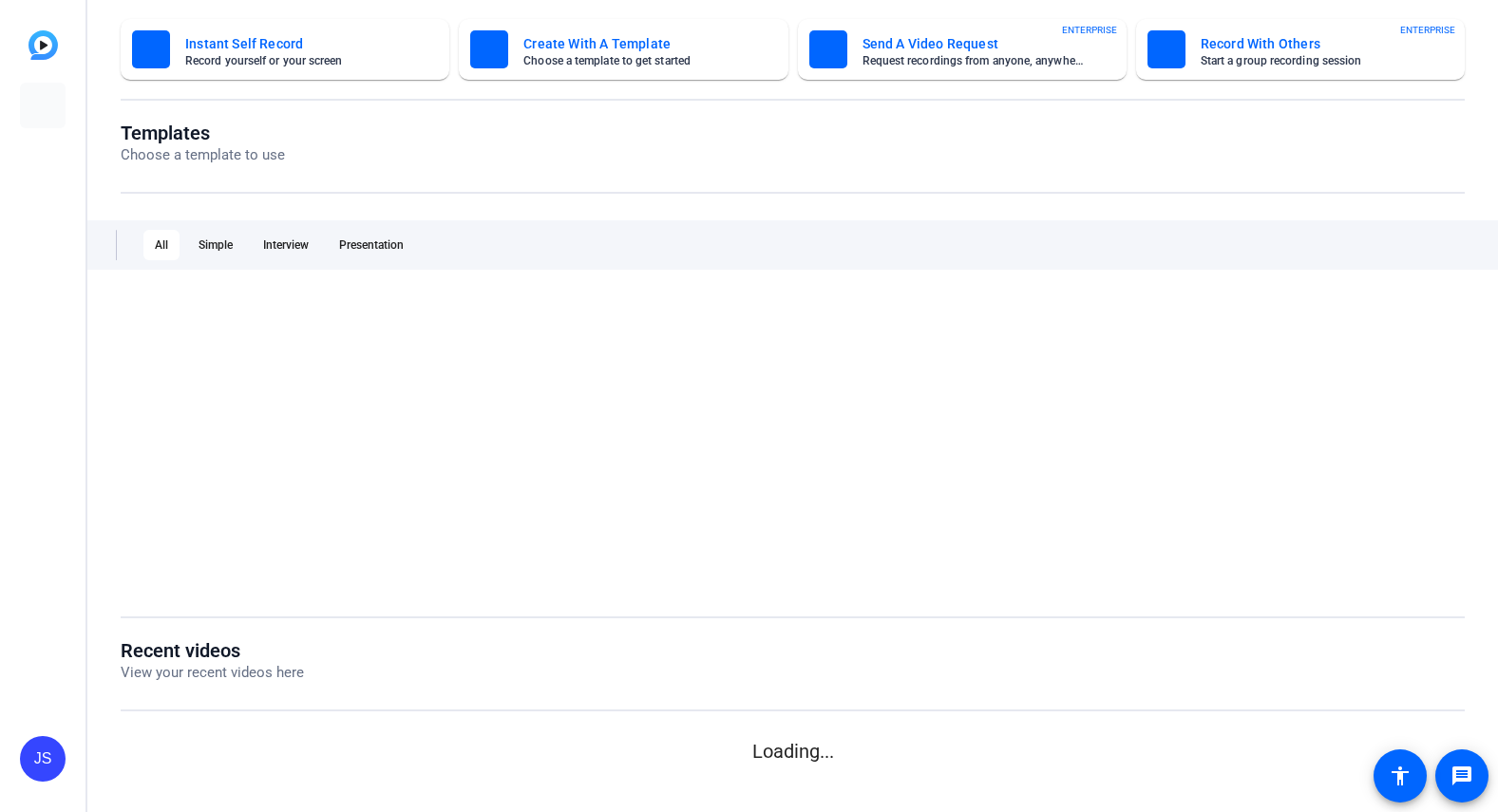 scroll, scrollTop: 0, scrollLeft: 0, axis: both 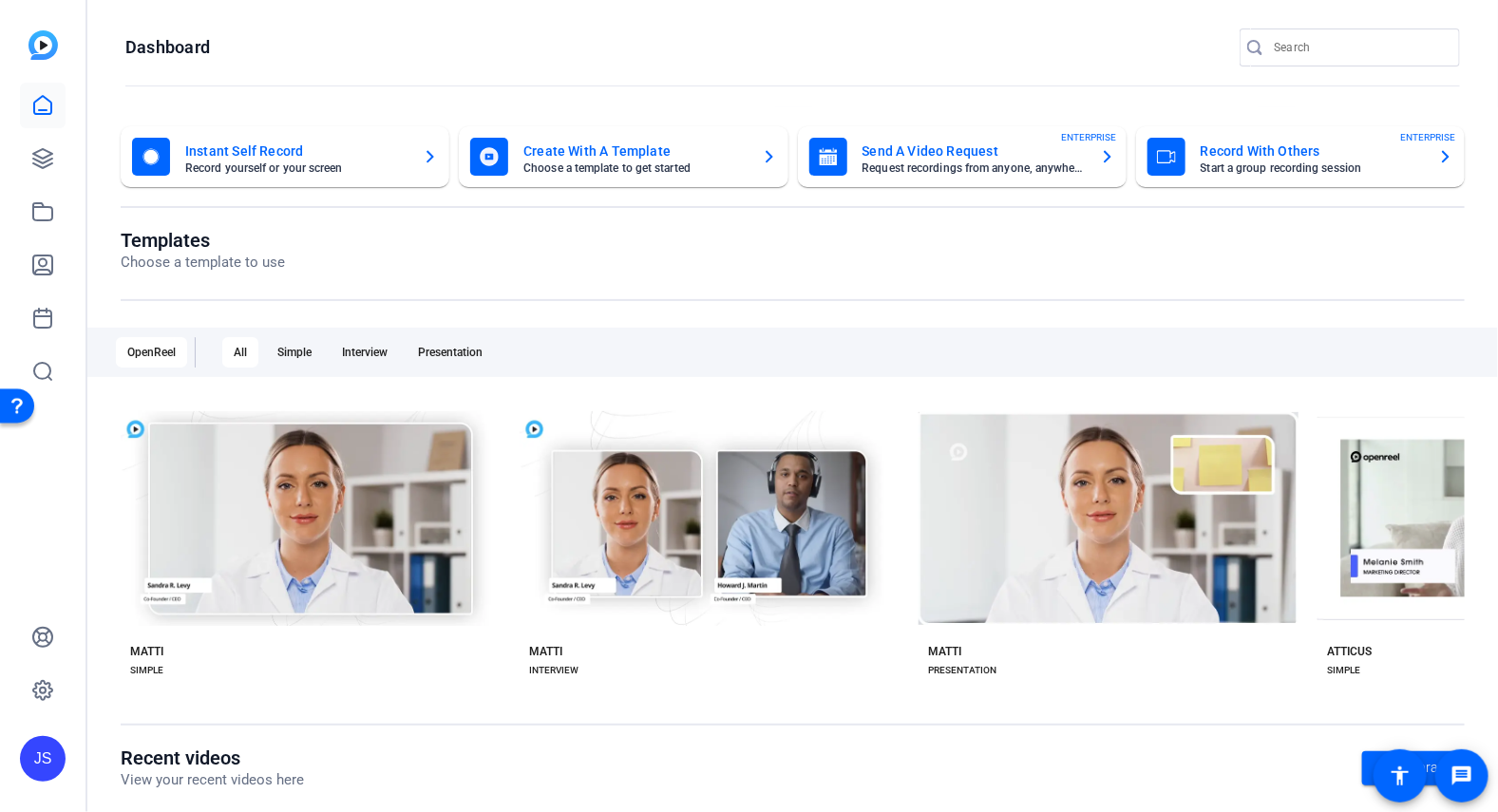 click on "Send A Video Request" 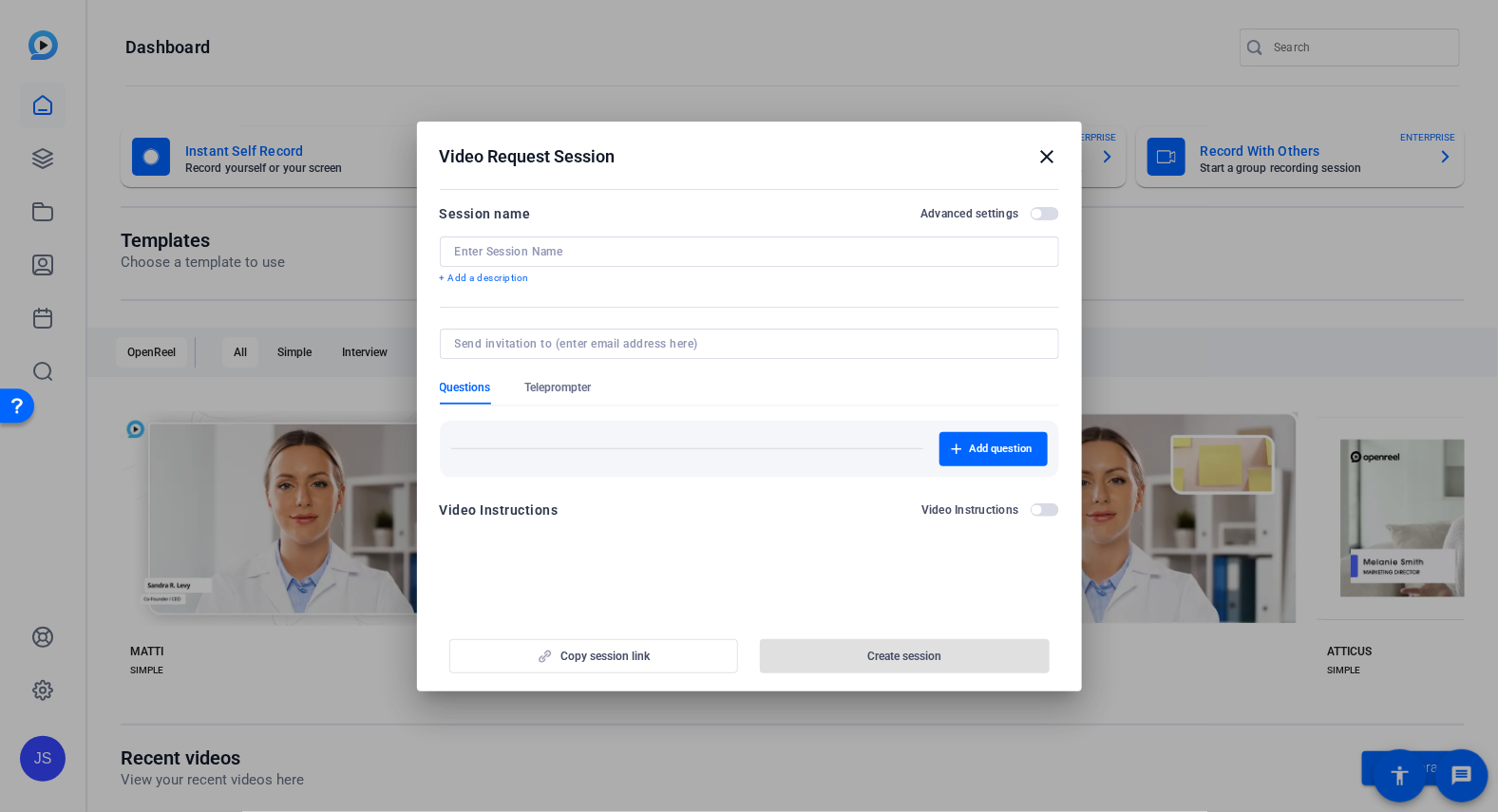 click at bounding box center (749, 252) 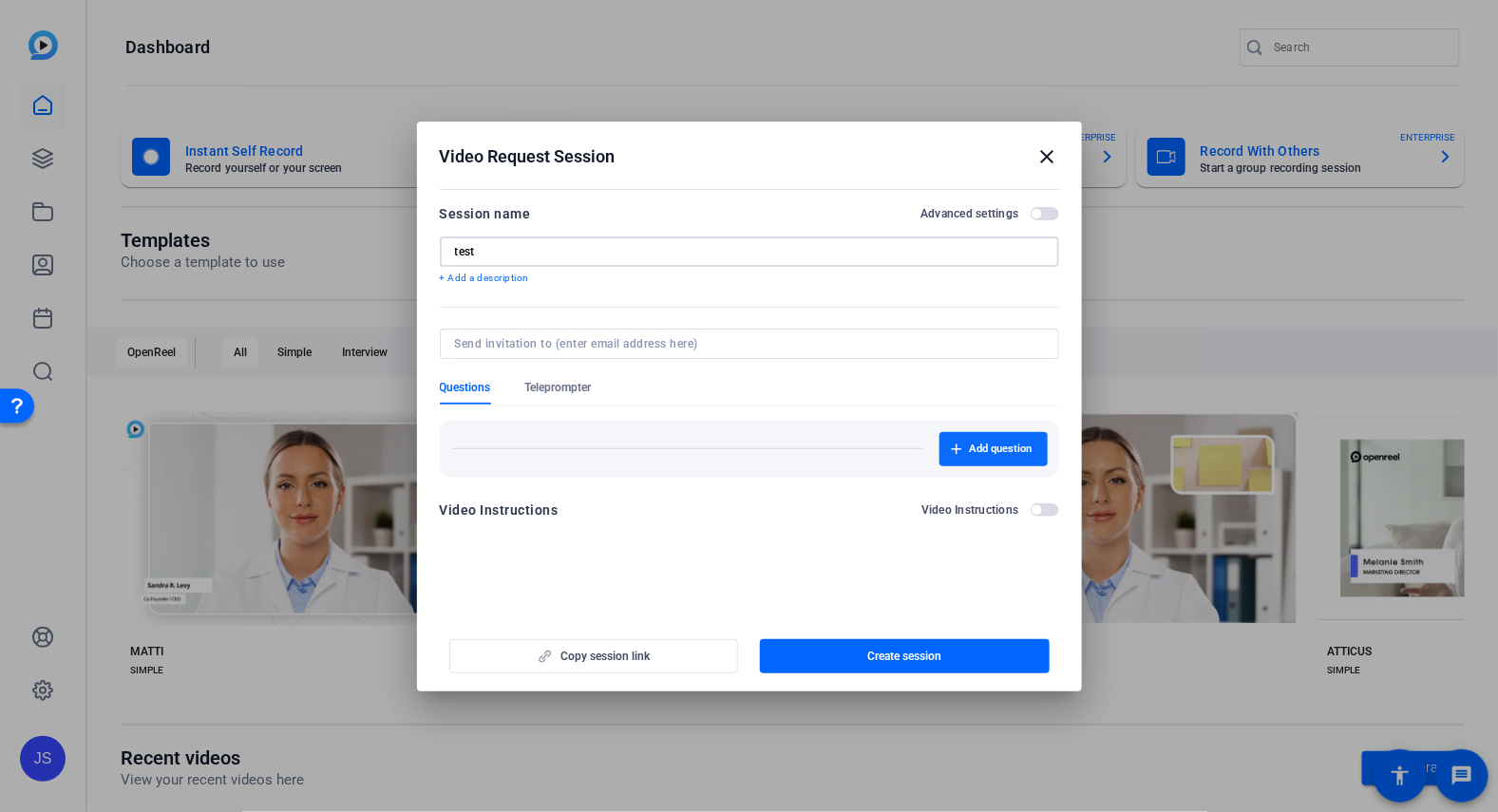type on "test" 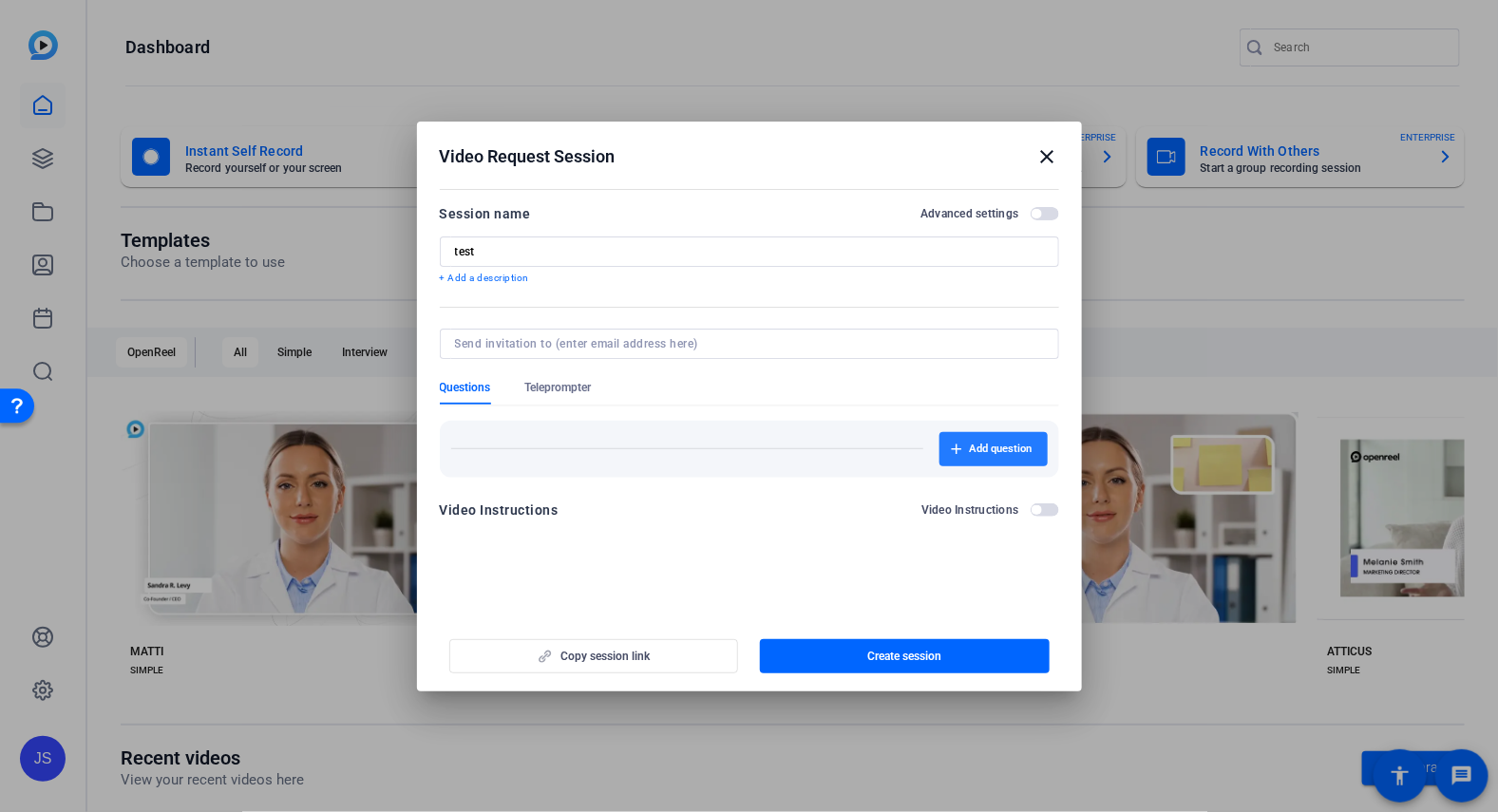 click on "Add question" at bounding box center (1001, 449) 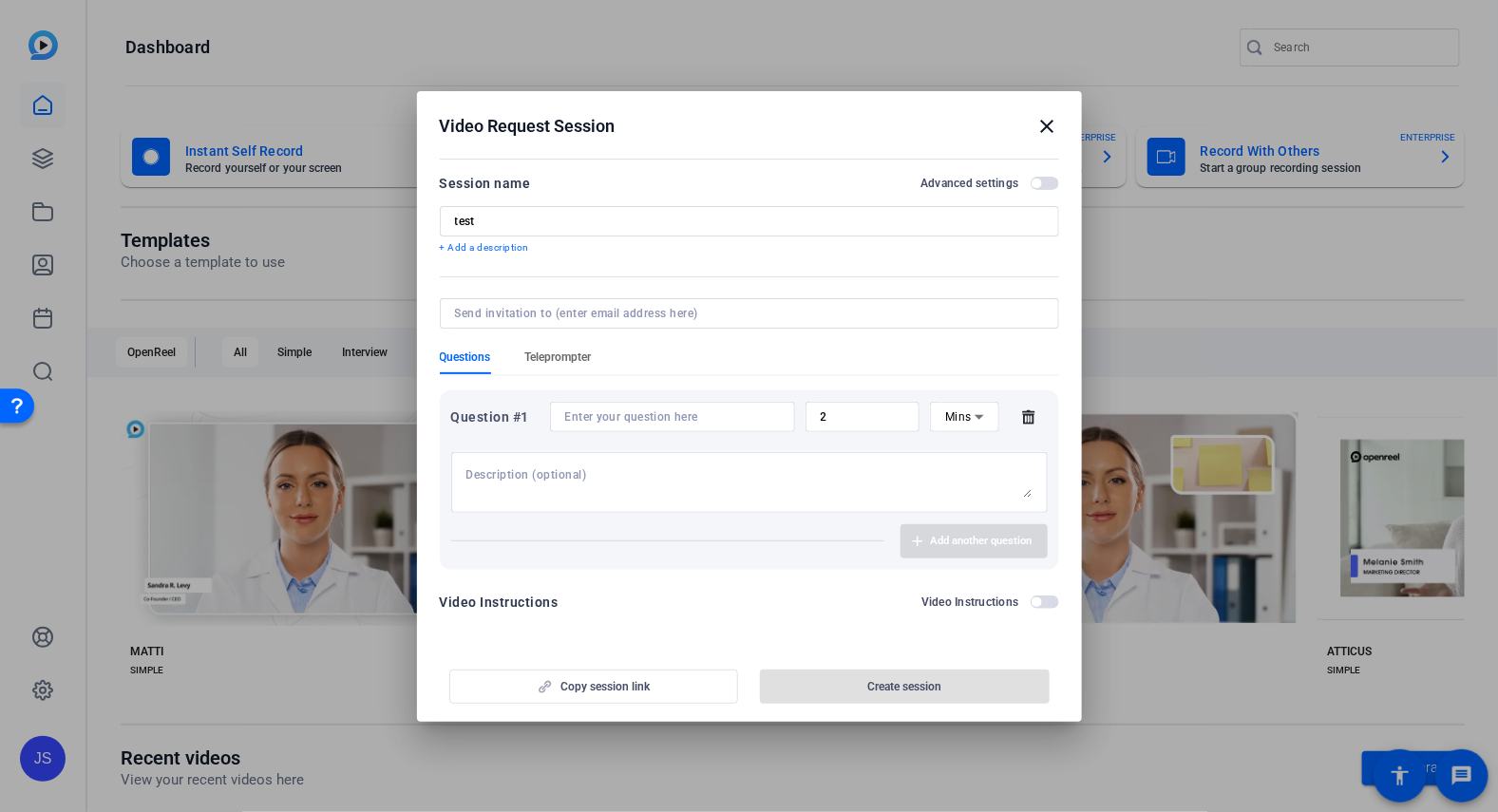 click on "Teleprompter" at bounding box center [559, 362] 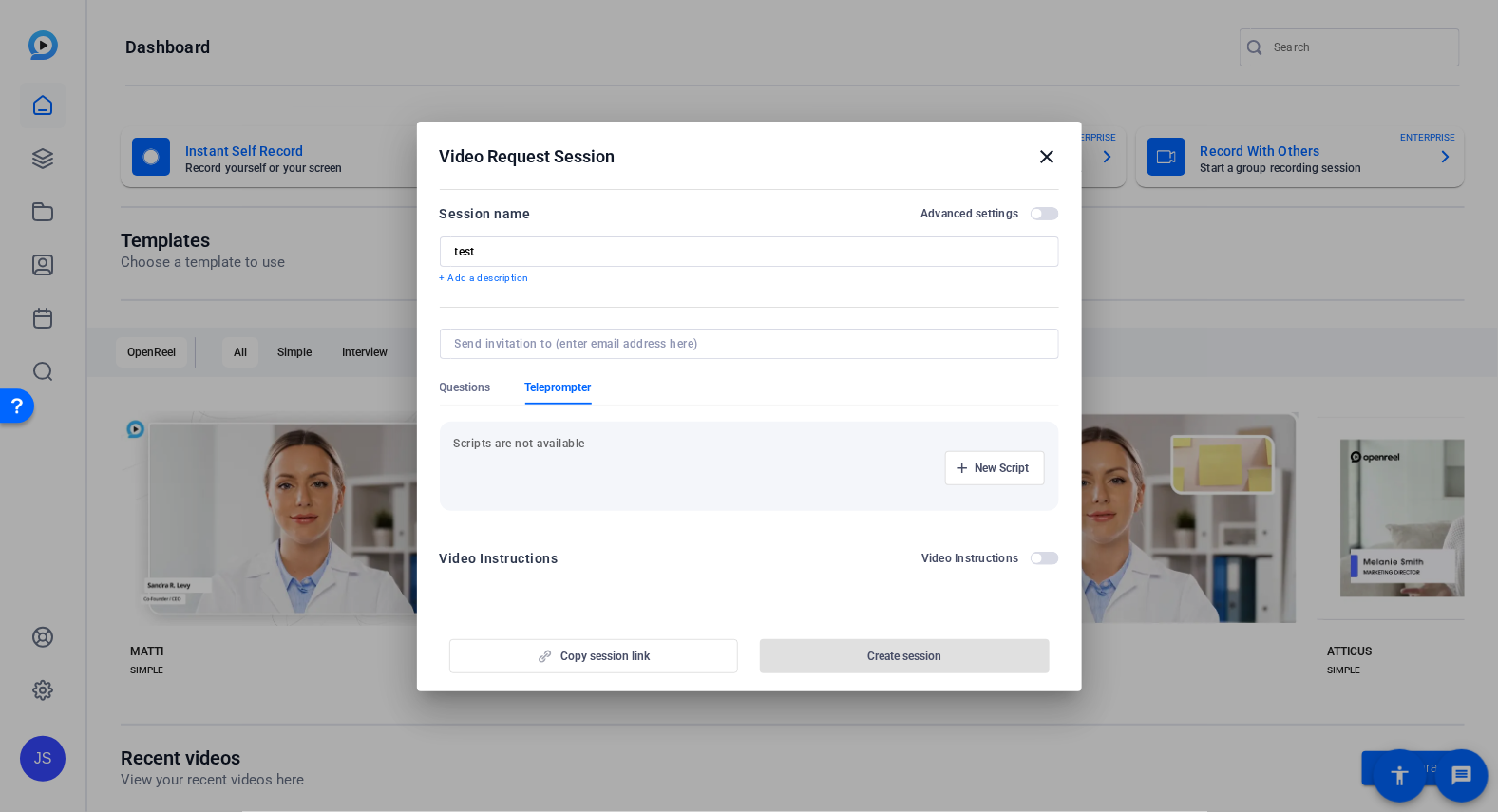 click at bounding box center [749, 369] 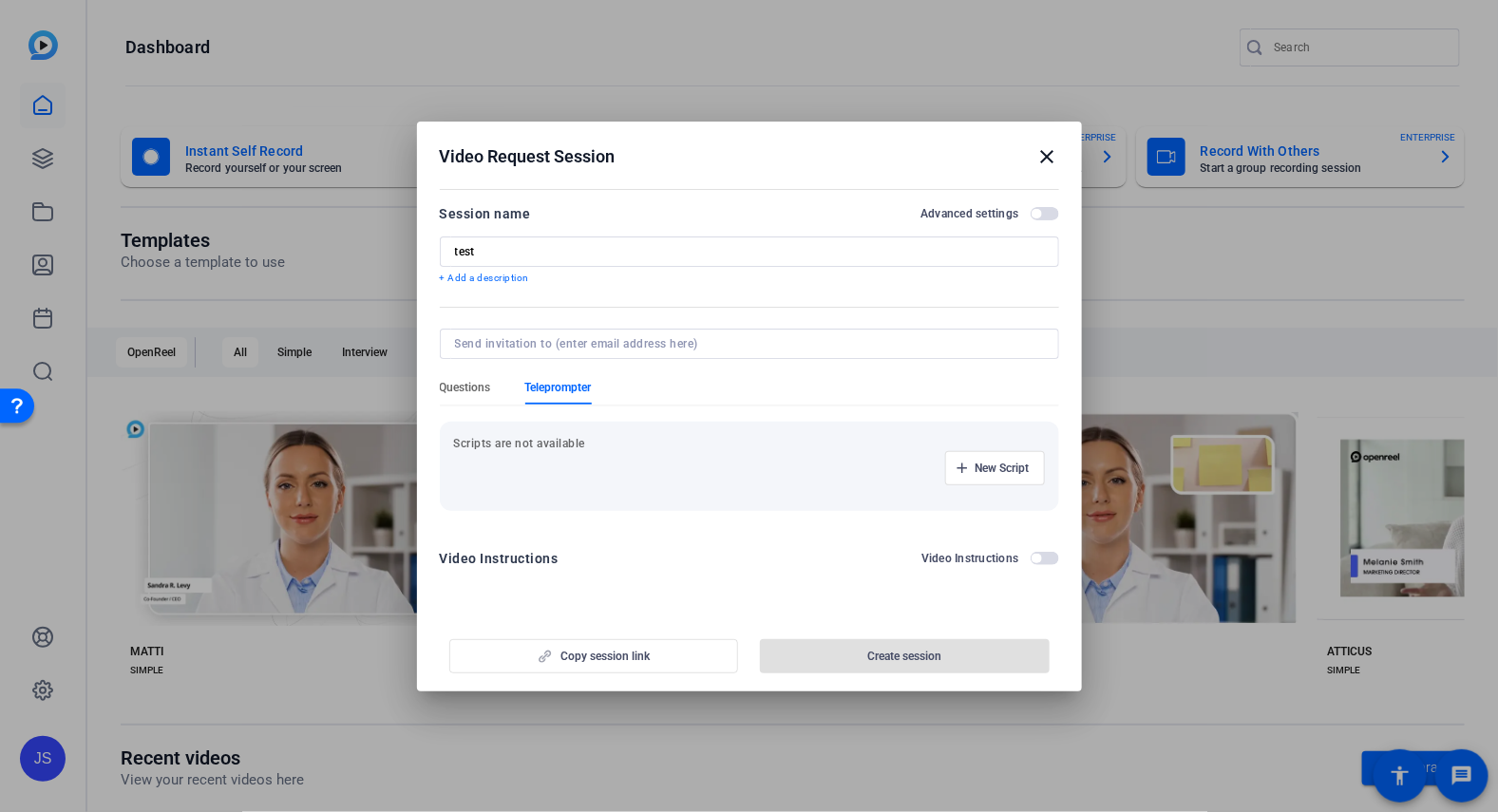 click on "Questions" at bounding box center (465, 392) 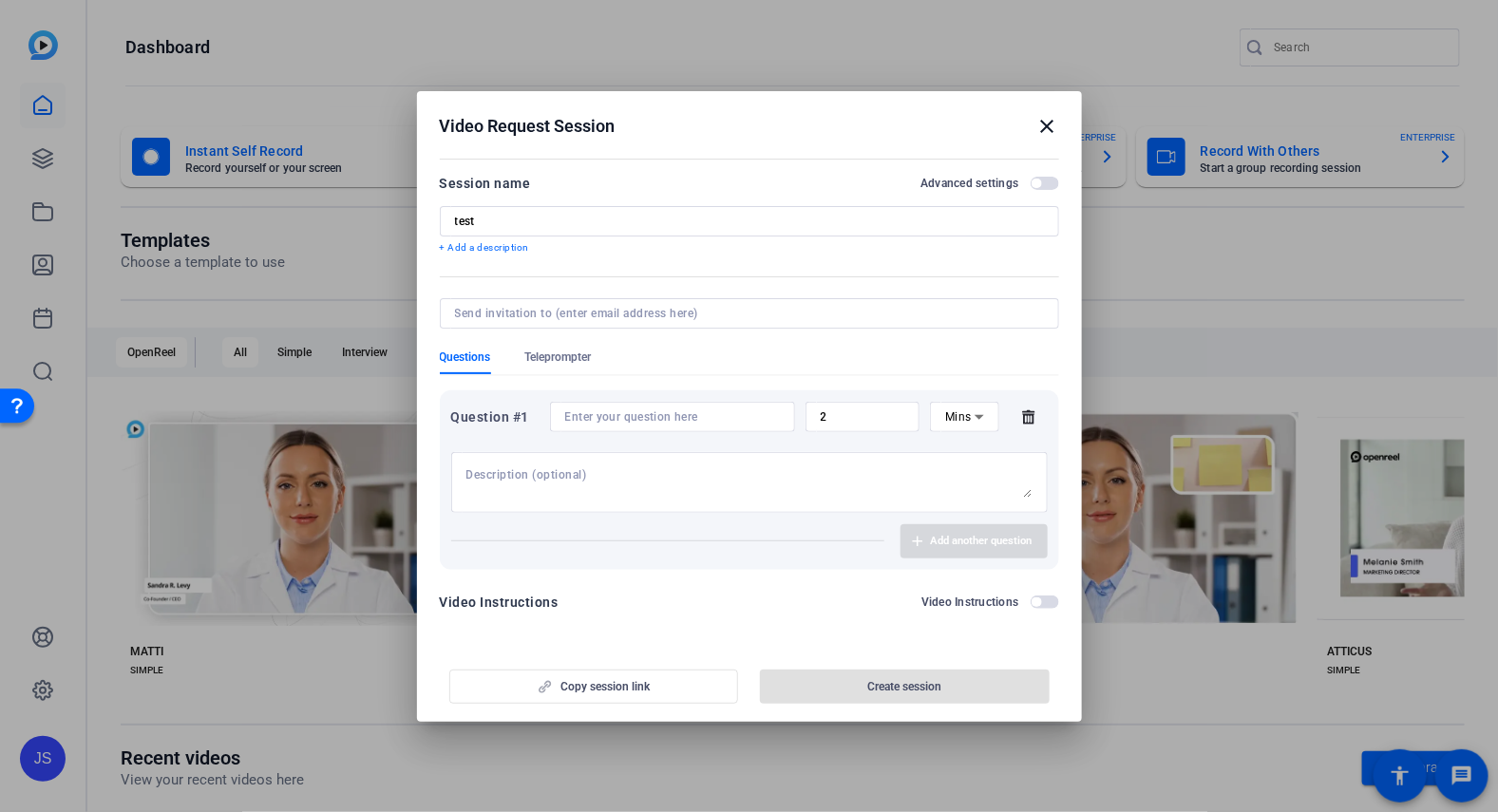 click 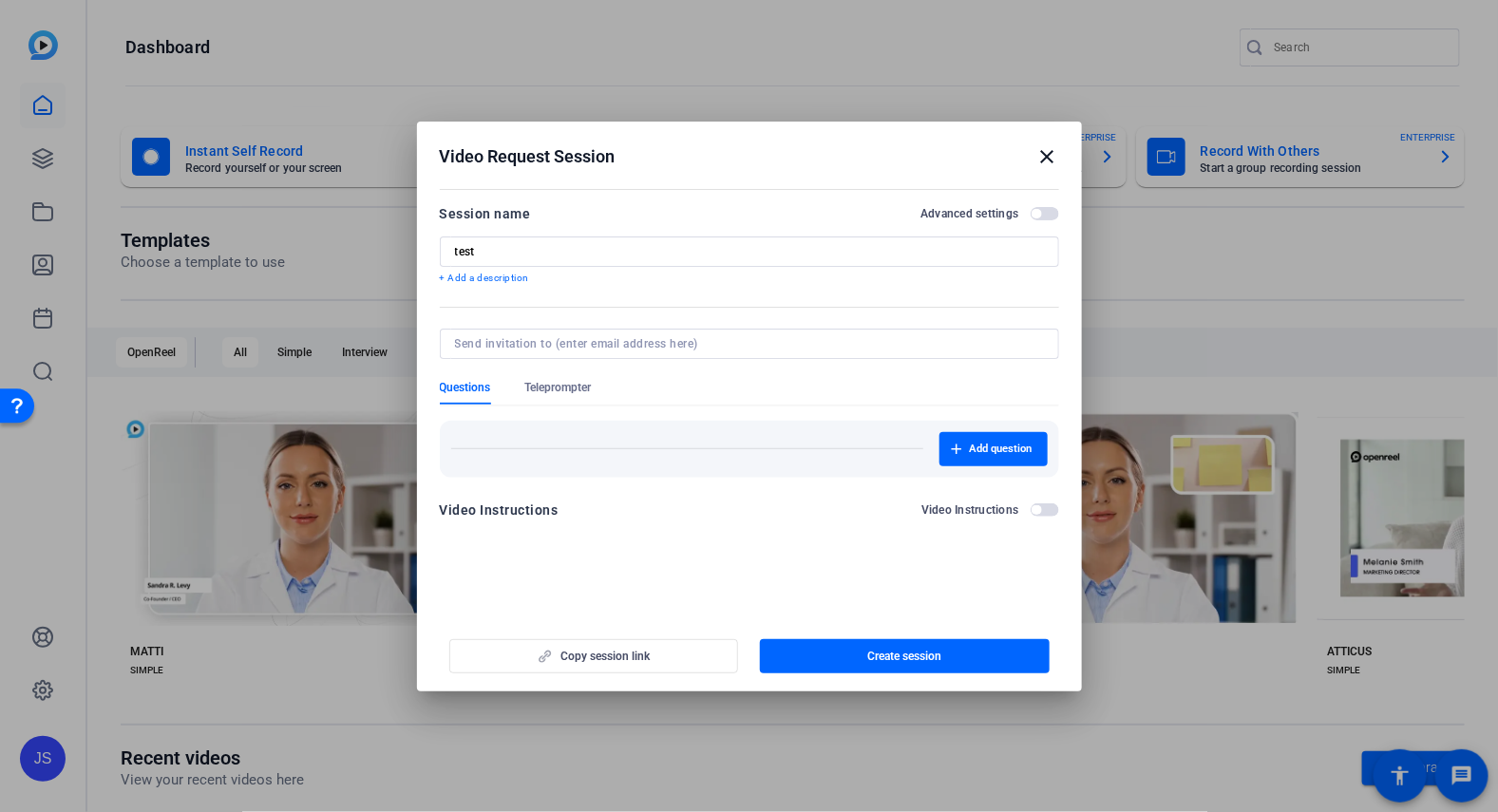 click on "Copy session link   Create session" at bounding box center [749, 649] 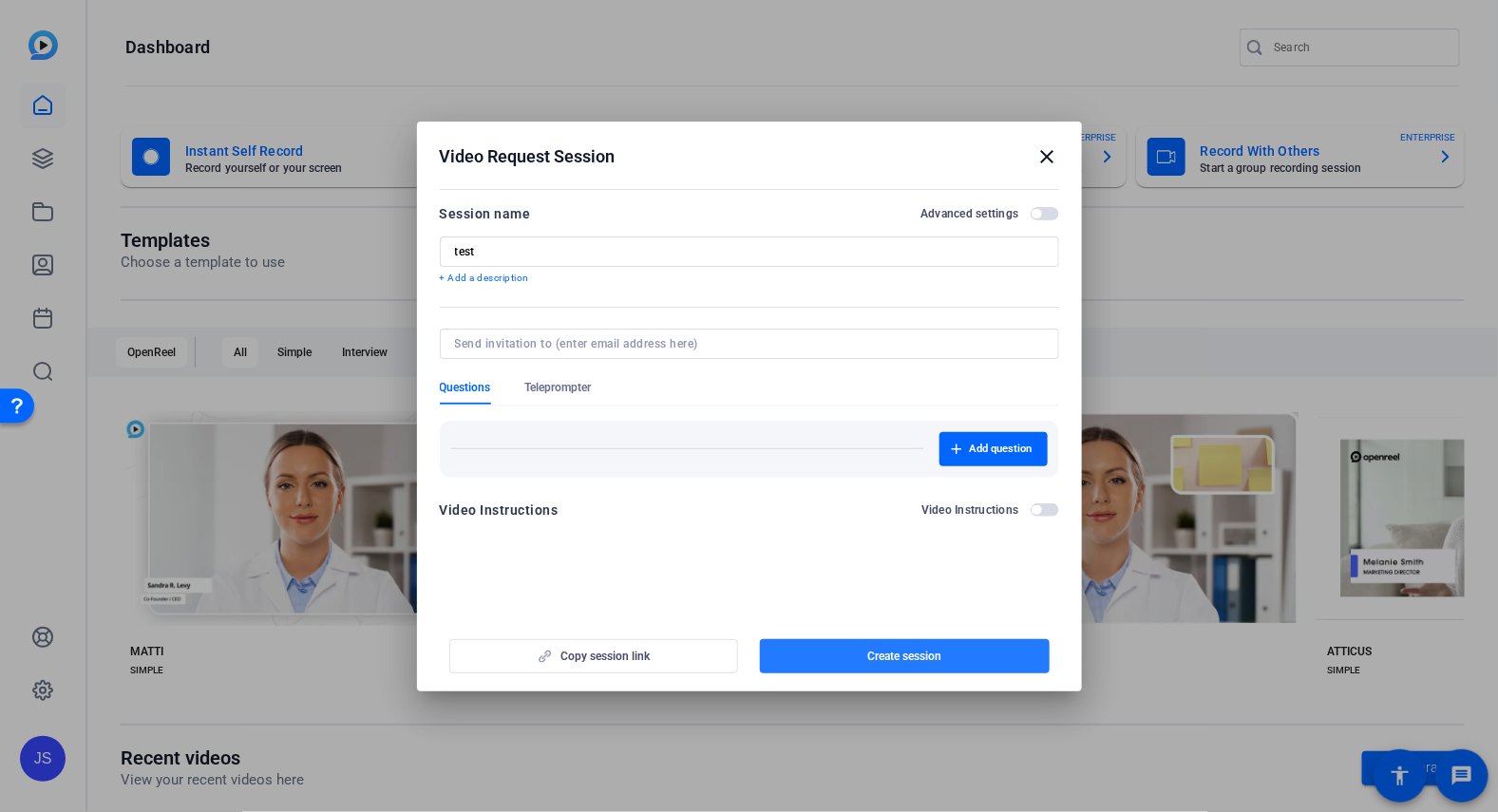 click at bounding box center (904, 656) 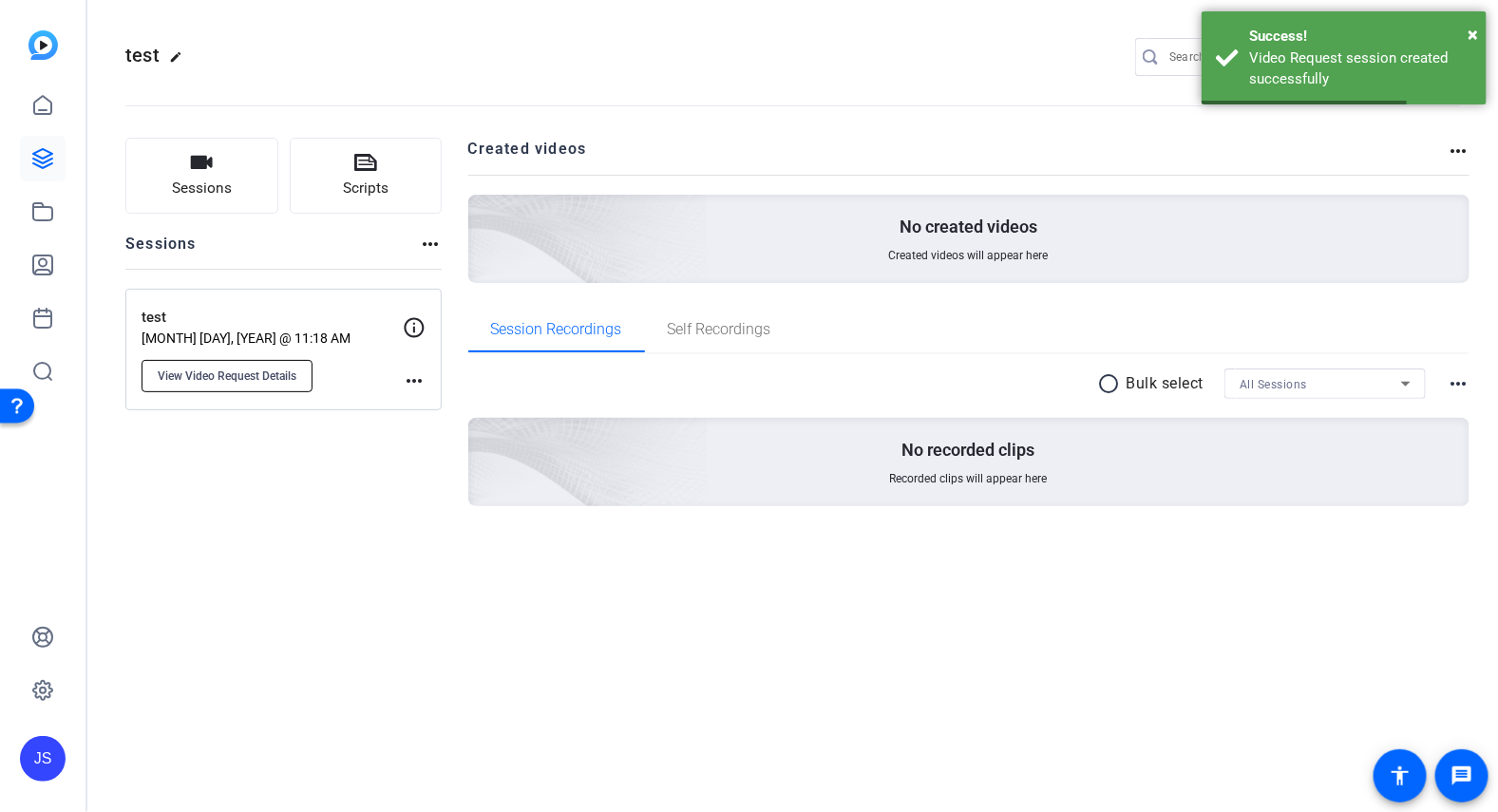click on "View Video Request Details" 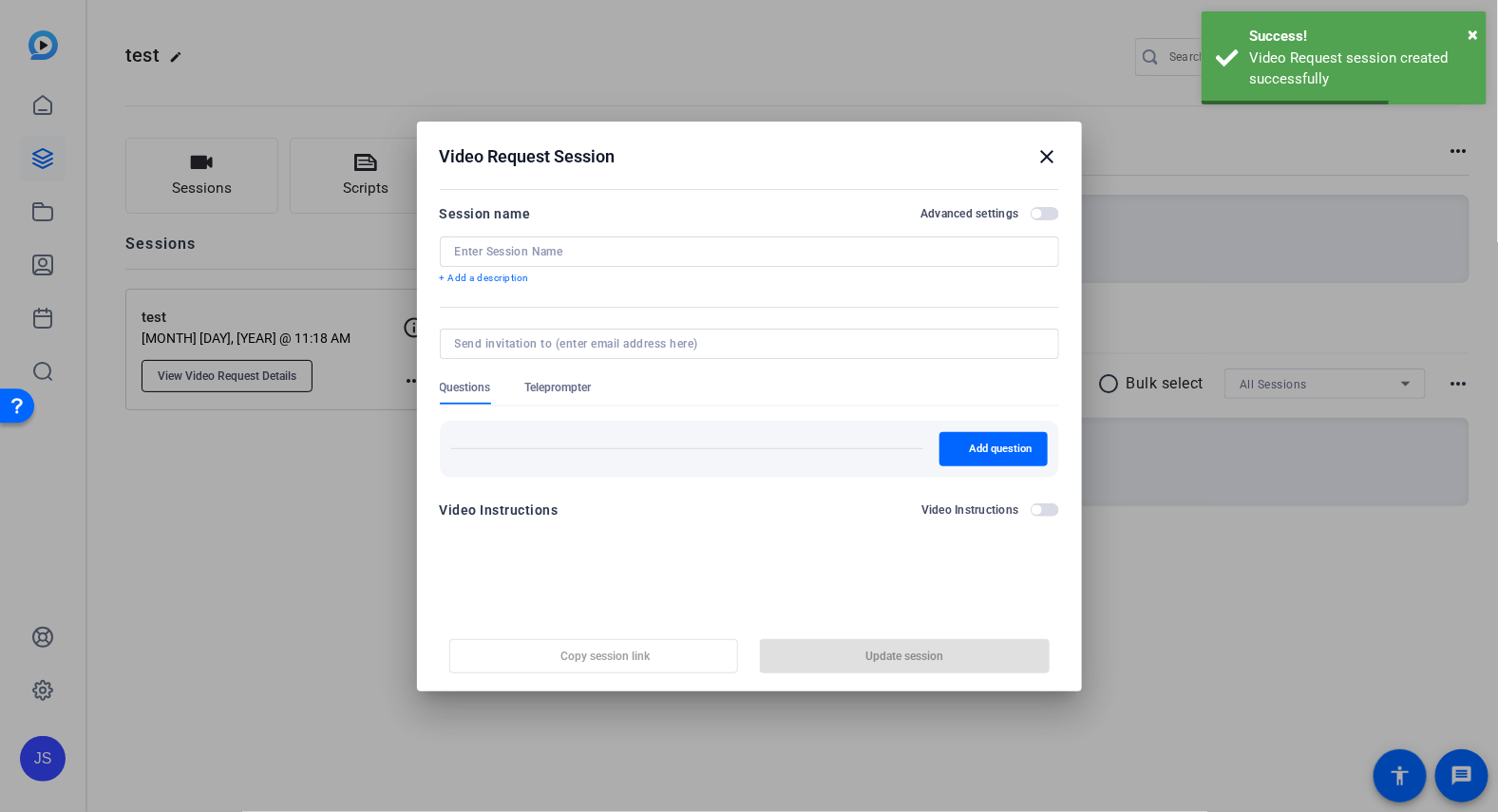 type on "test" 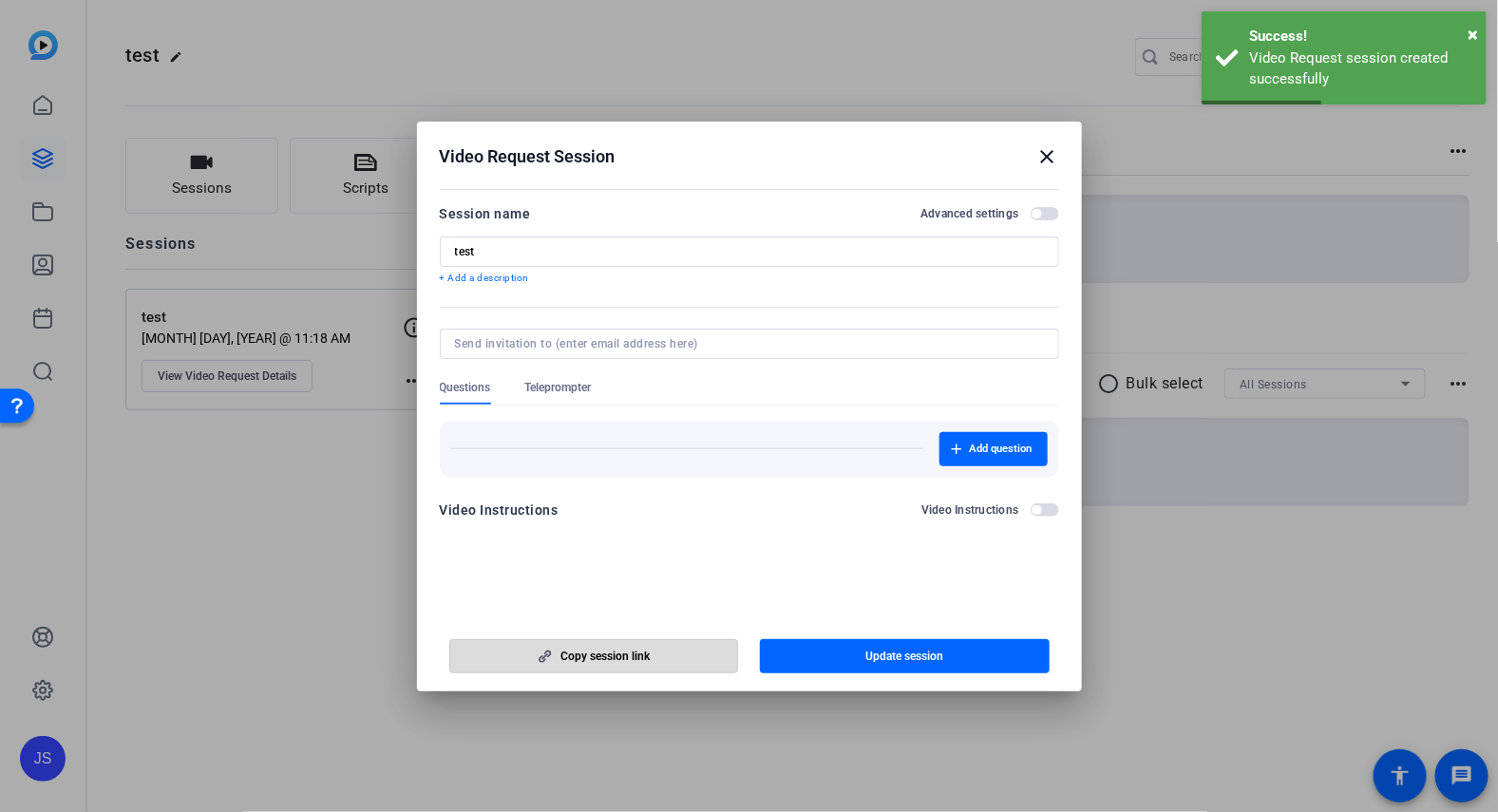 click on "Copy session link" at bounding box center (606, 656) 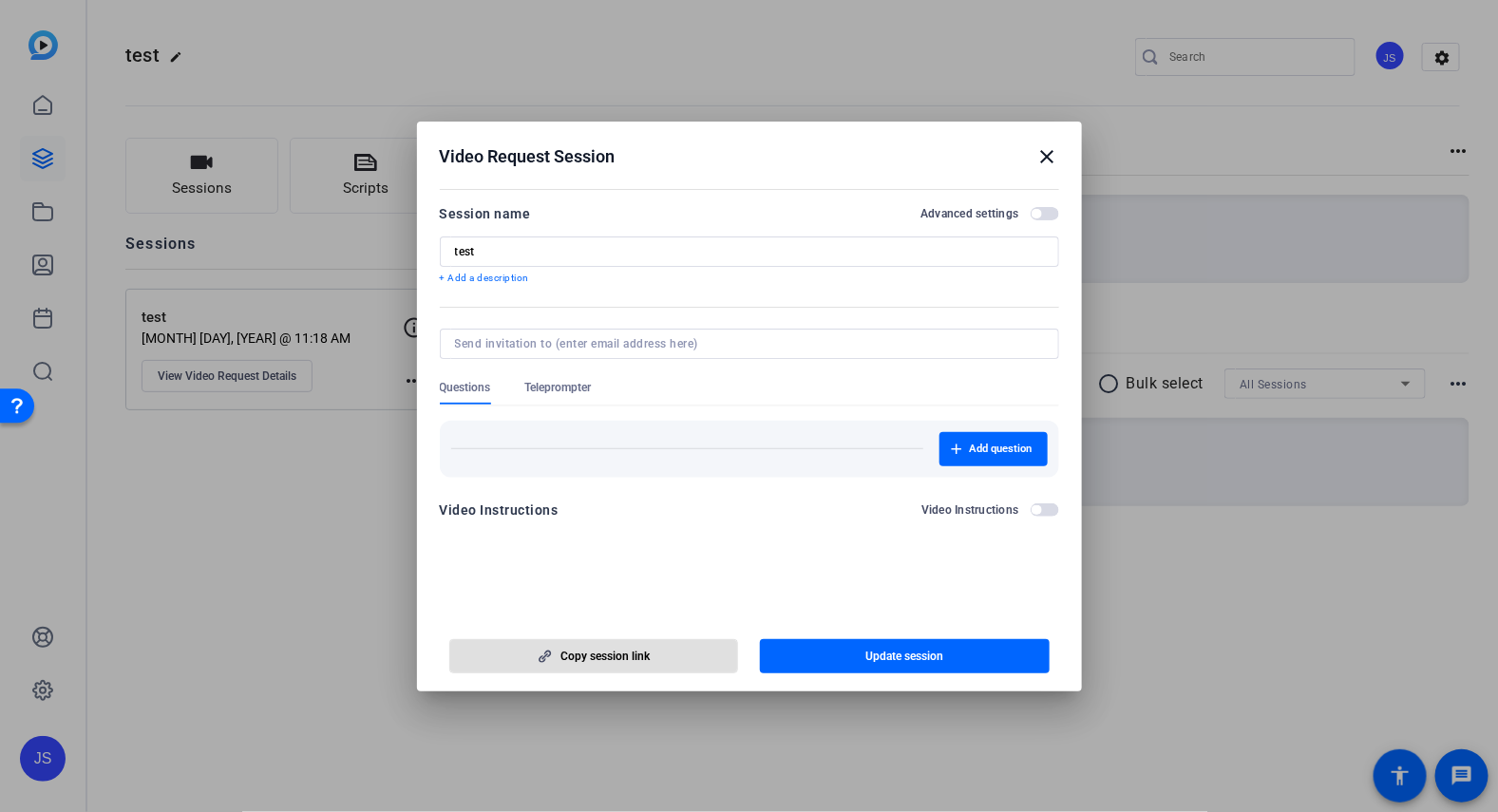 click on "close" at bounding box center (1048, 157) 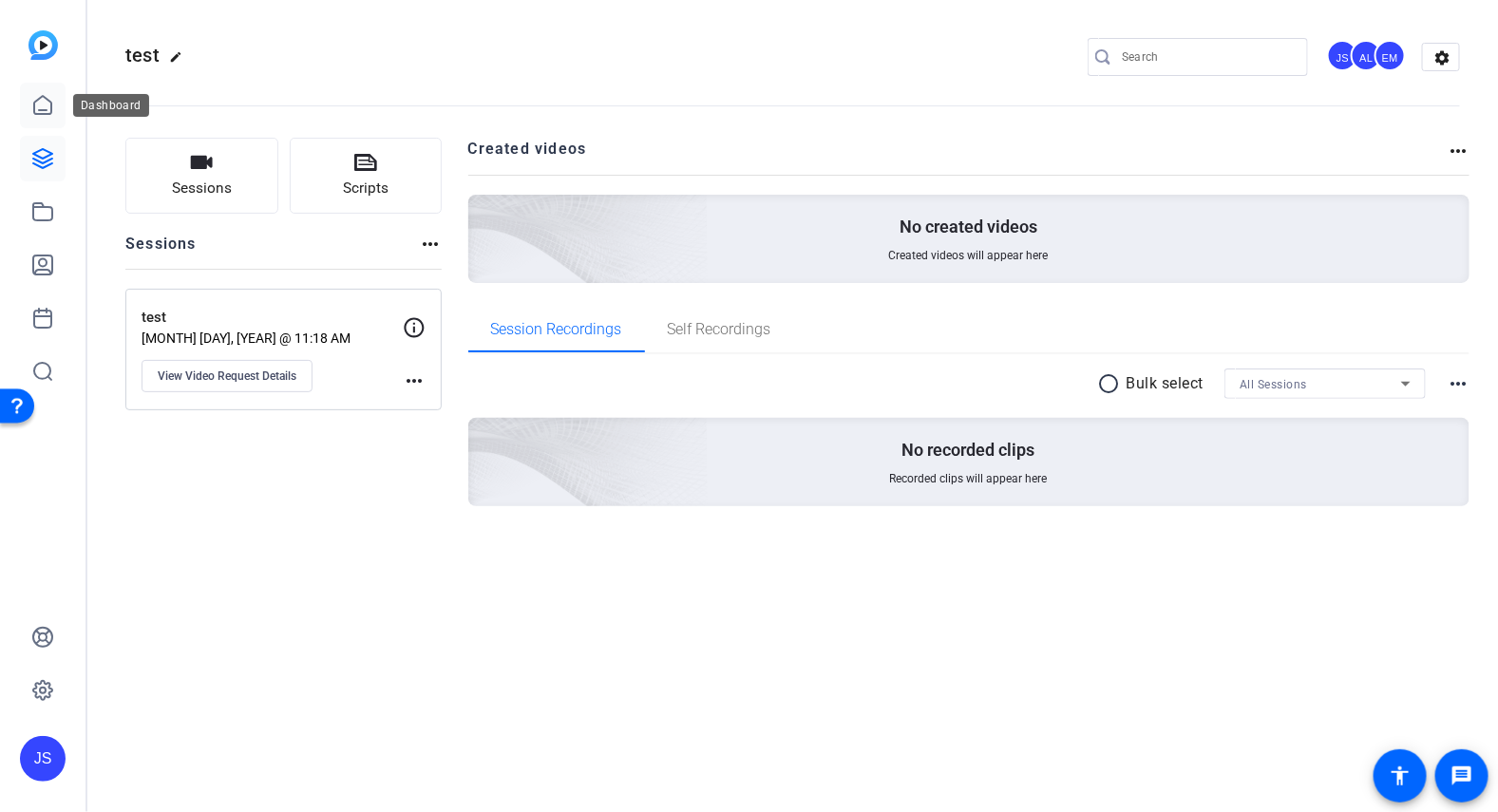 click 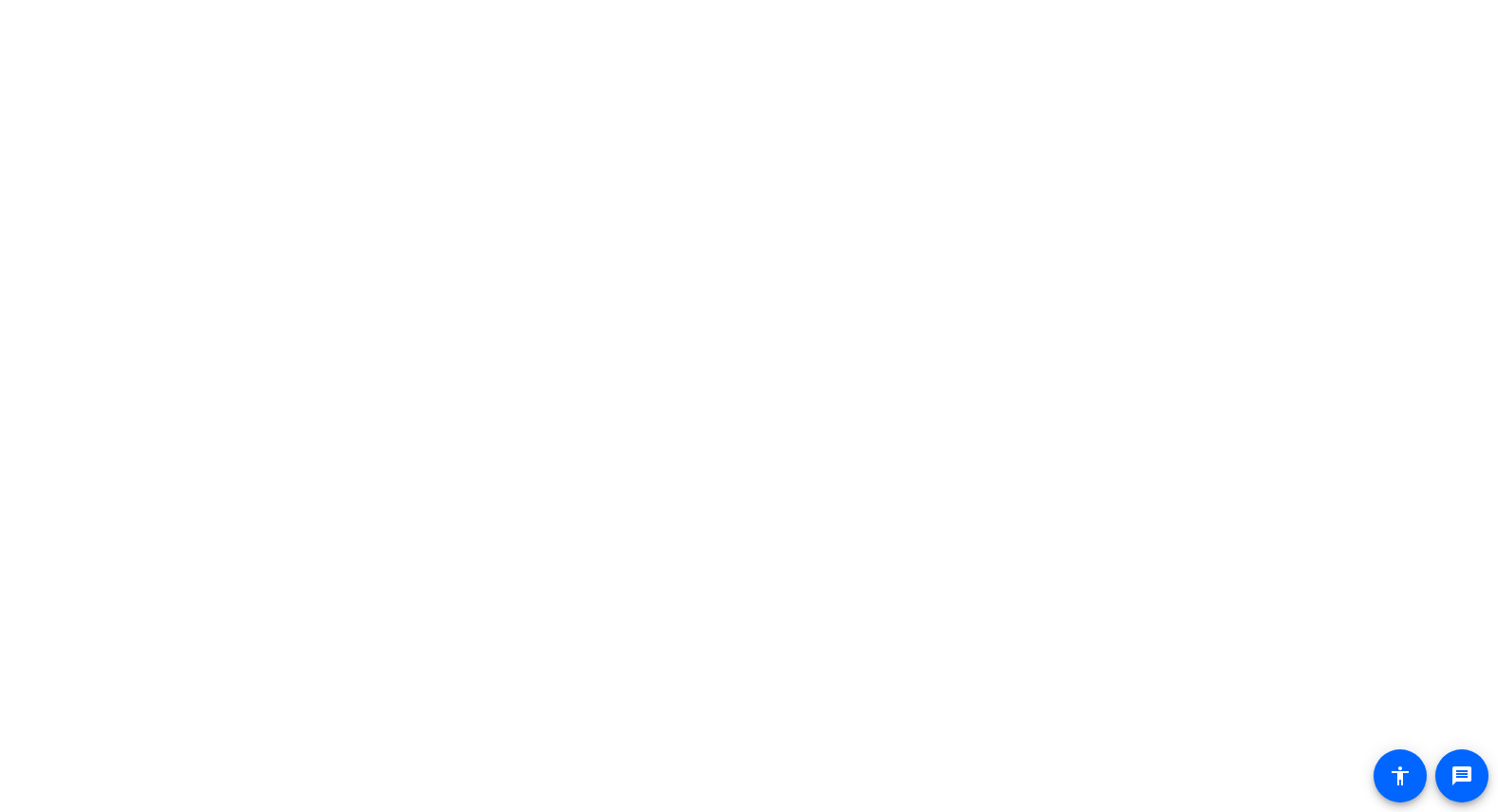 scroll, scrollTop: 0, scrollLeft: 0, axis: both 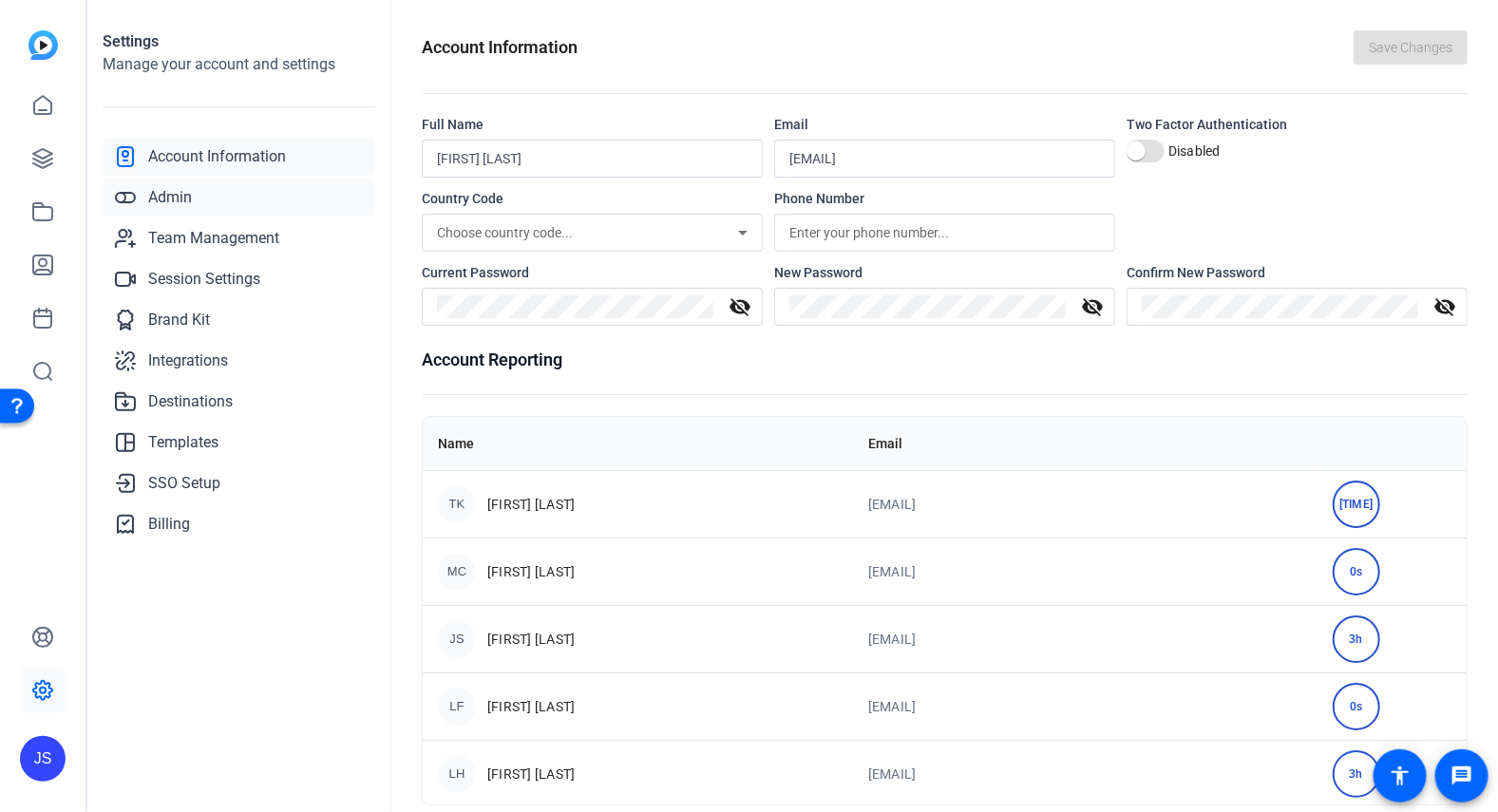 click on "Admin" 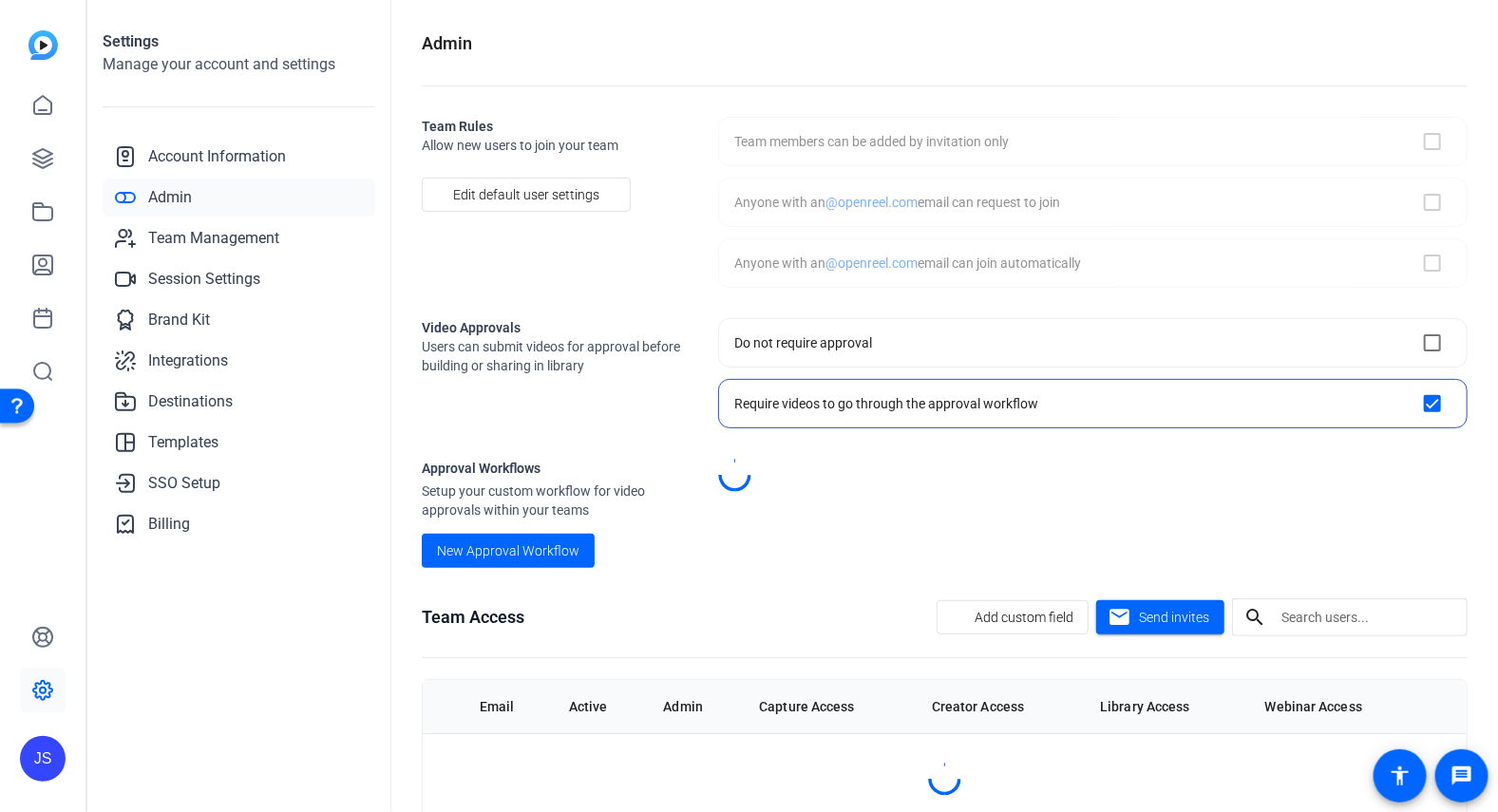 checkbox on "true" 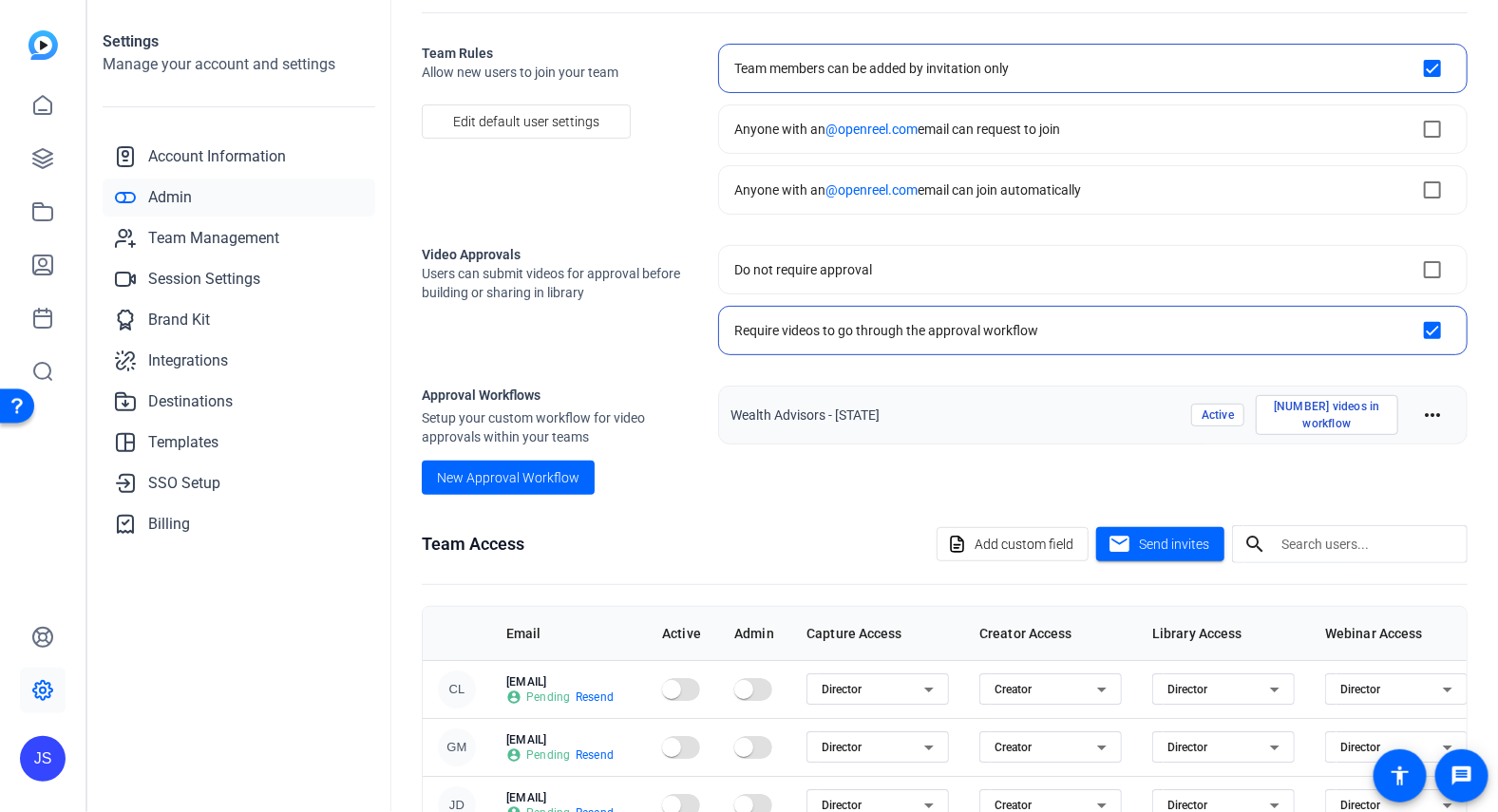 scroll, scrollTop: 66, scrollLeft: 0, axis: vertical 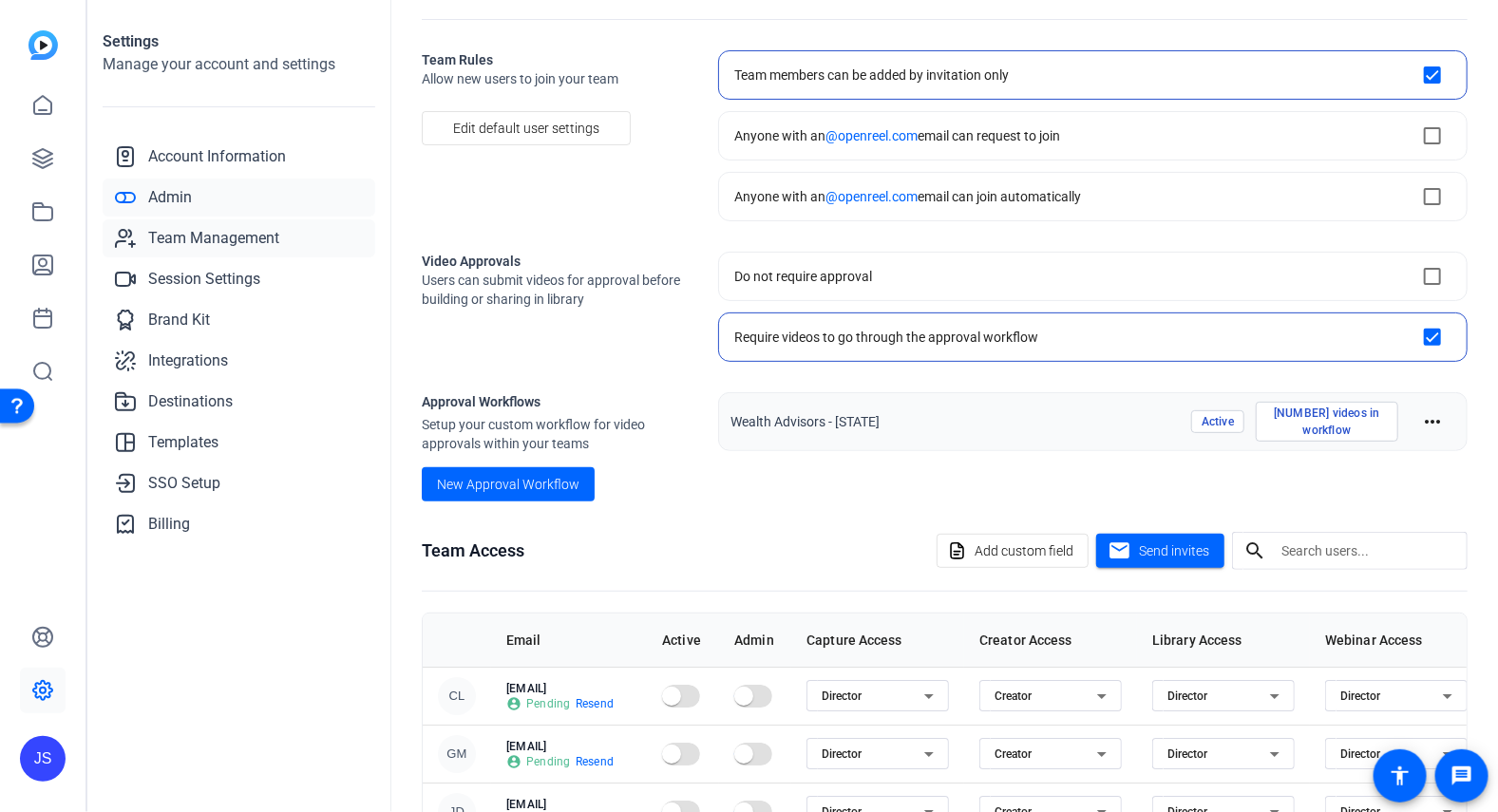 click on "Team Management" 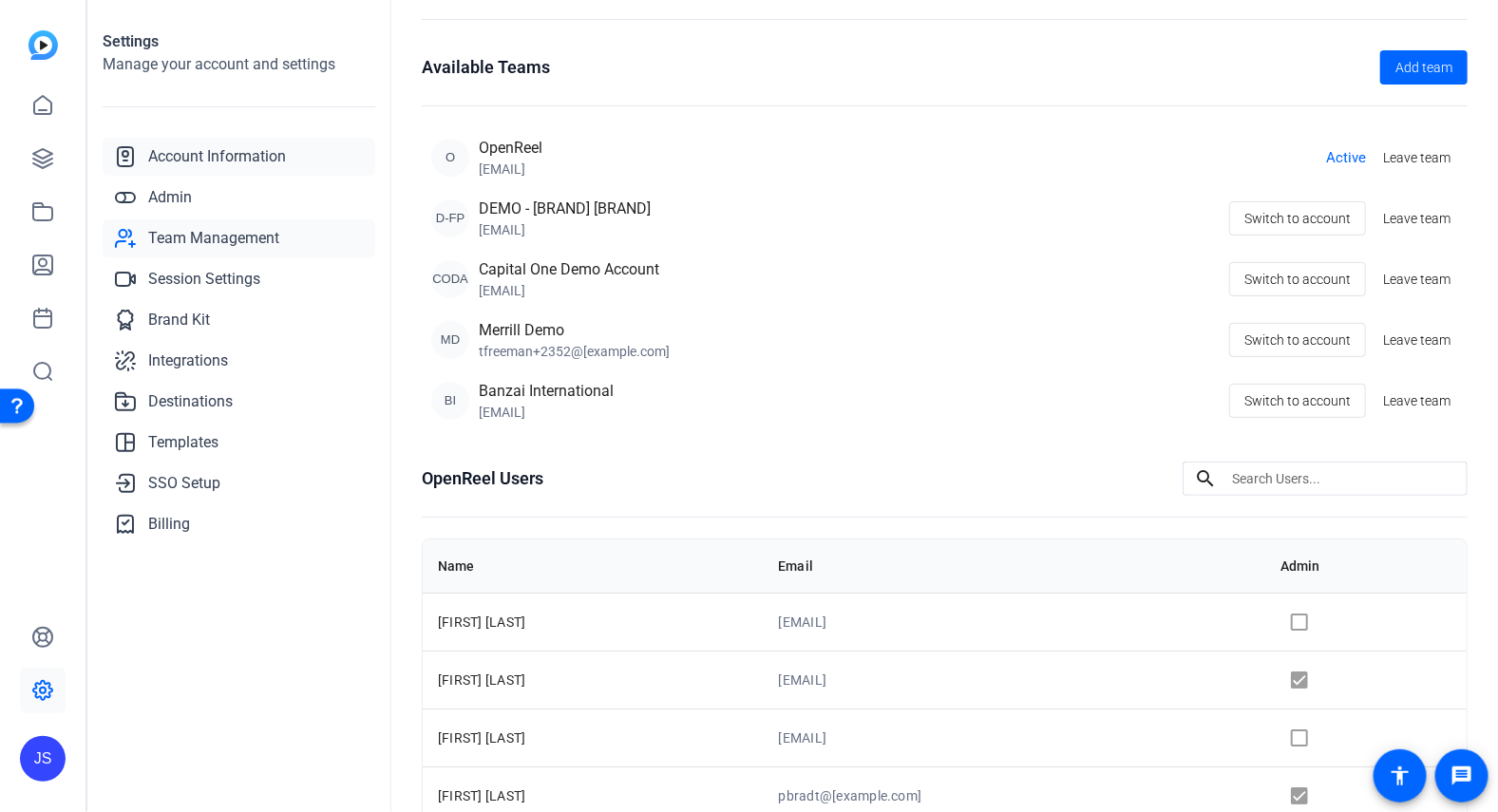 click on "Account Information" 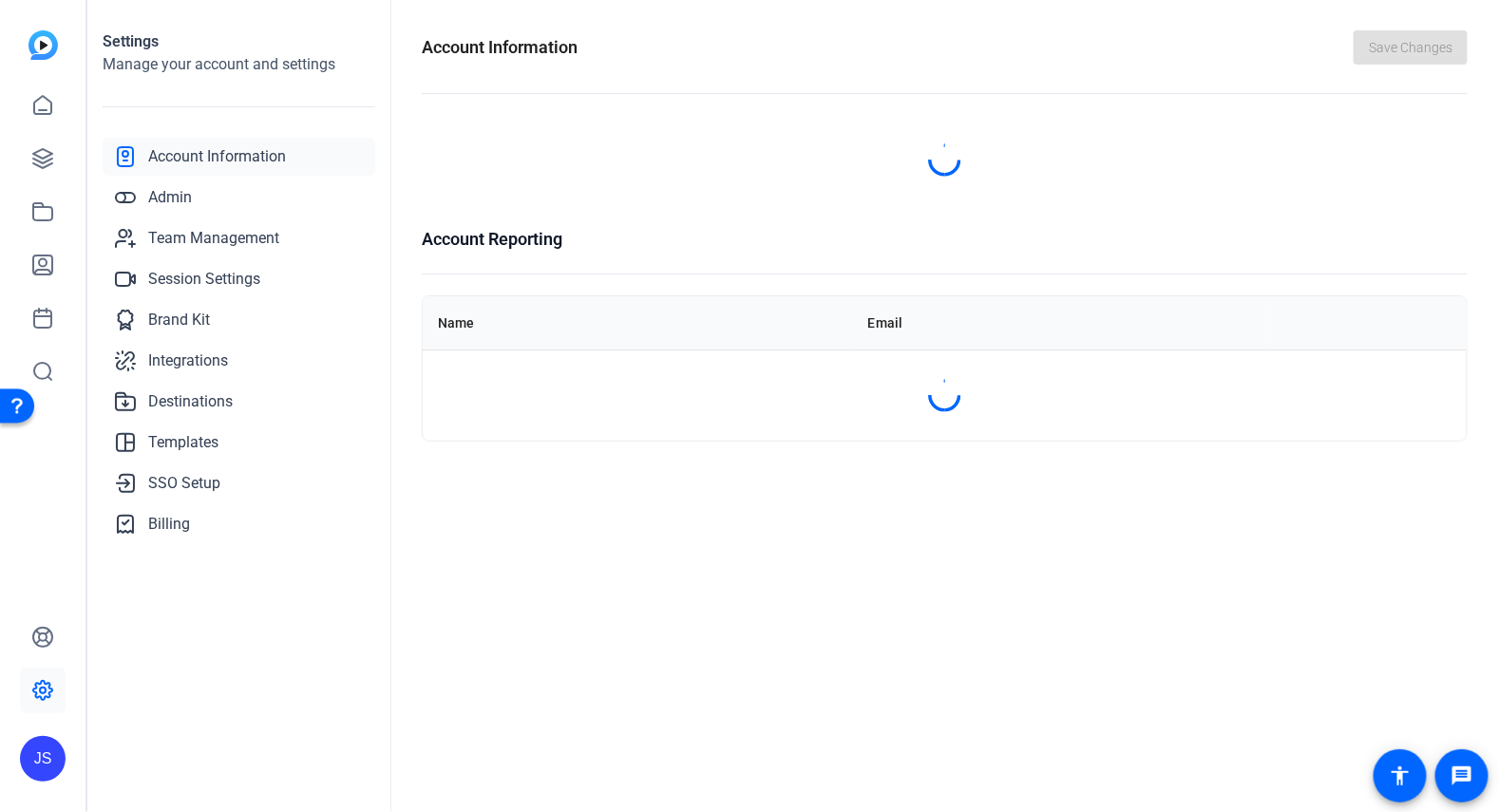 scroll, scrollTop: 0, scrollLeft: 0, axis: both 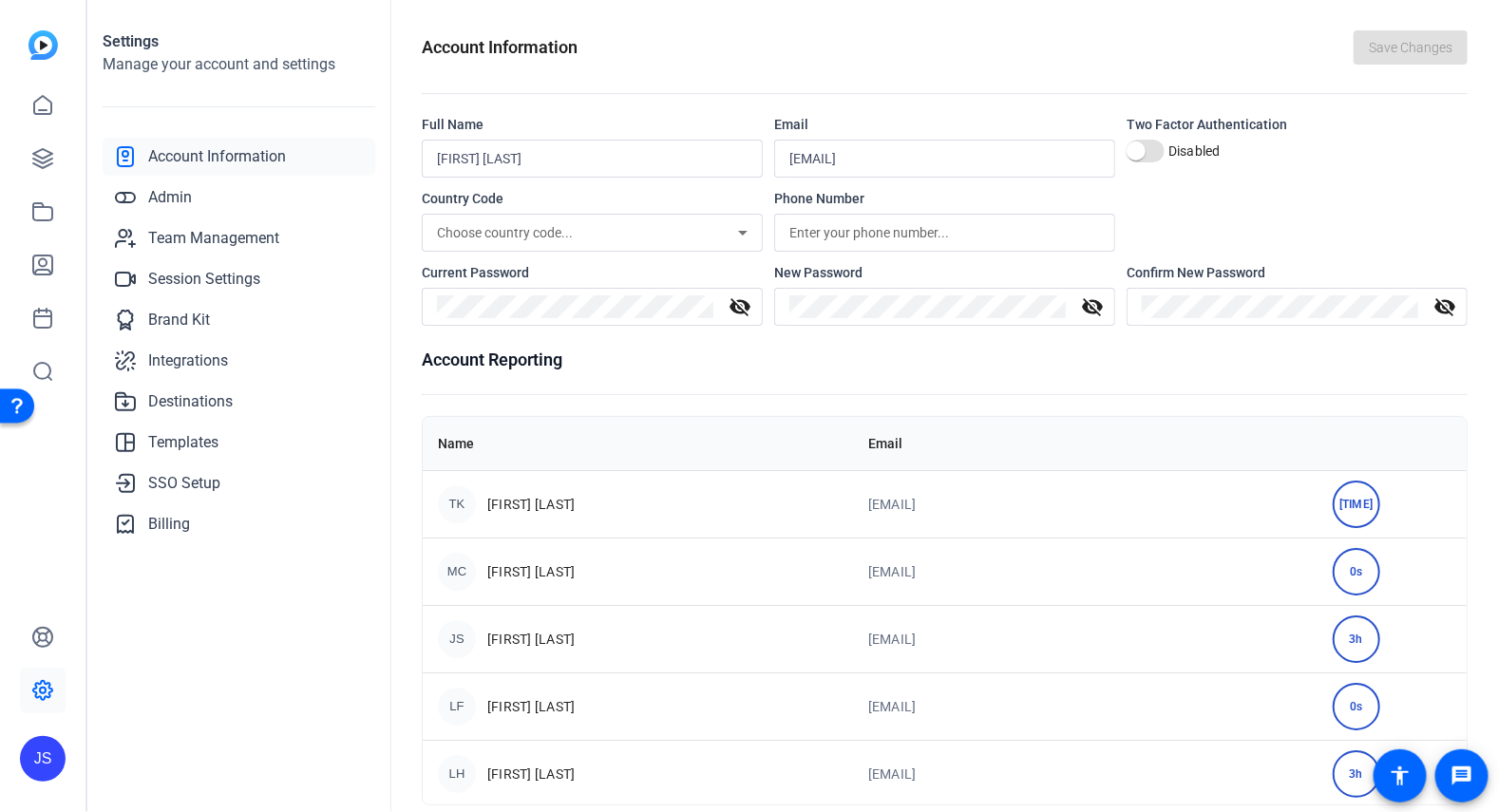 click on "Account Information" 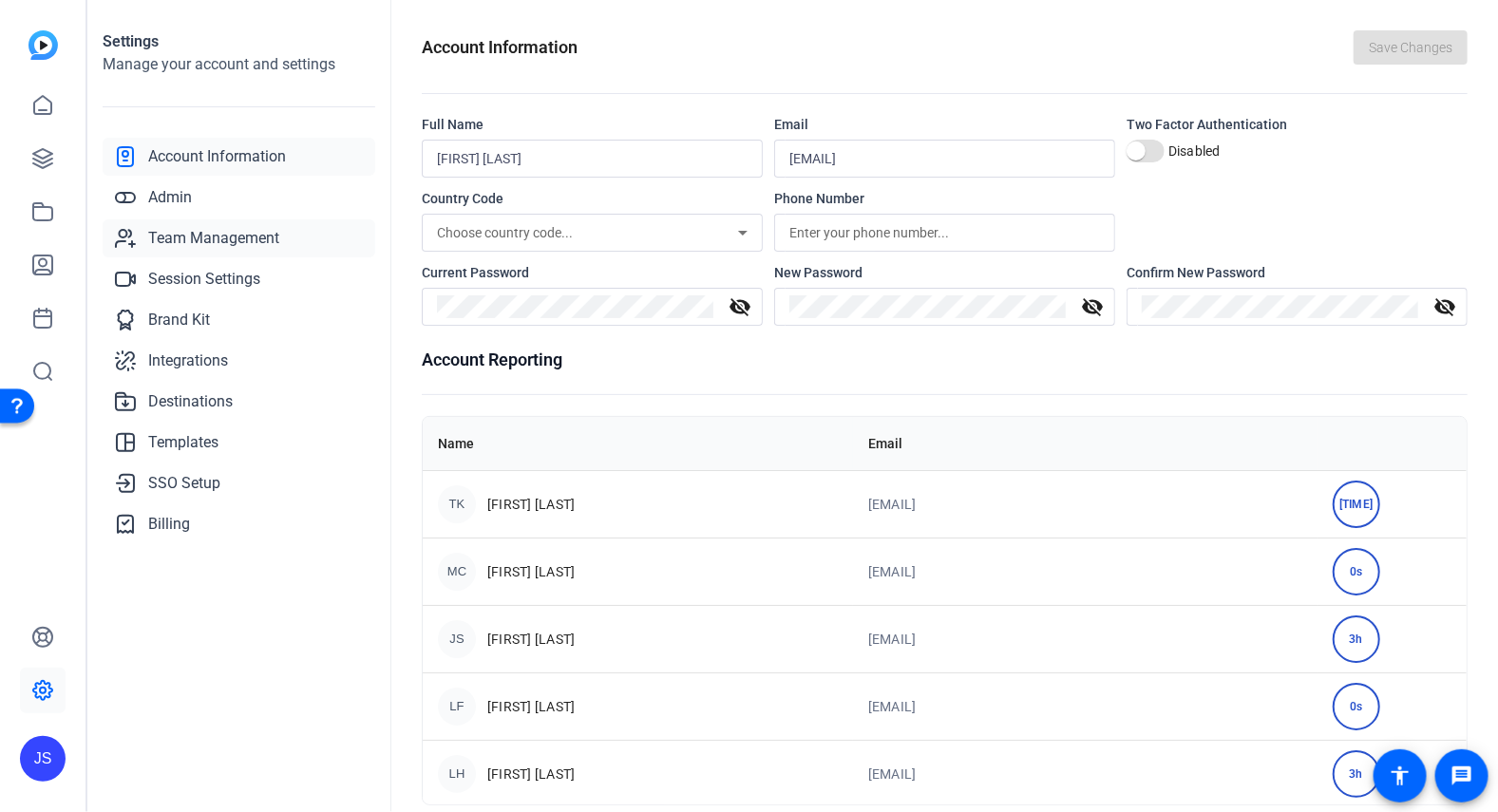 click on "Team Management" 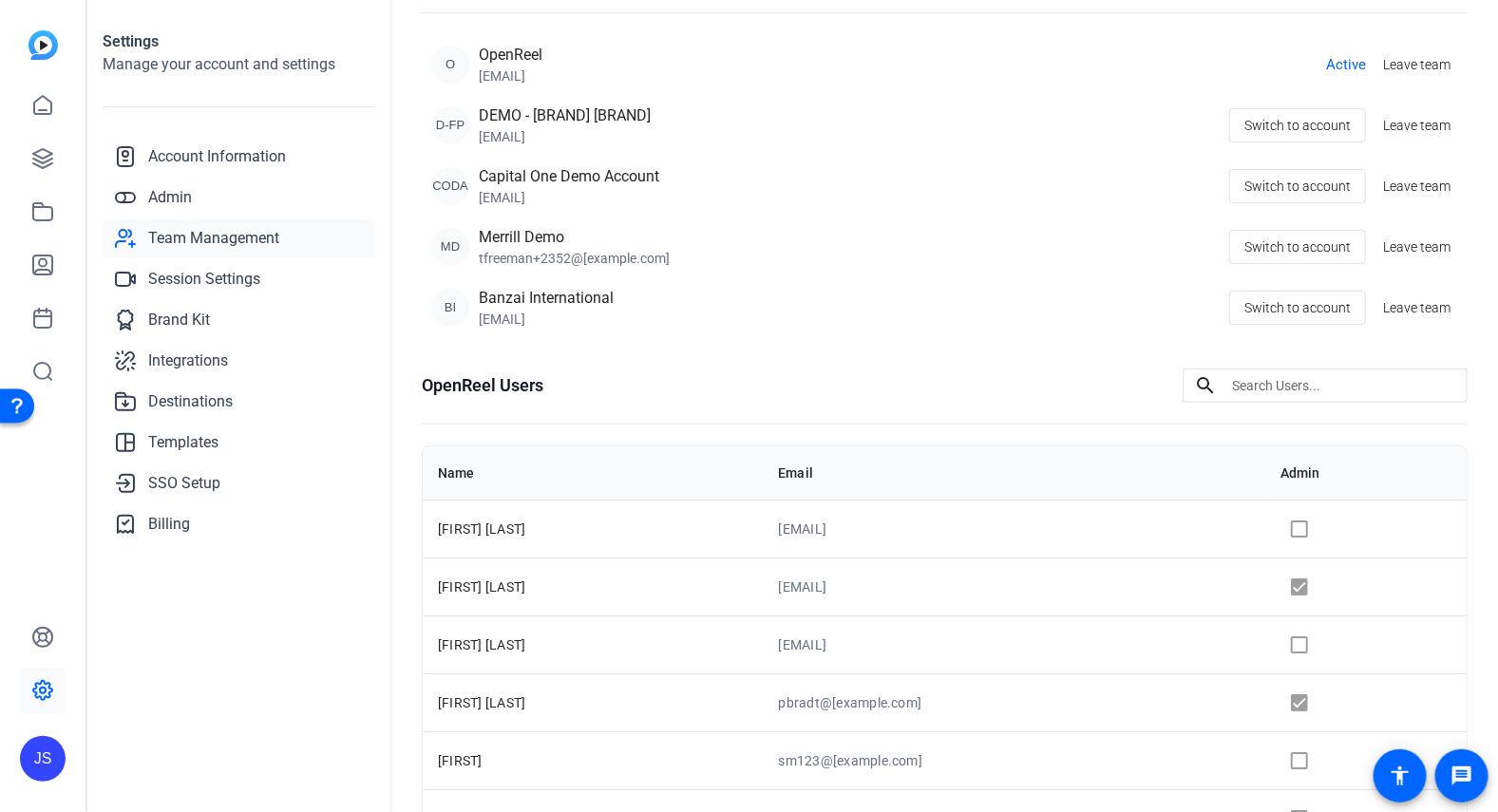 scroll, scrollTop: 159, scrollLeft: 0, axis: vertical 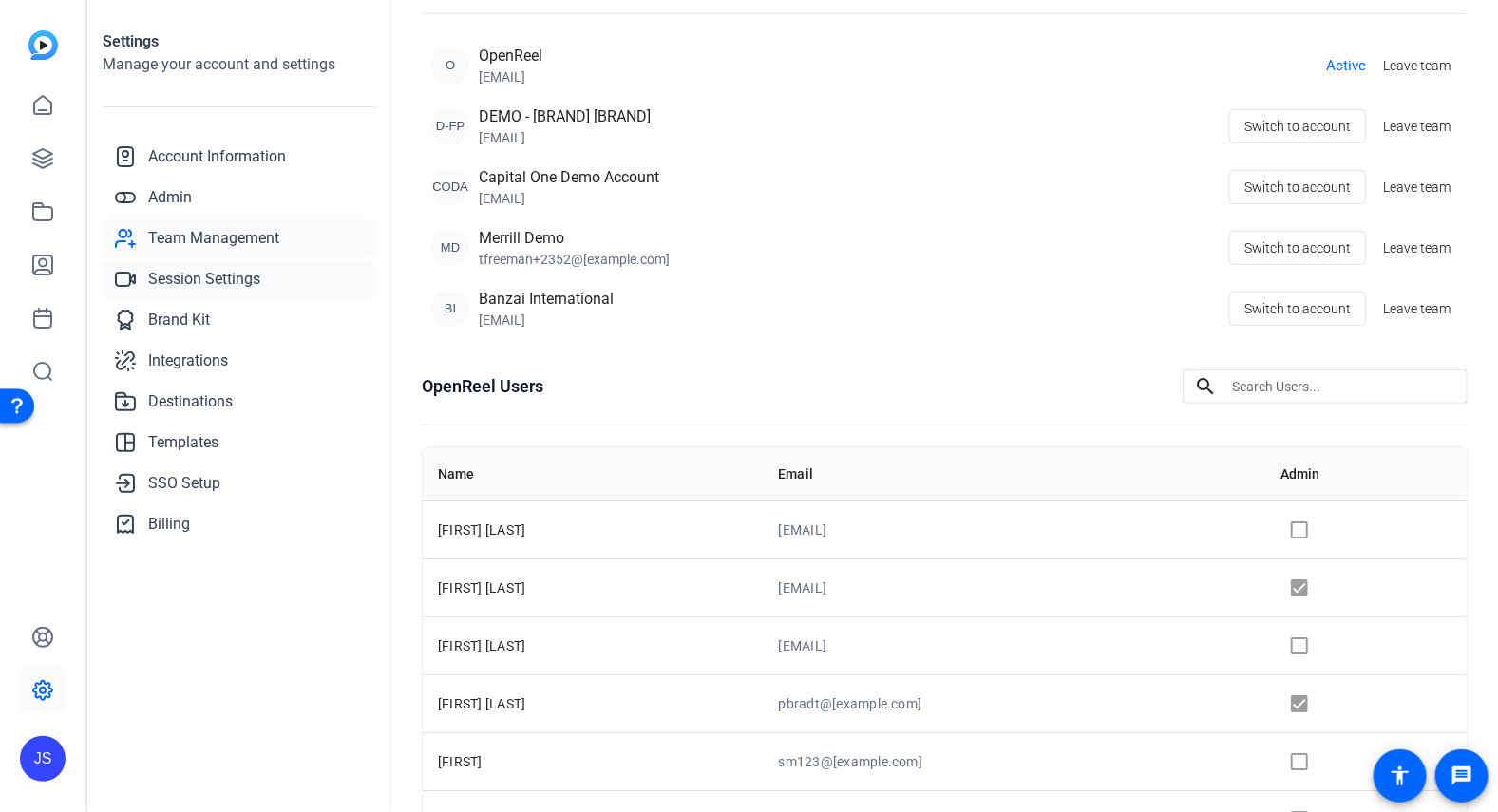 click on "Session Settings" 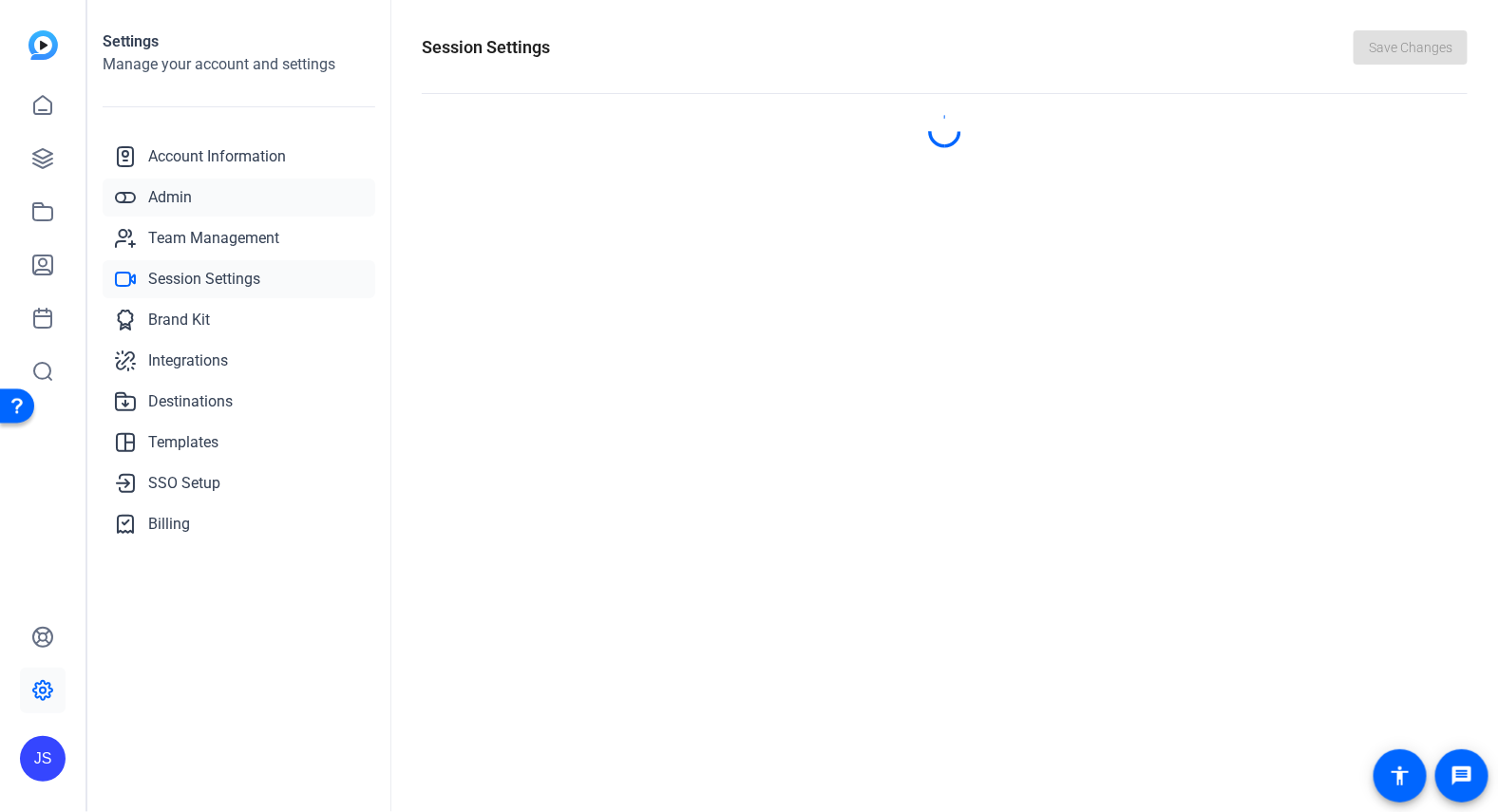 scroll, scrollTop: 0, scrollLeft: 0, axis: both 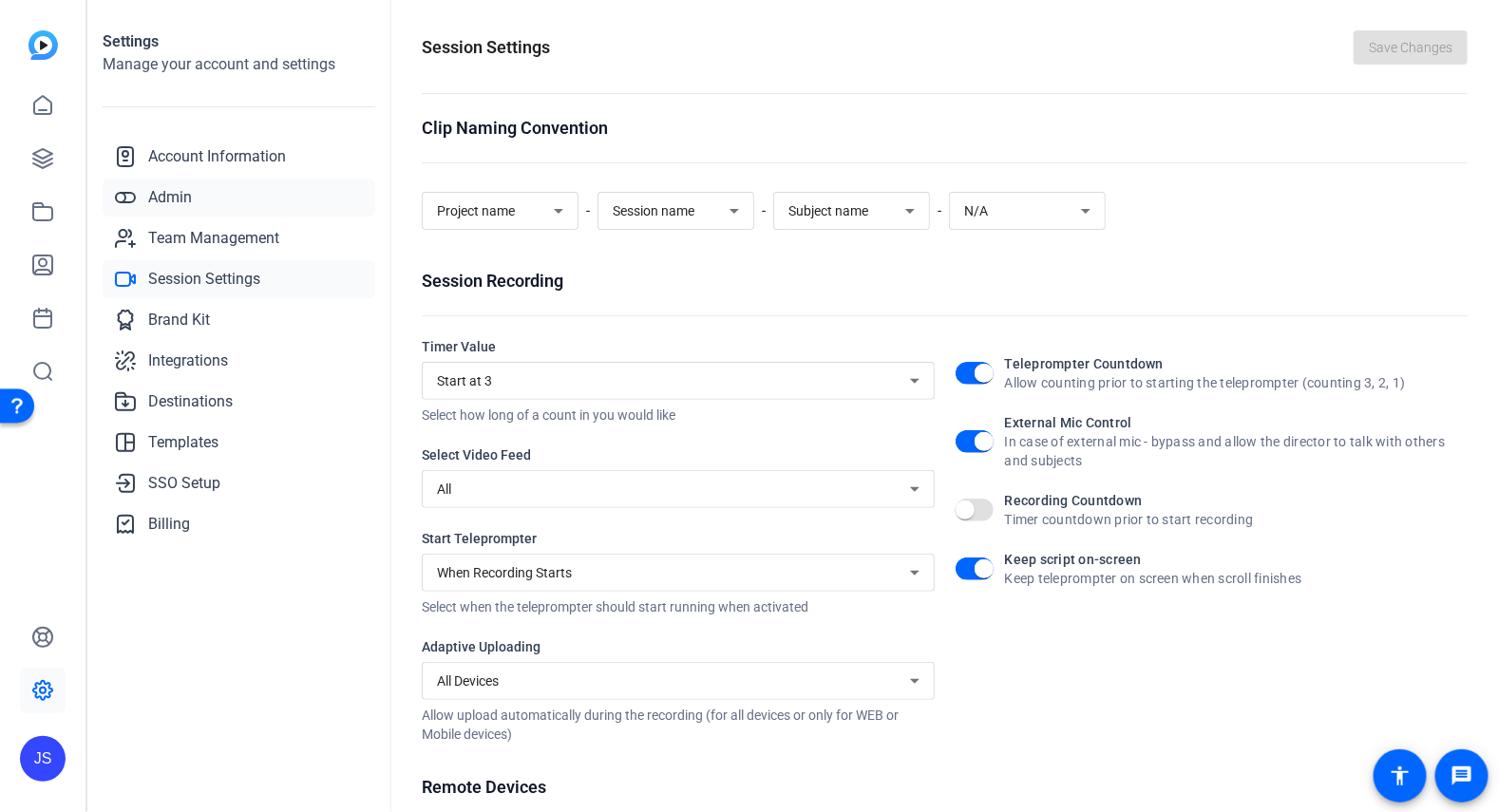 click on "Admin" 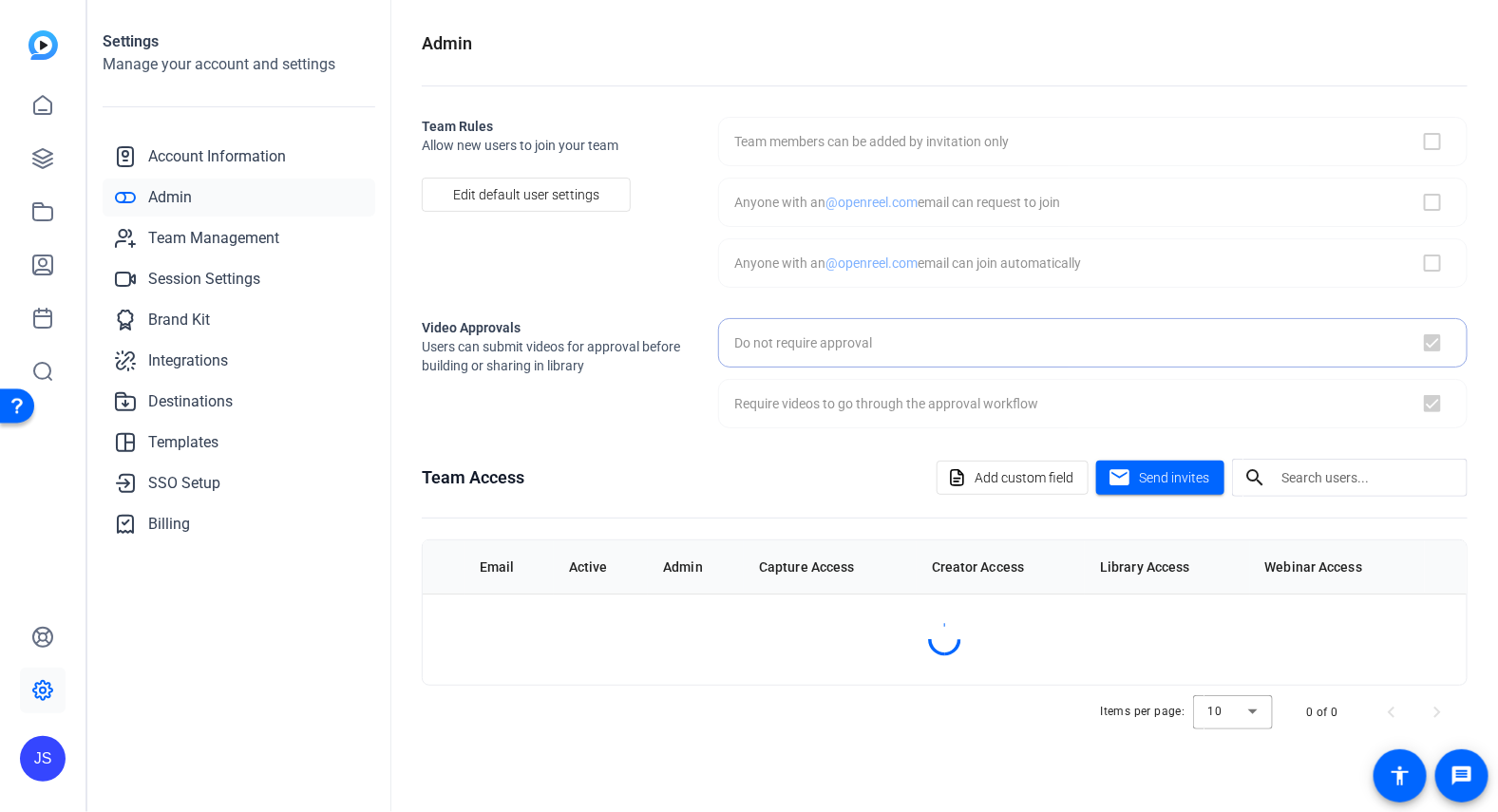checkbox on "false" 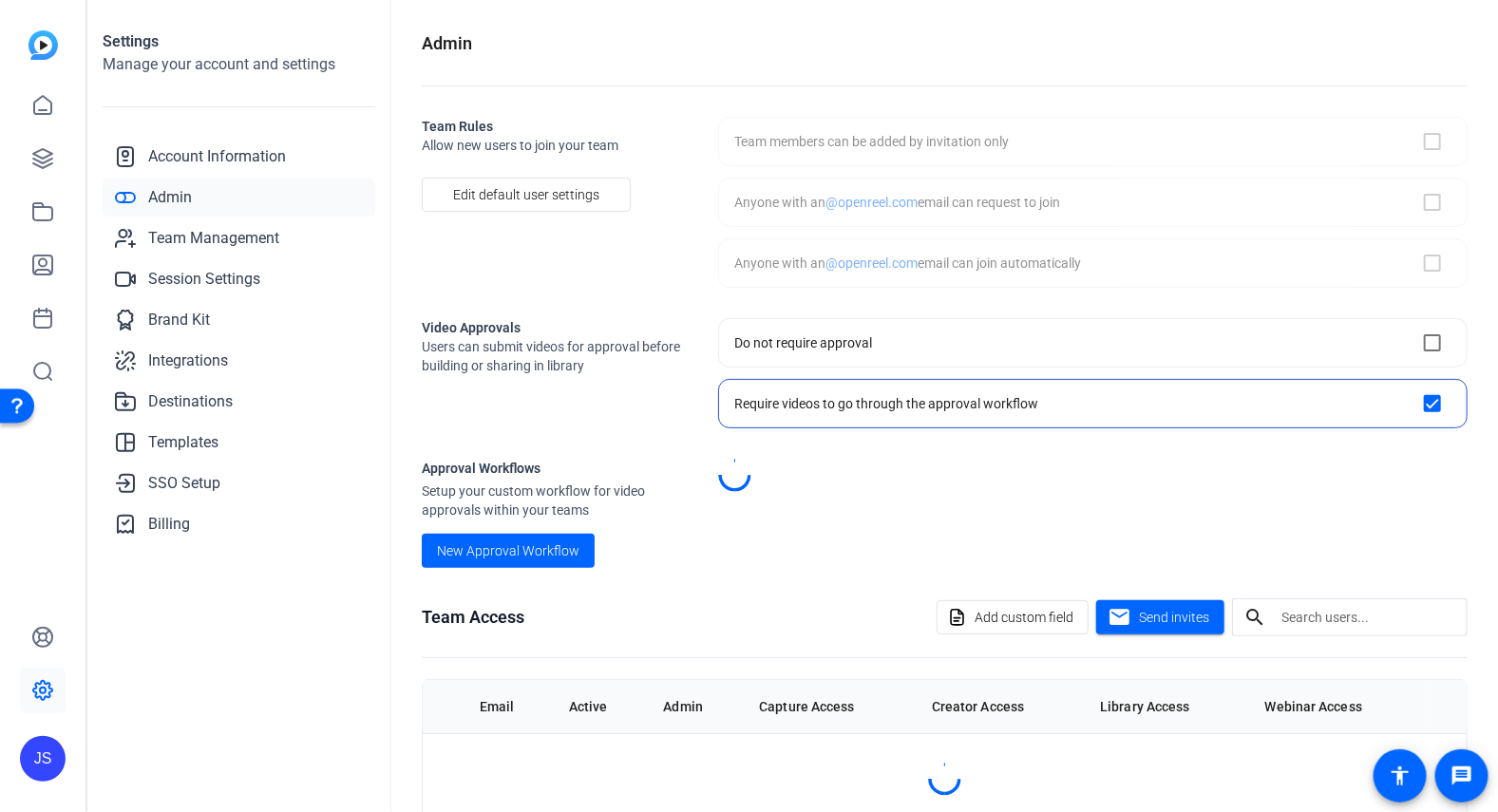 checkbox on "true" 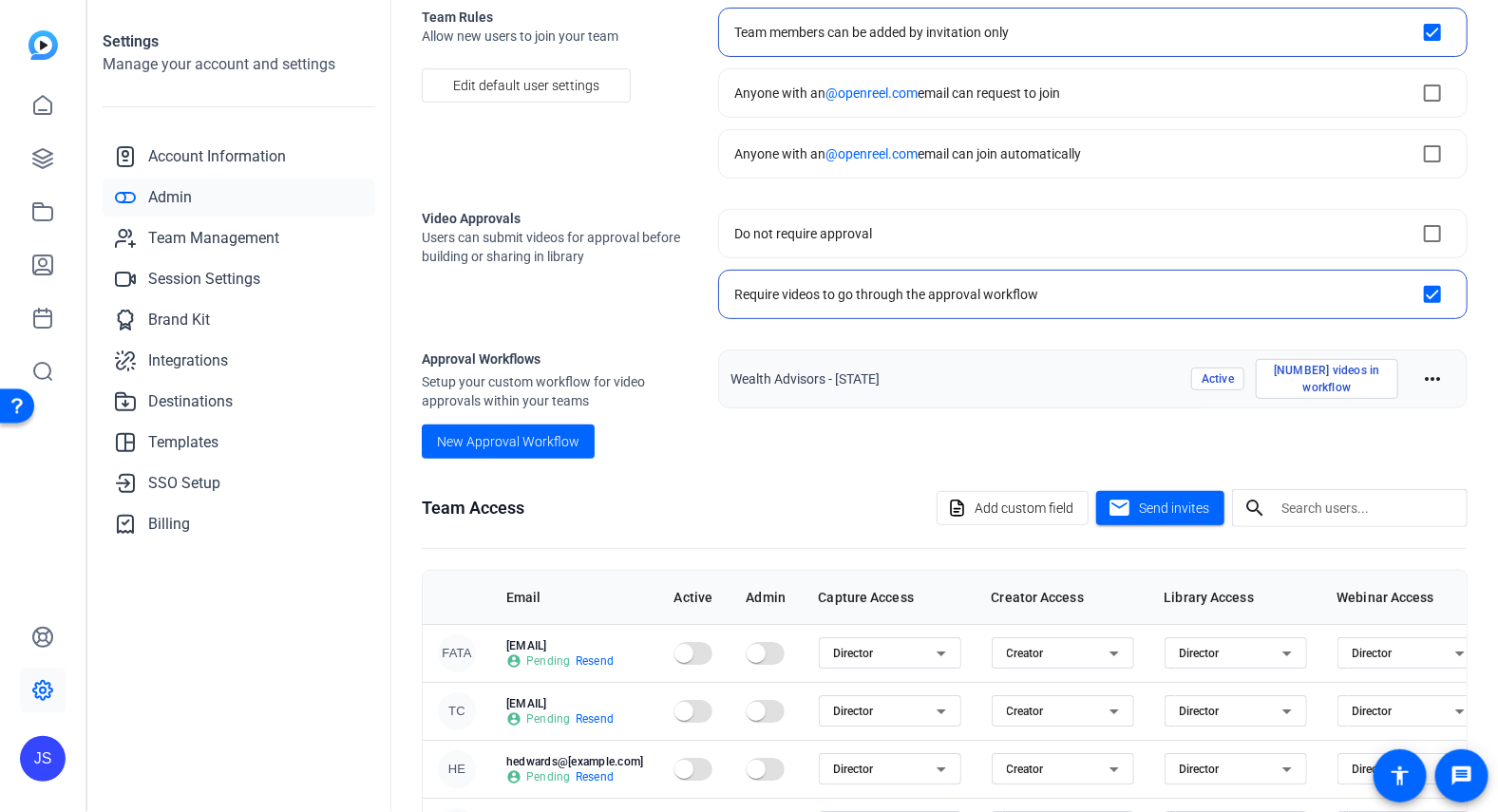 scroll, scrollTop: 336, scrollLeft: 0, axis: vertical 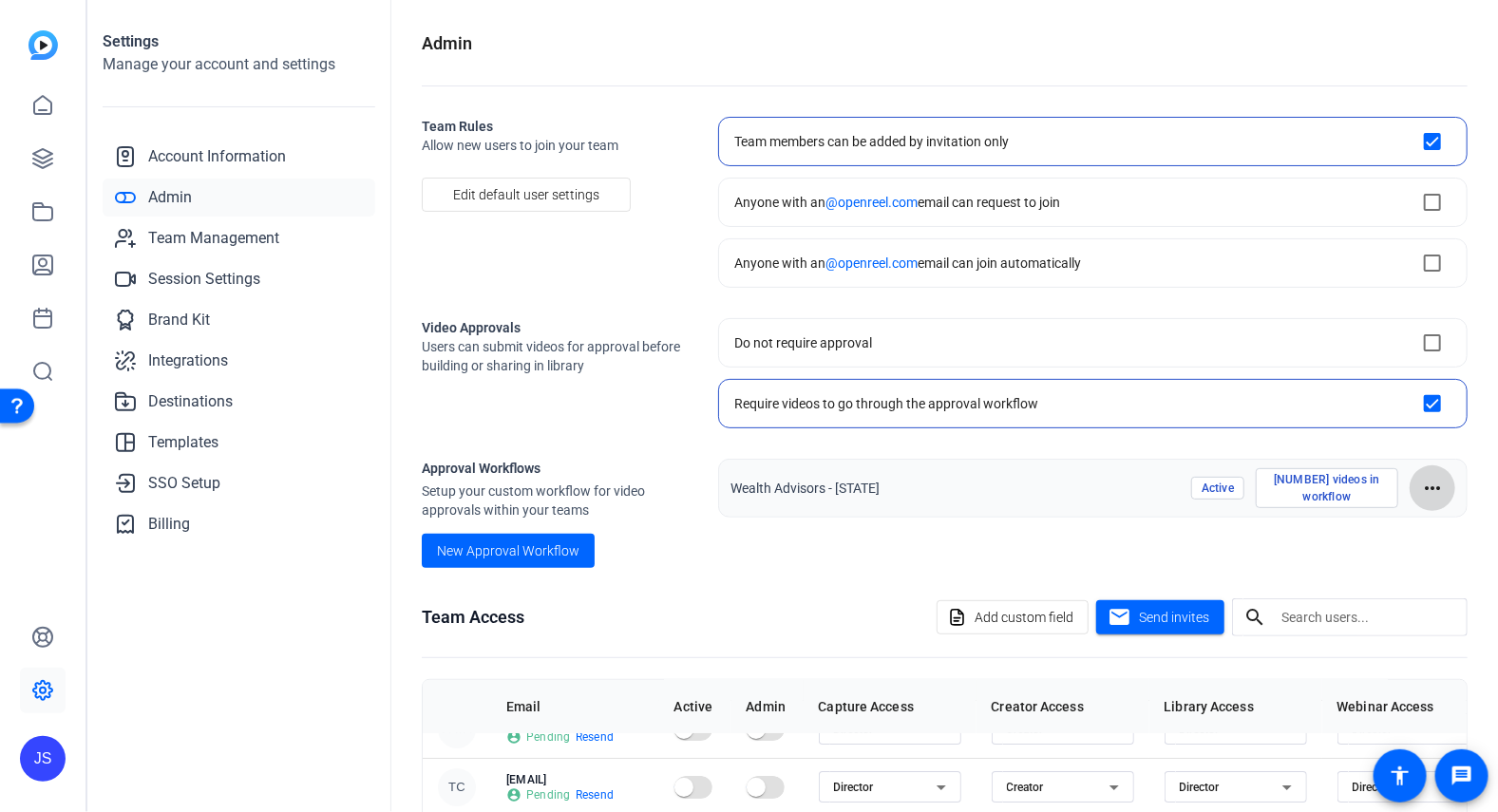 click on "more_horiz" 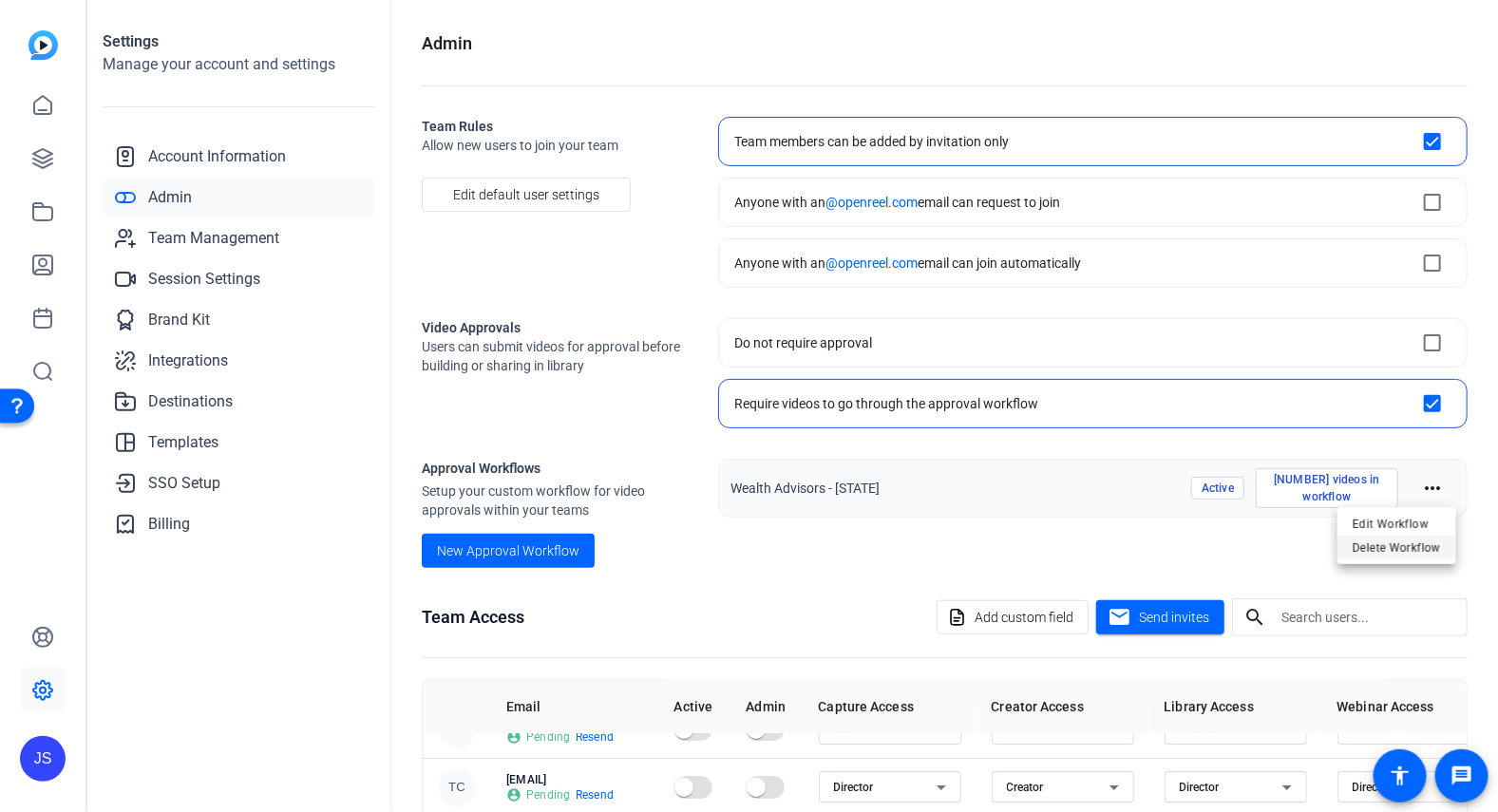 click on "Delete Workflow" at bounding box center (1396, 547) 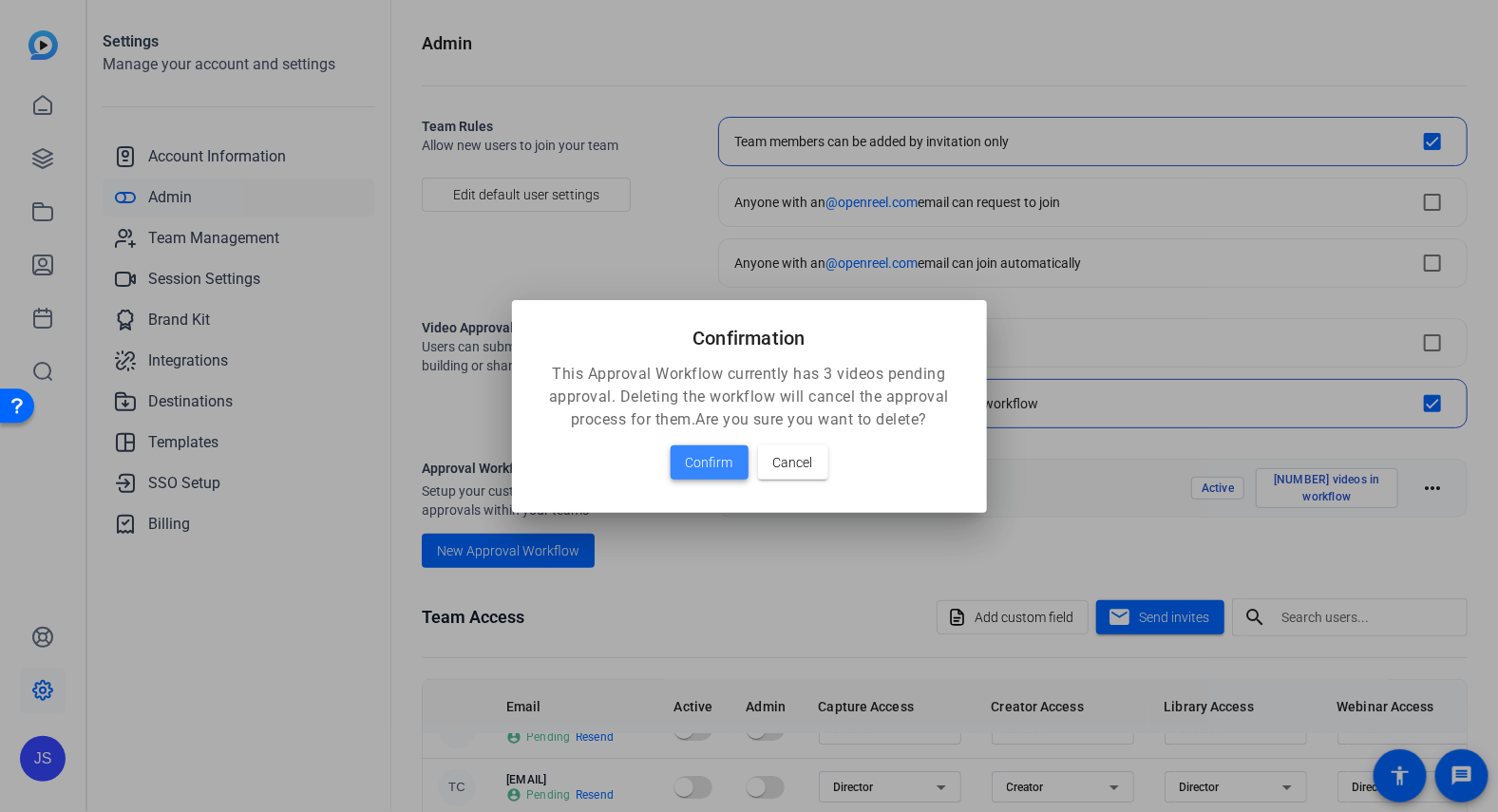 click on "Confirm" at bounding box center [710, 463] 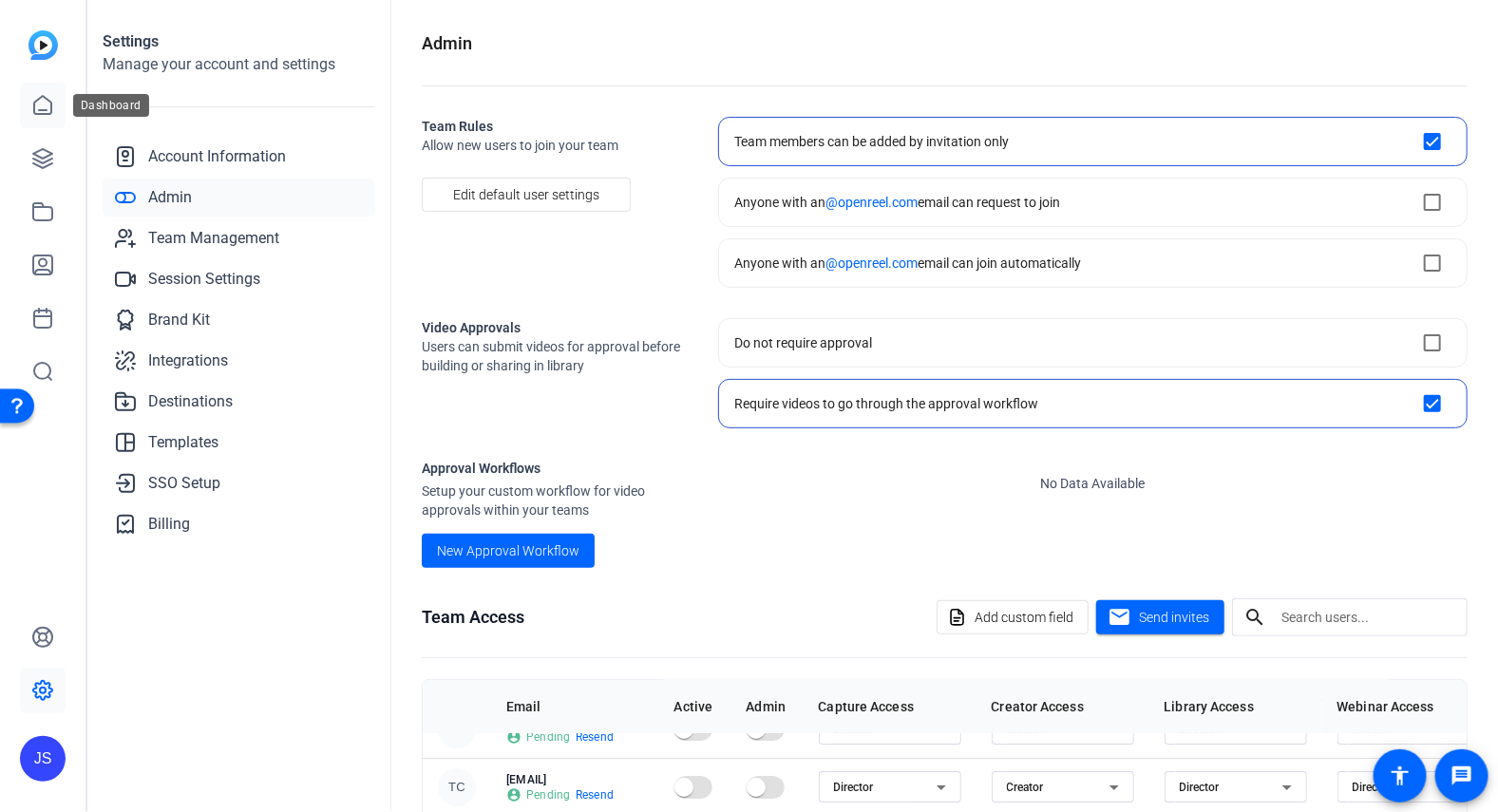 click 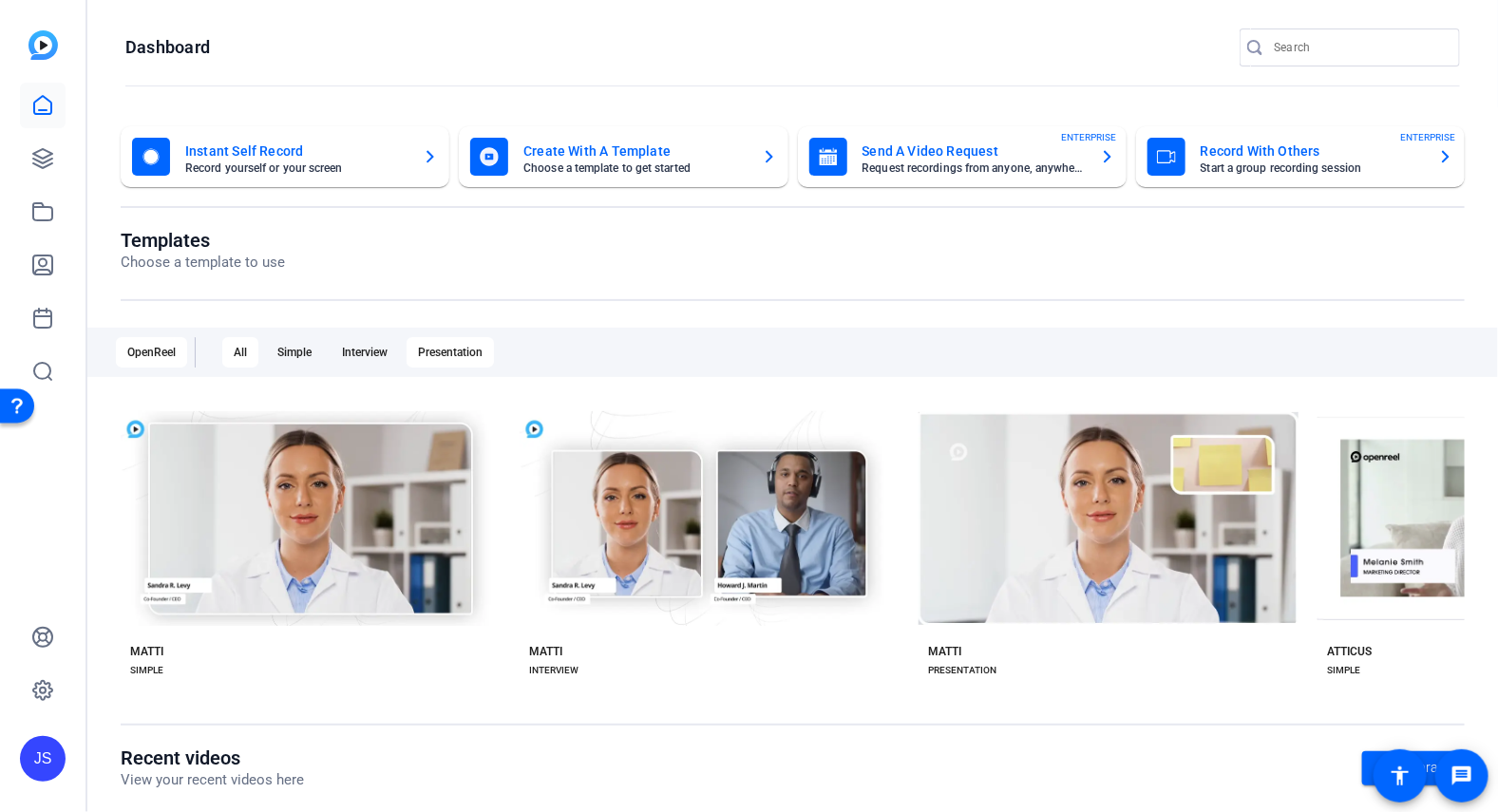 click on "Presentation" 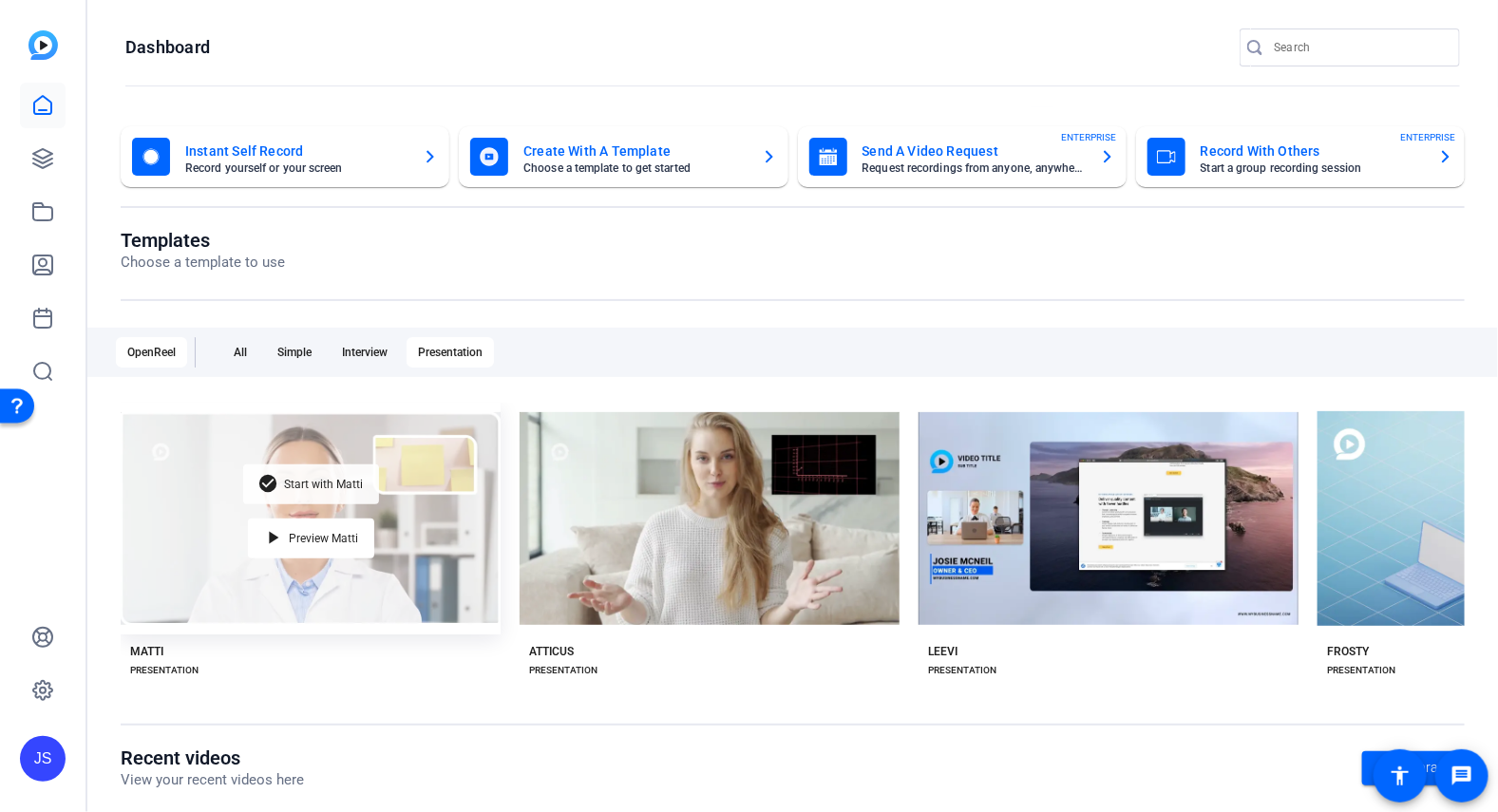 click on "Start with Matti" 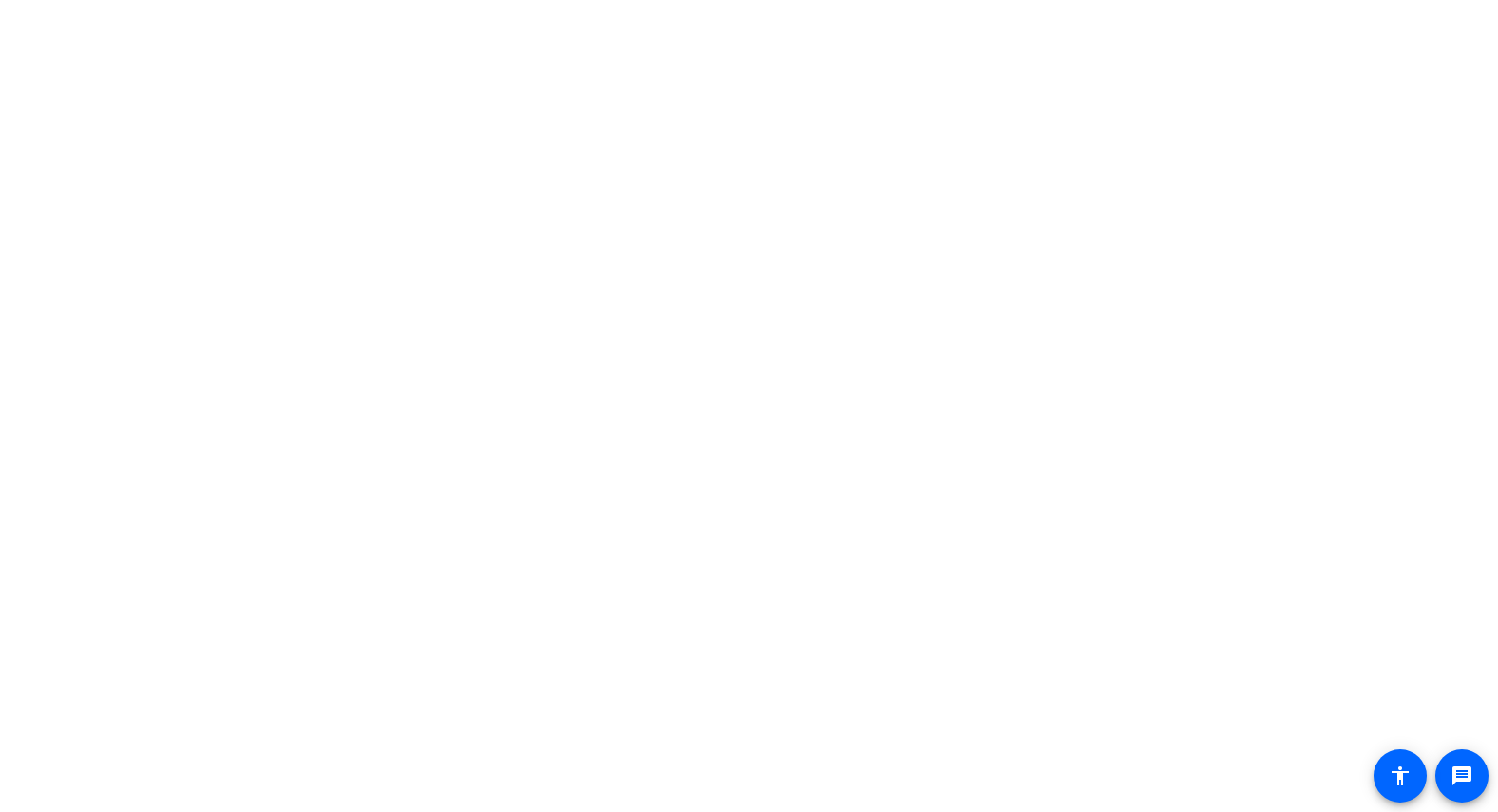 scroll, scrollTop: 0, scrollLeft: 0, axis: both 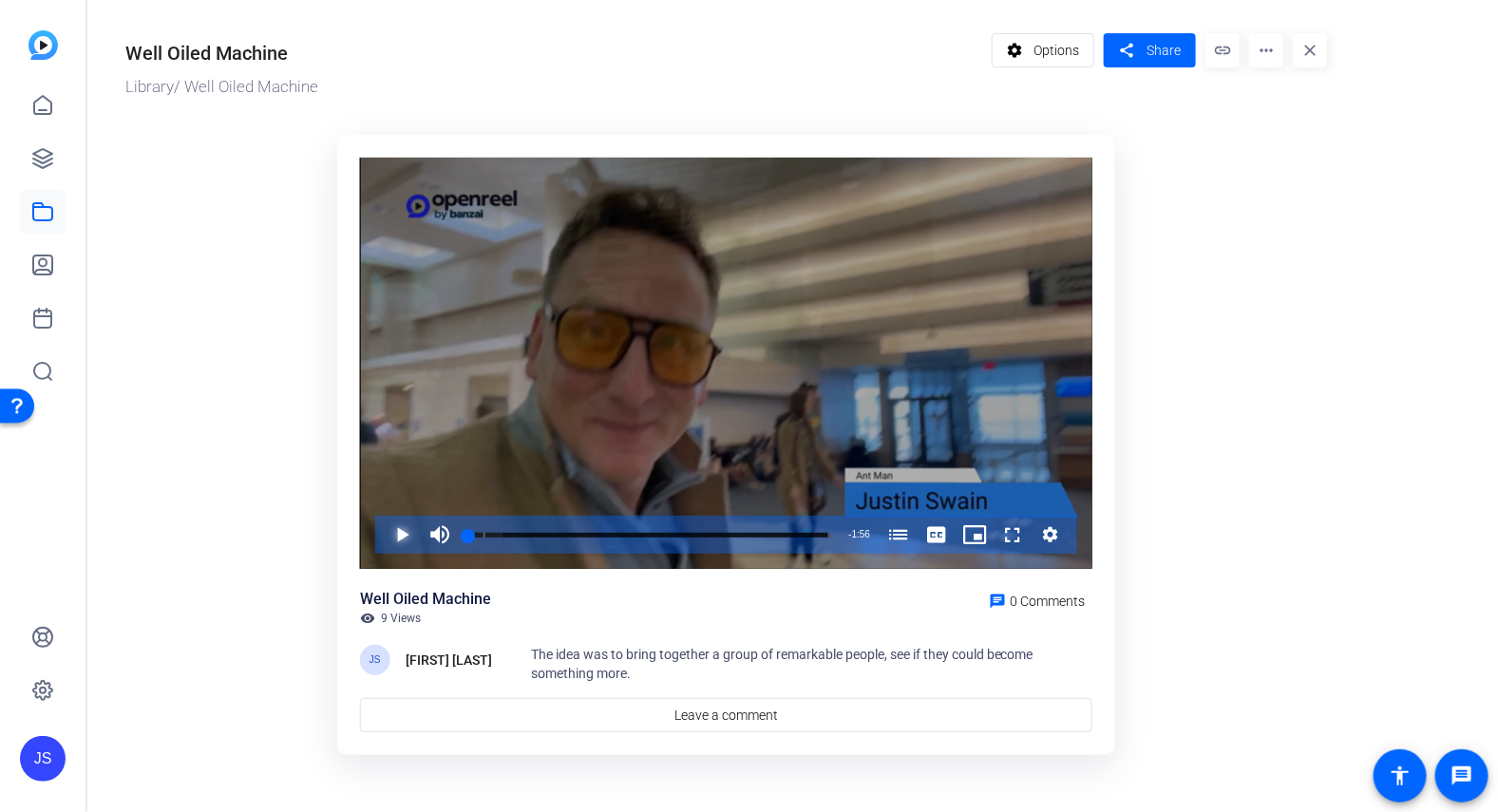 click at bounding box center (383, 535) 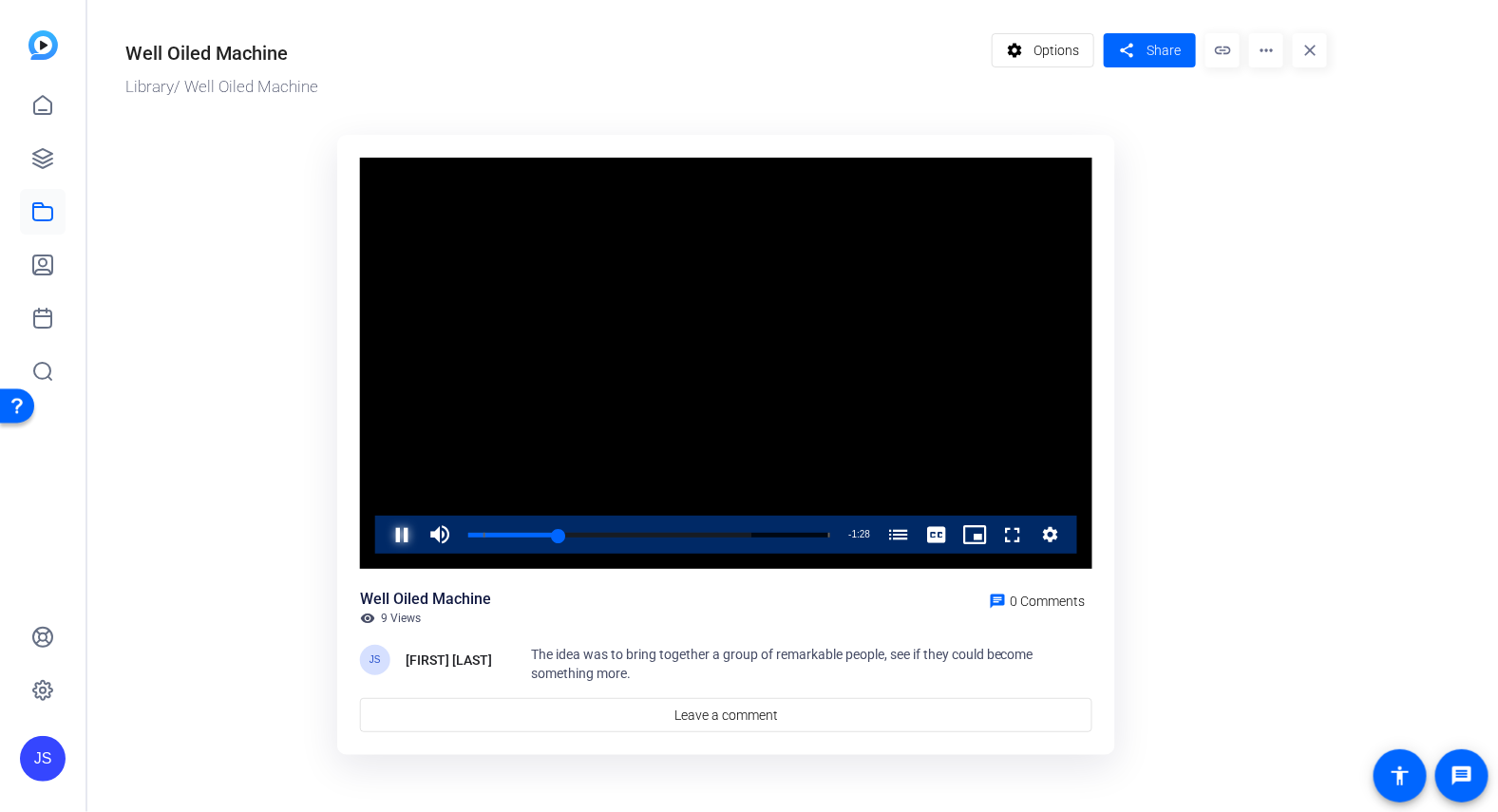 click at bounding box center [383, 535] 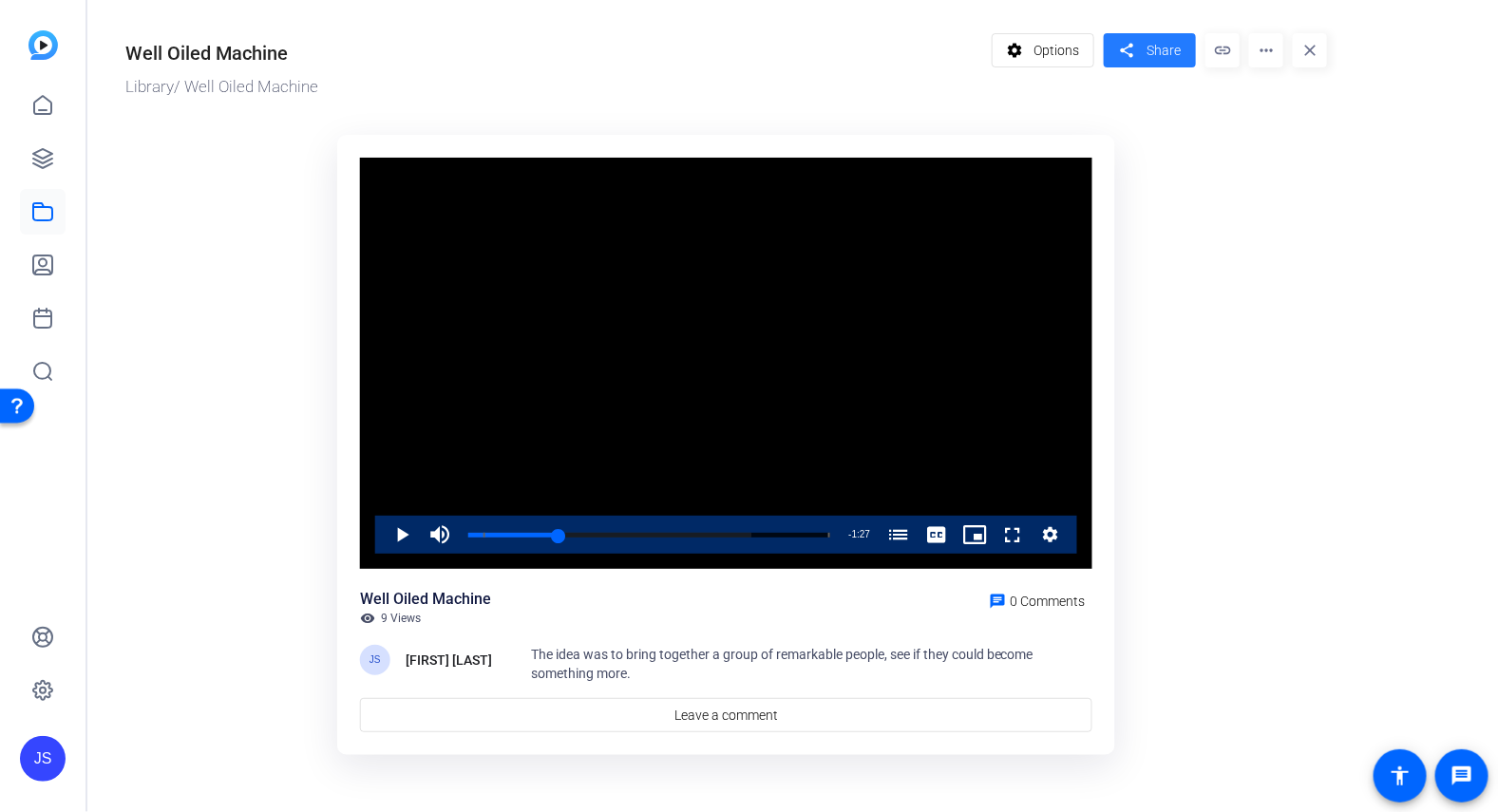 click on "Share" 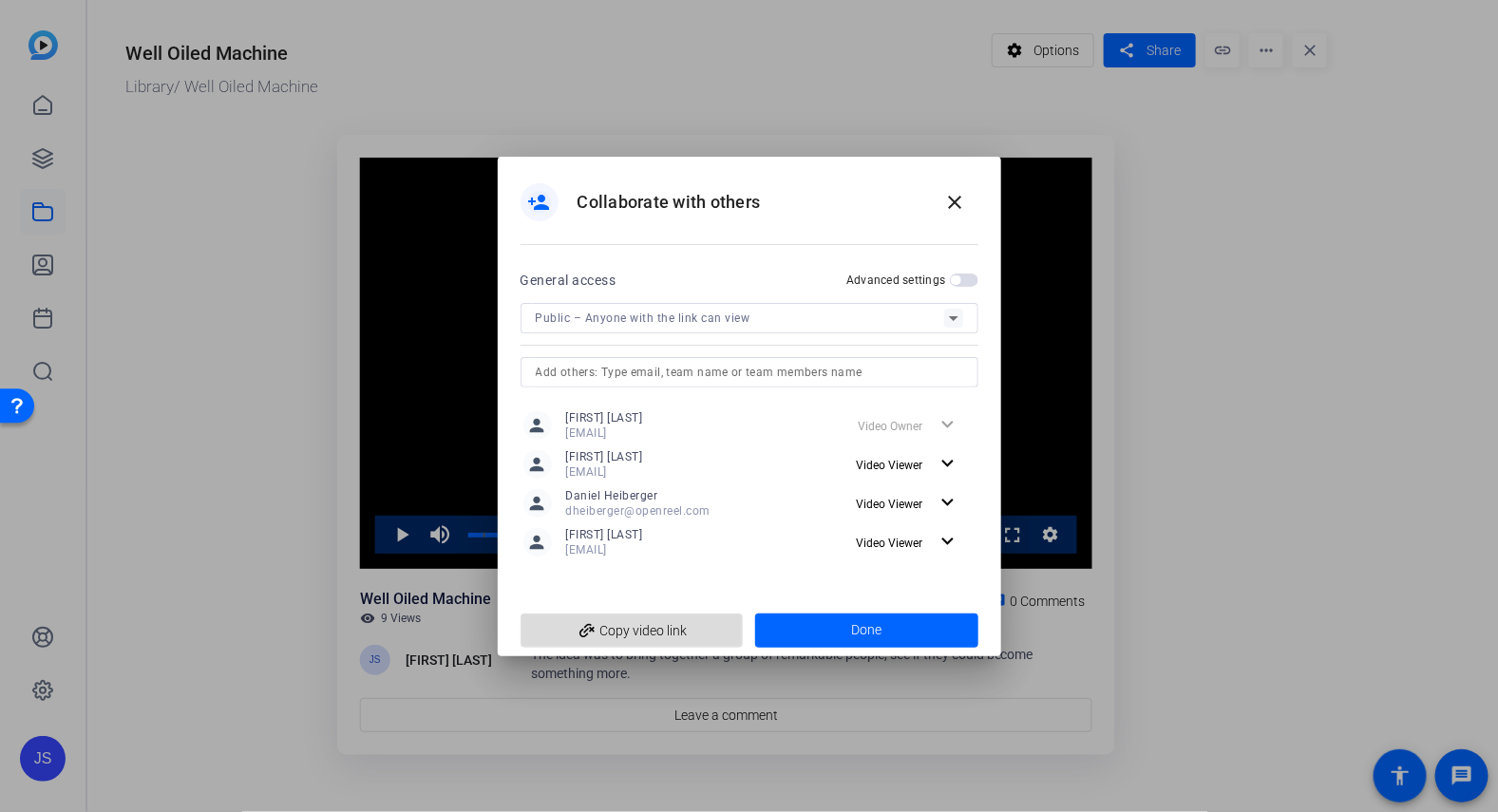 click on "add_link  Copy video link" 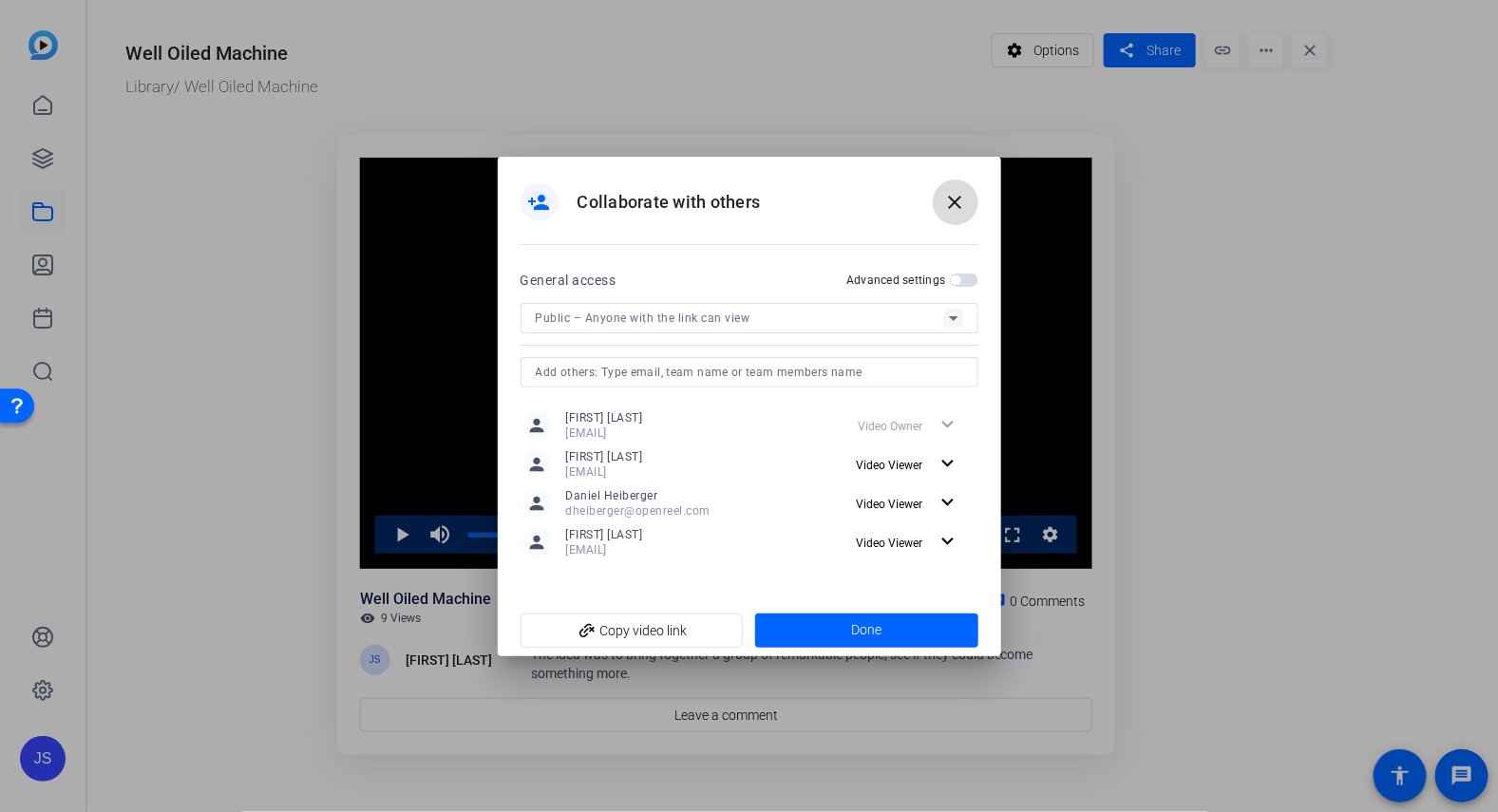 click on "close" at bounding box center (956, 202) 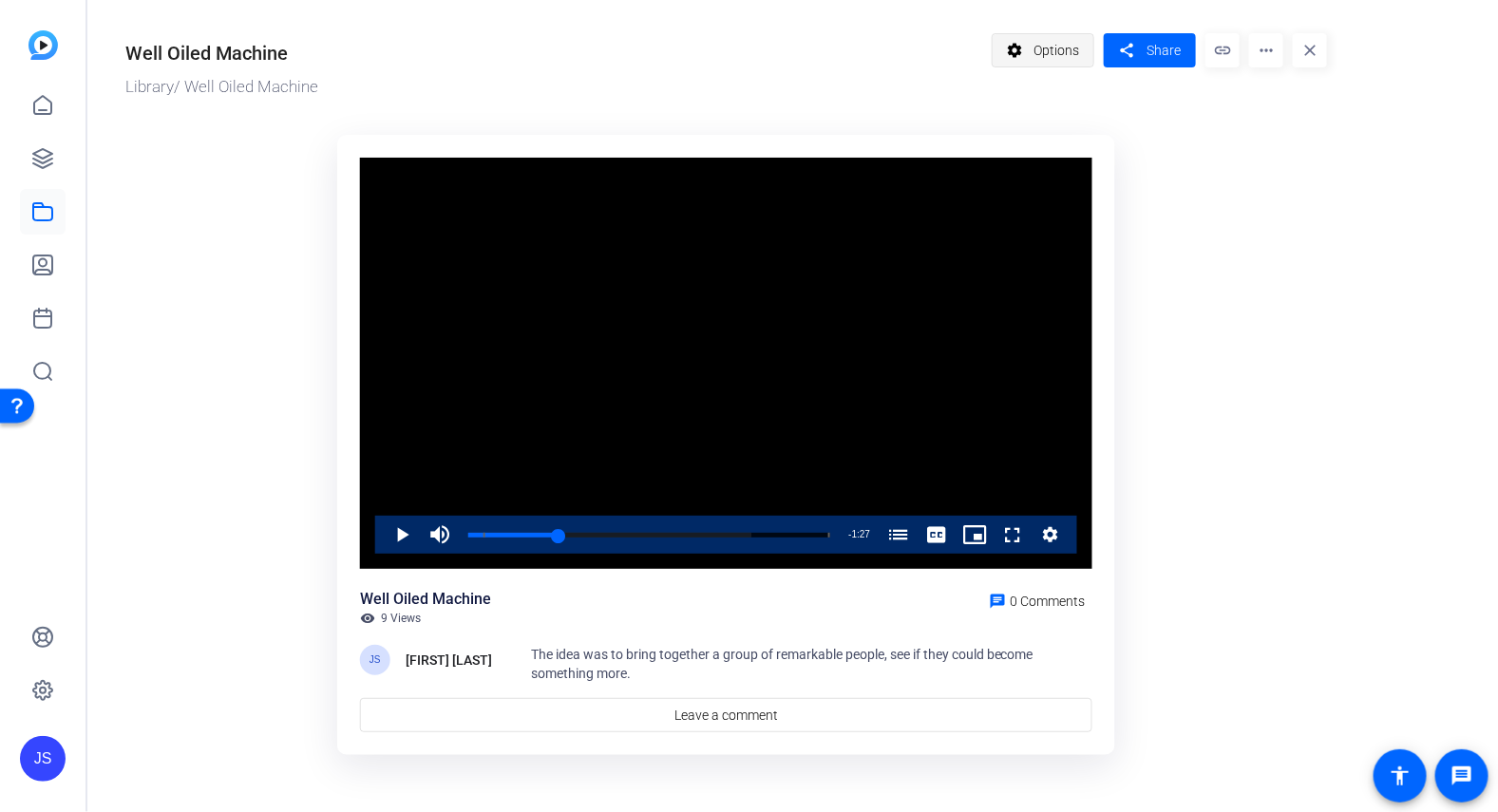 click on "Options" 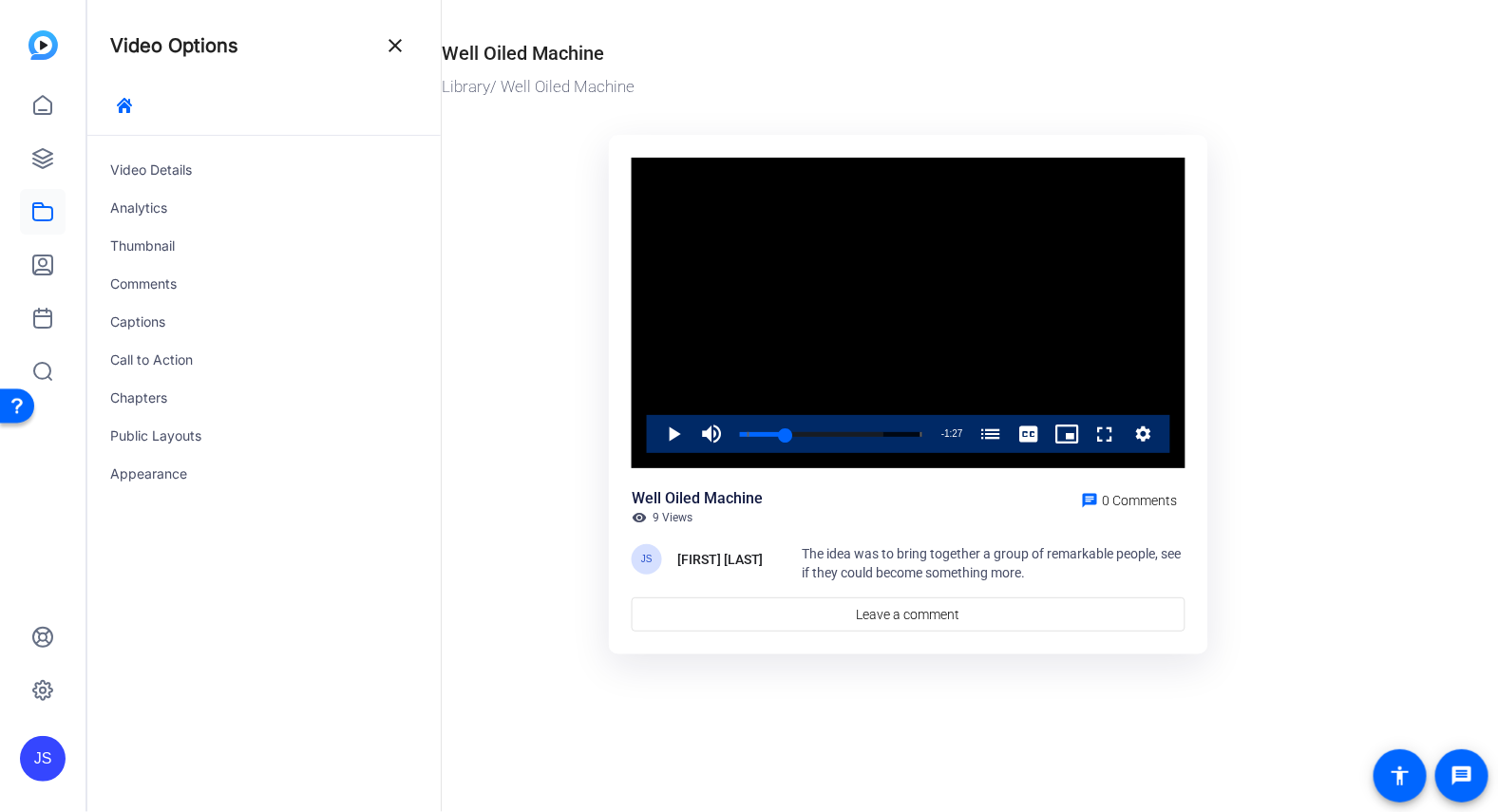 click on "Analytics" 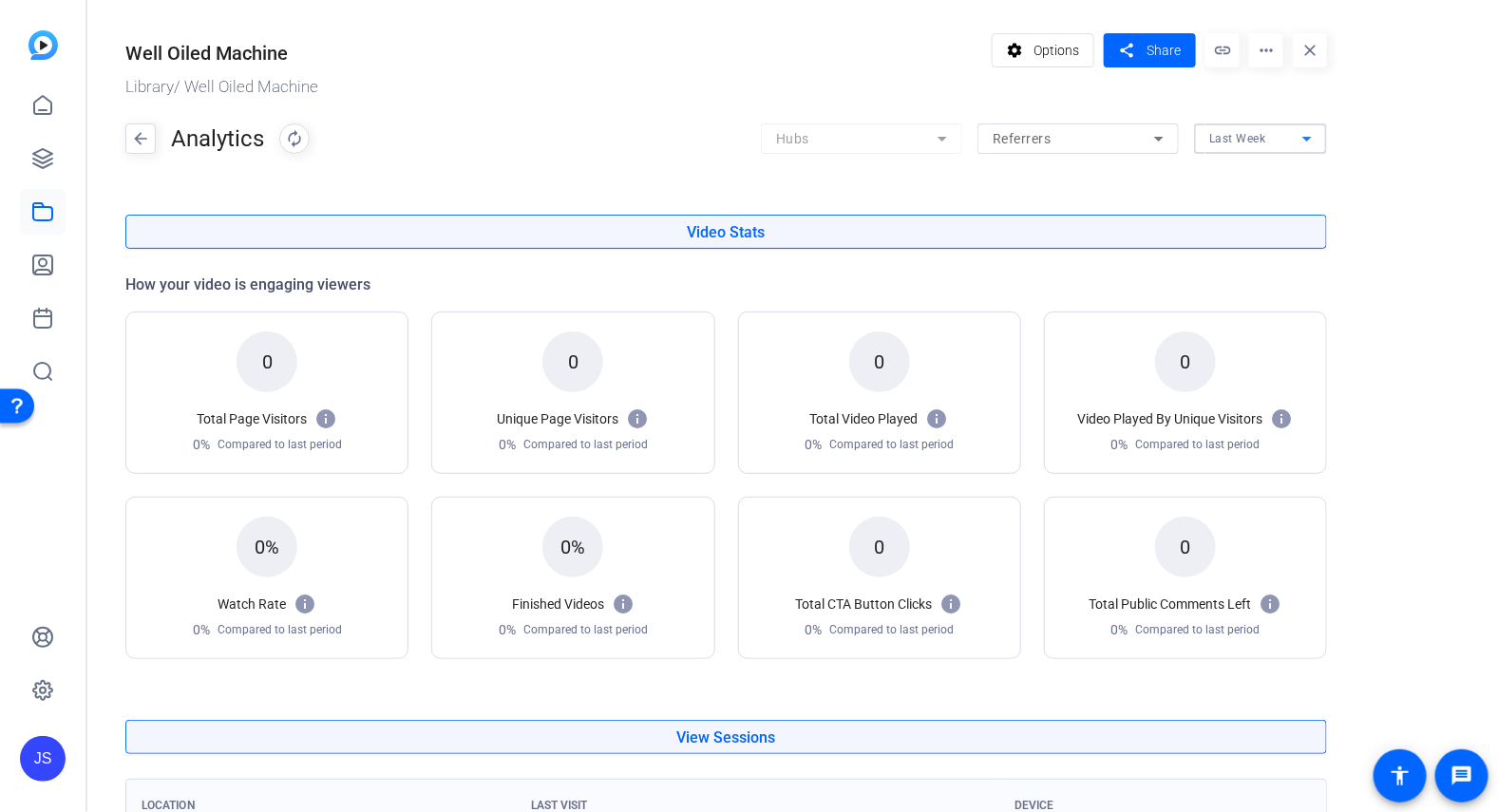 click 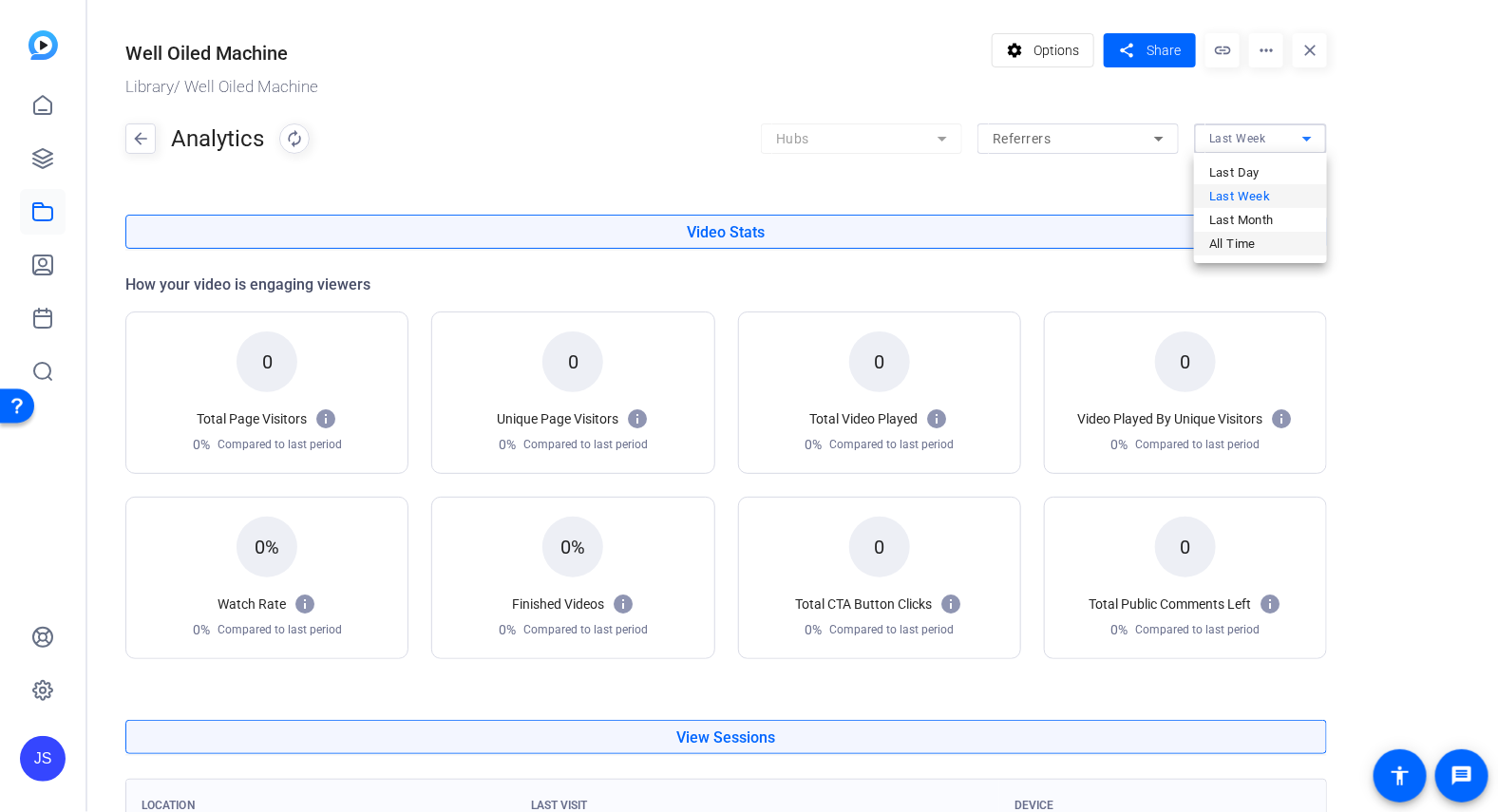 click on "All Time" at bounding box center [1232, 243] 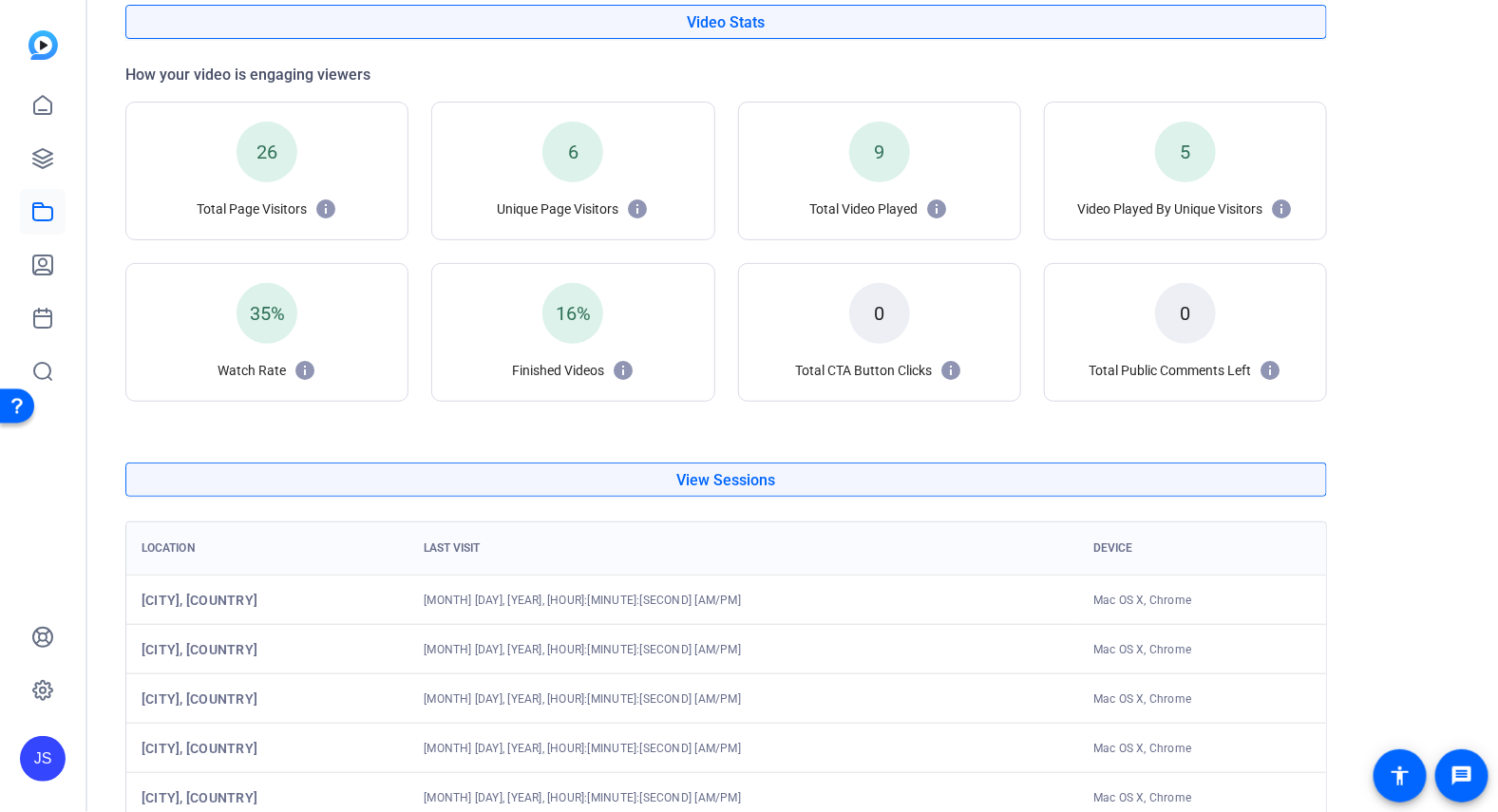 scroll, scrollTop: 356, scrollLeft: 0, axis: vertical 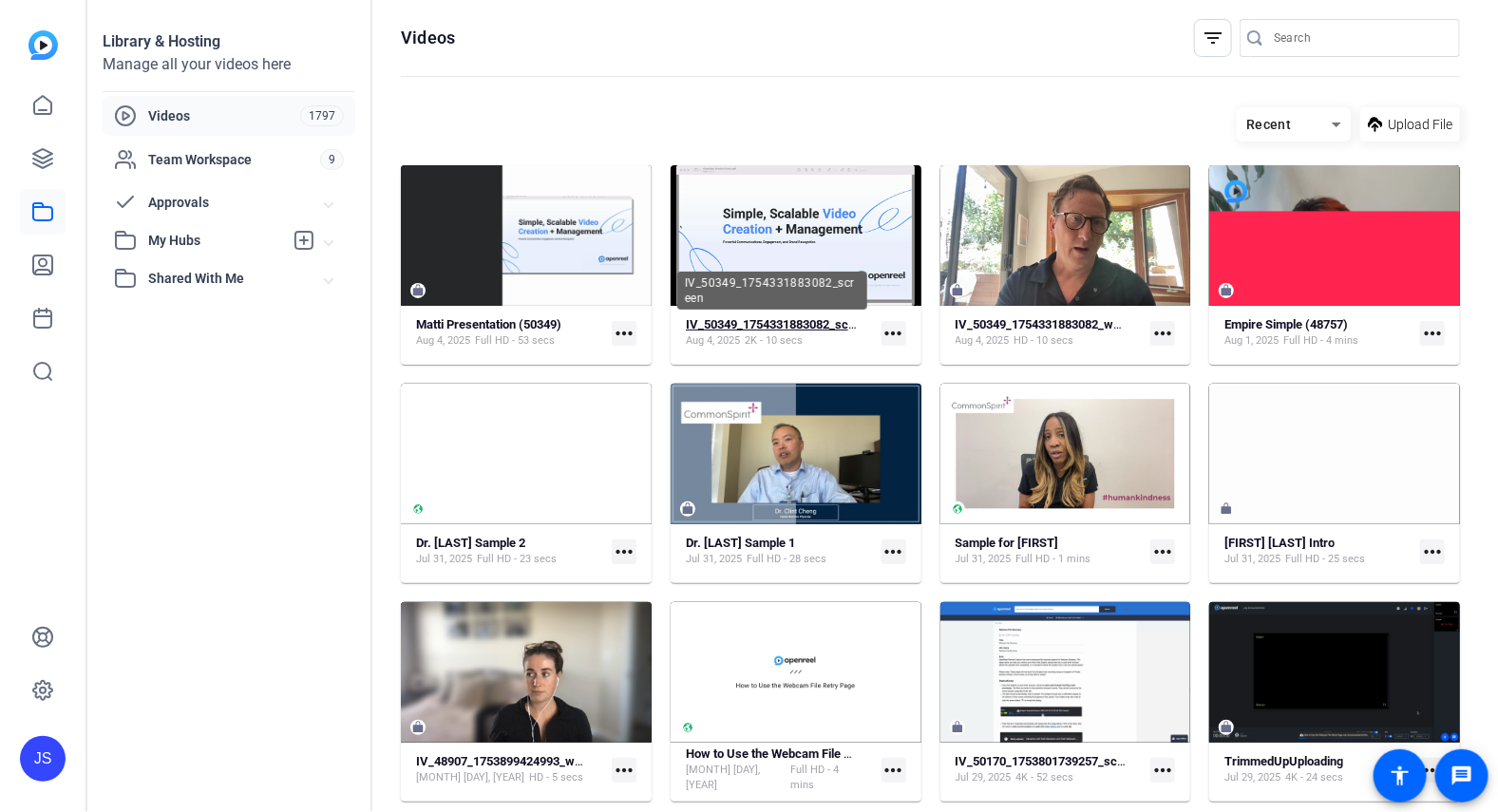 click on "IV_50349_1754331883082_screen" 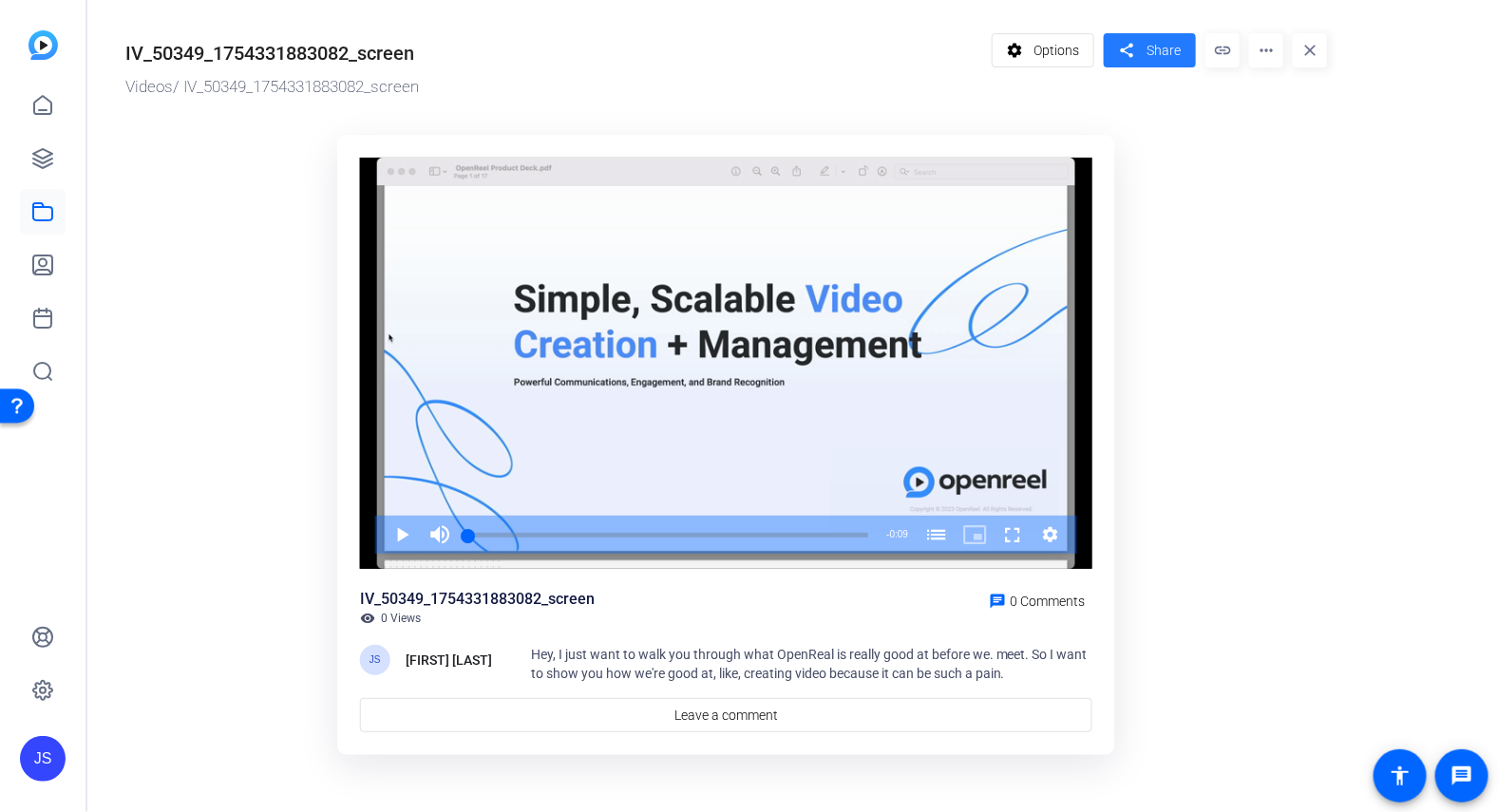 click on "Share" 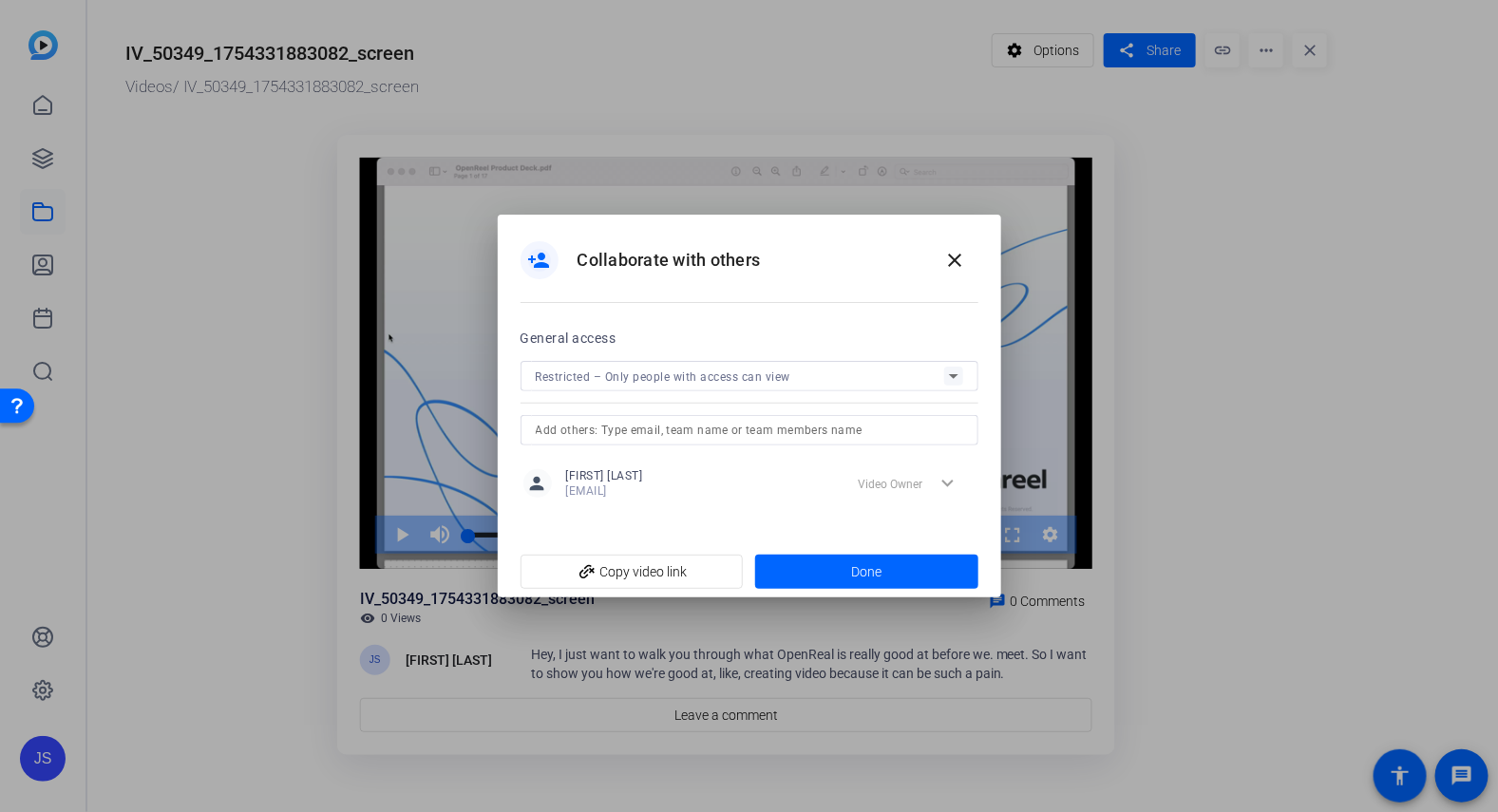 click on "Restricted – Only people with access can view" at bounding box center (740, 376) 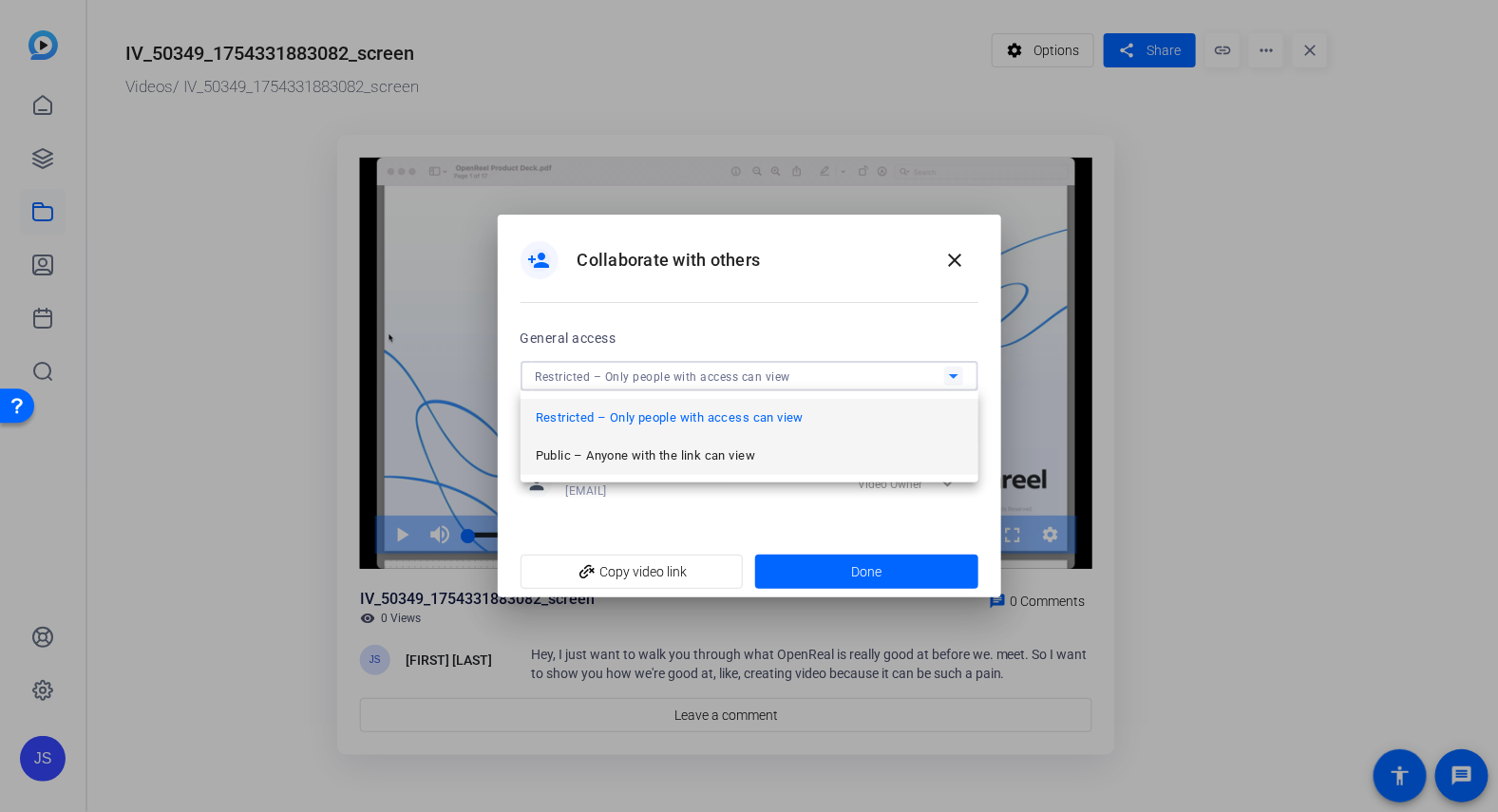 click on "Public – Anyone with the link can view" at bounding box center (645, 456) 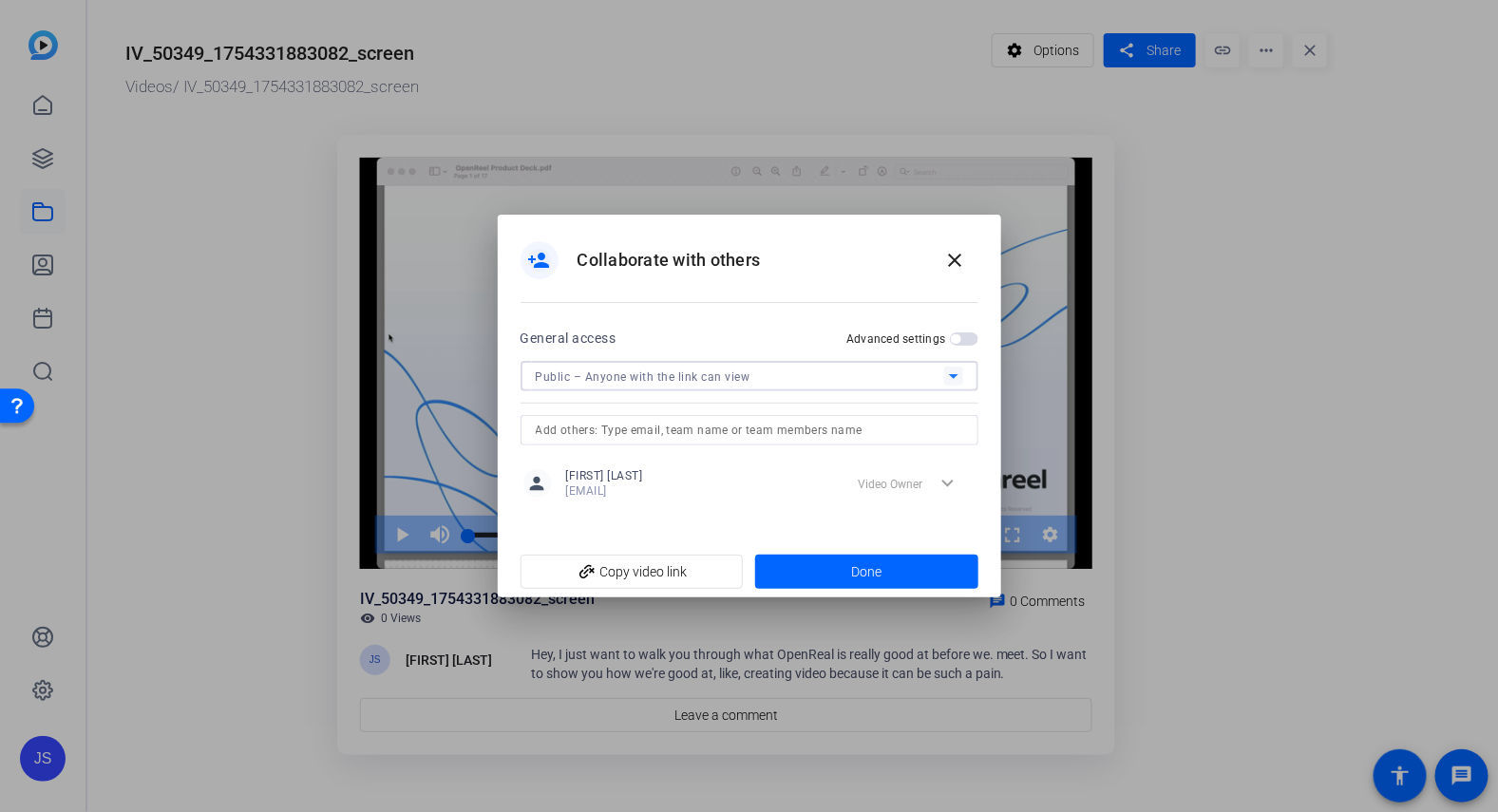 click at bounding box center (964, 339) 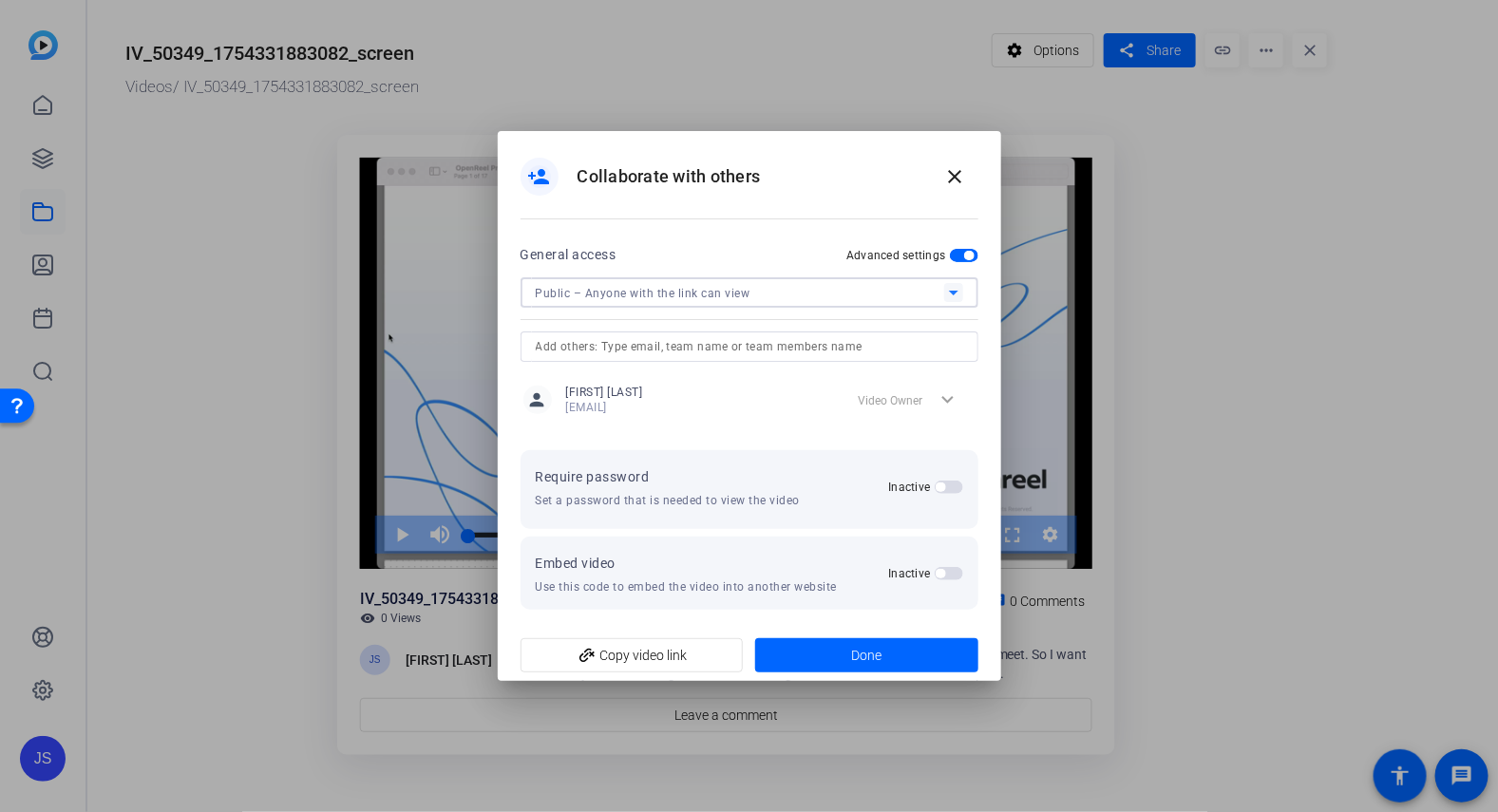 click on "Public – Anyone with the link can view" at bounding box center (740, 293) 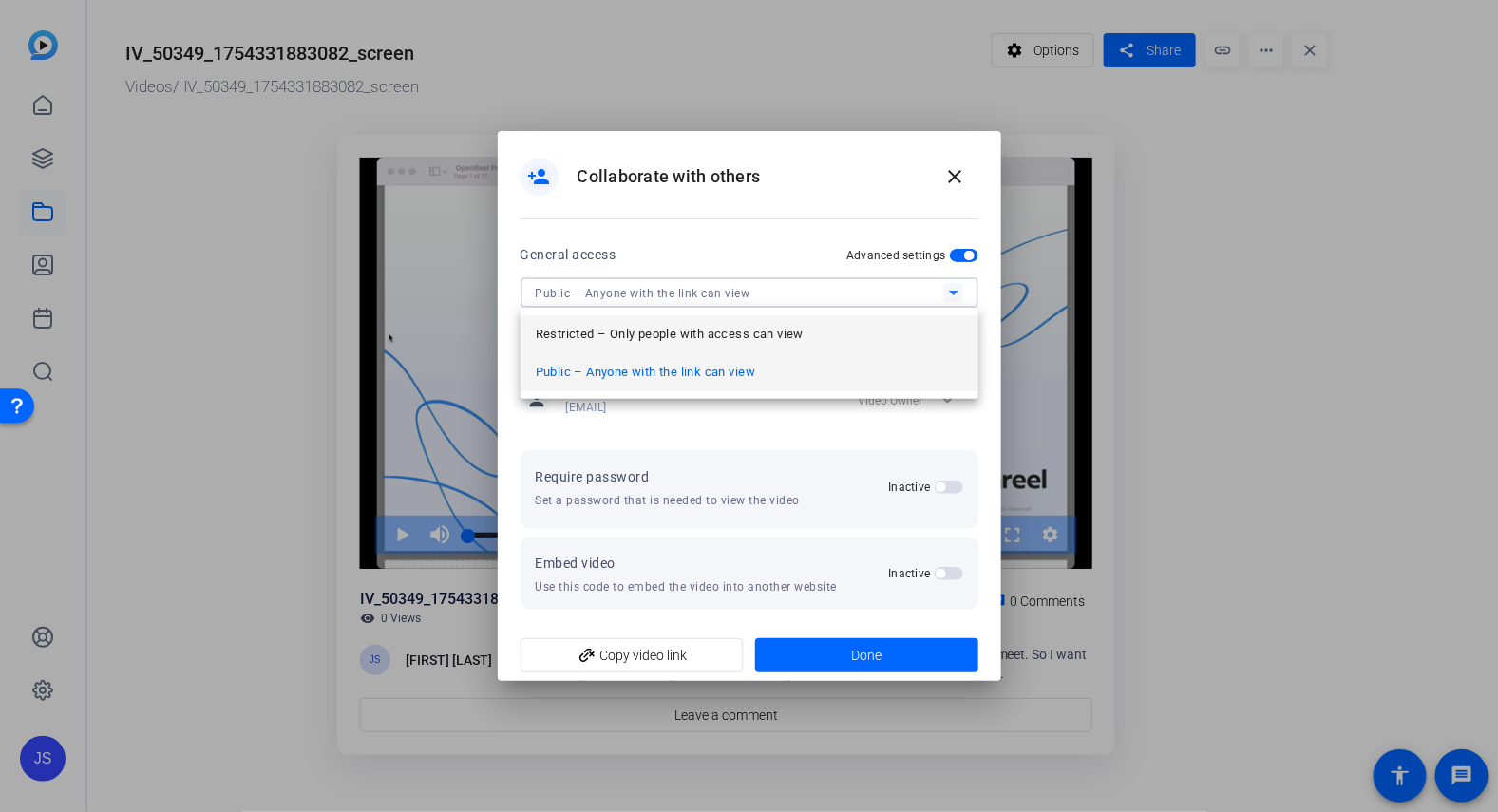 click on "Restricted – Only people with access can view" at bounding box center [670, 334] 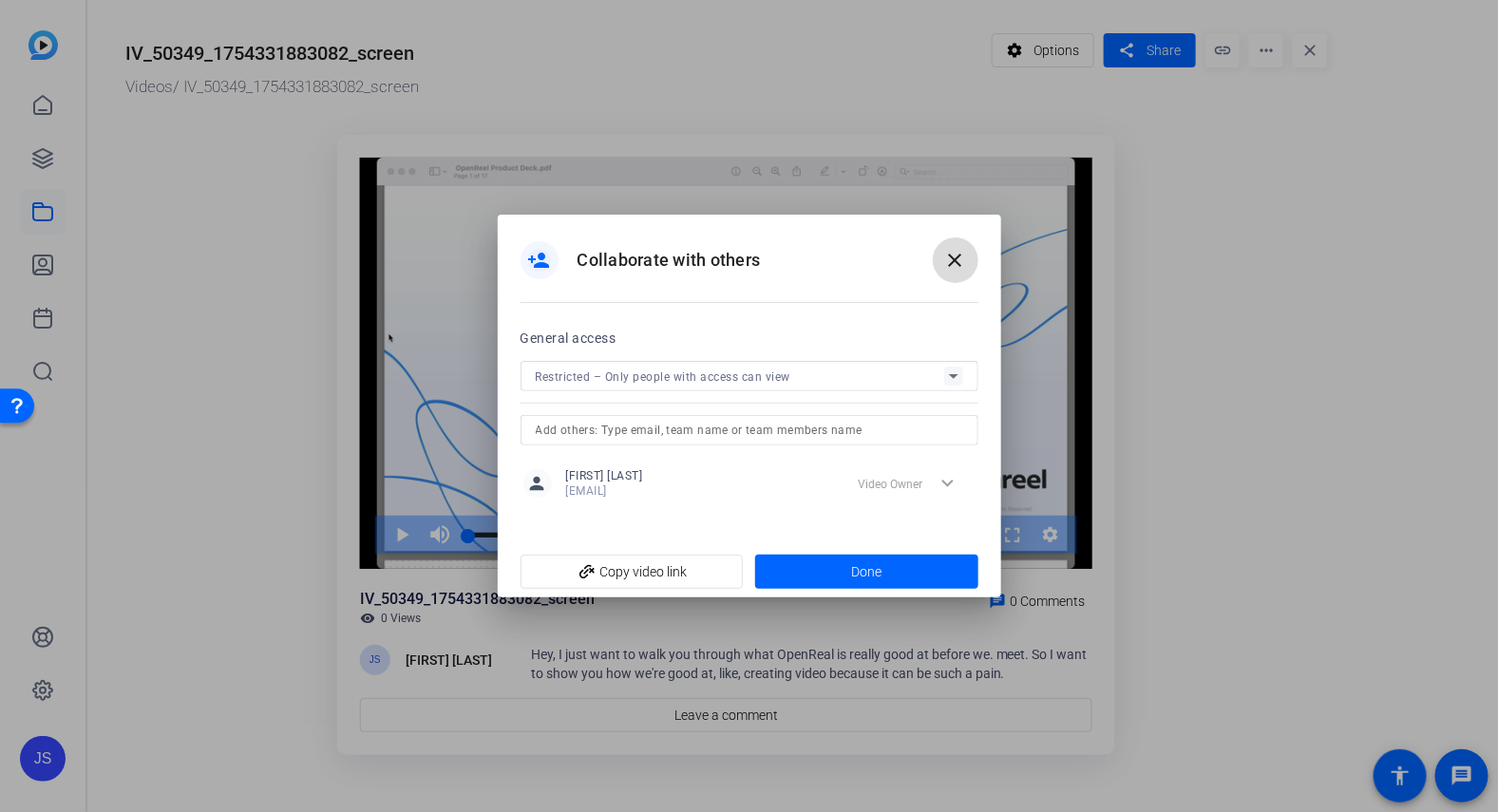 click on "close" at bounding box center [956, 260] 